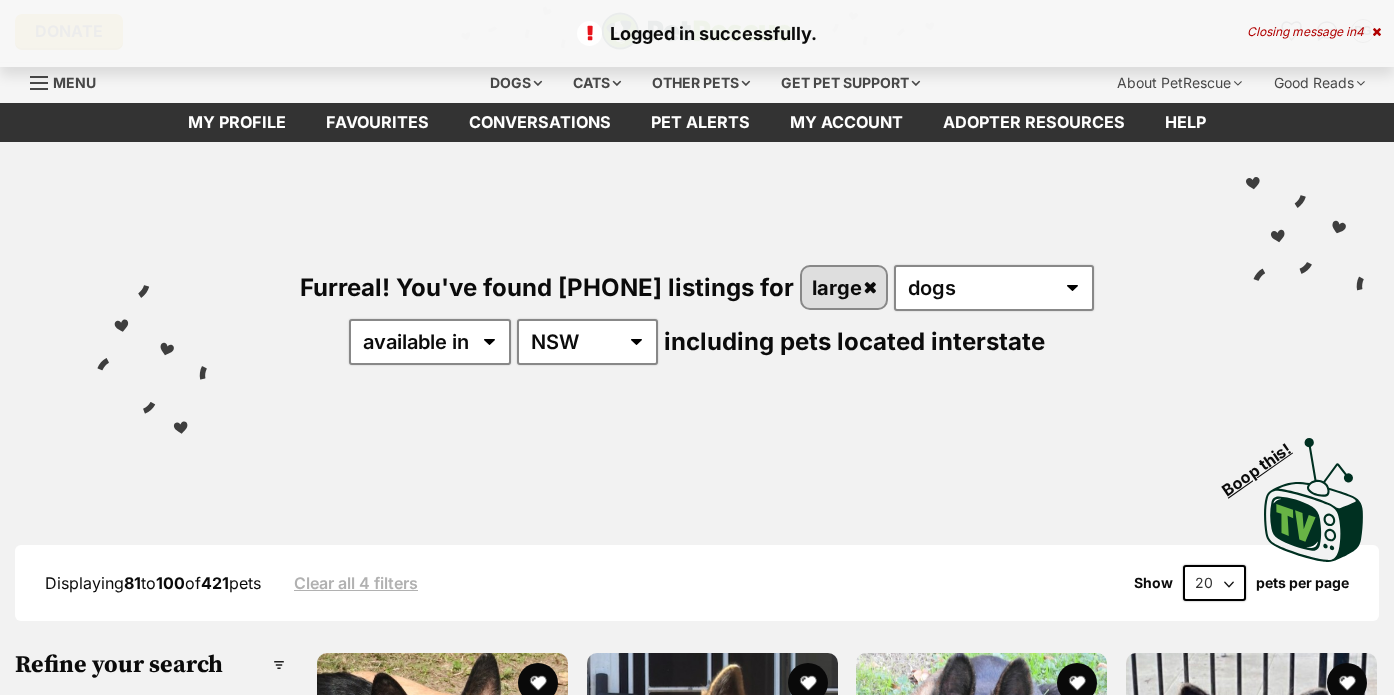 scroll, scrollTop: 0, scrollLeft: 0, axis: both 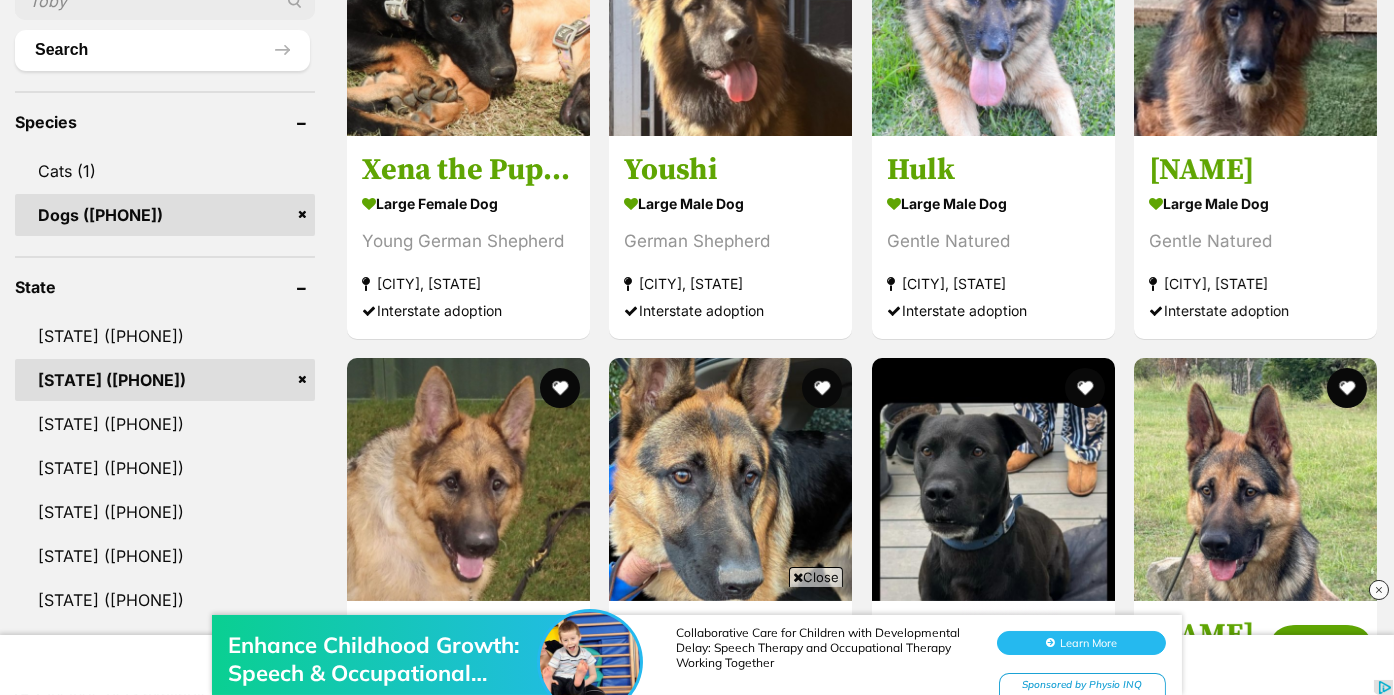 click on "Enhance Childhood Growth: Speech & Occupational Therapy Together
Collaborative Care for Children with Developmental Delay: Speech Therapy and Occupational Therapy Working Together
Learn More
Sponsored by Physio INQ" at bounding box center [697, 634] 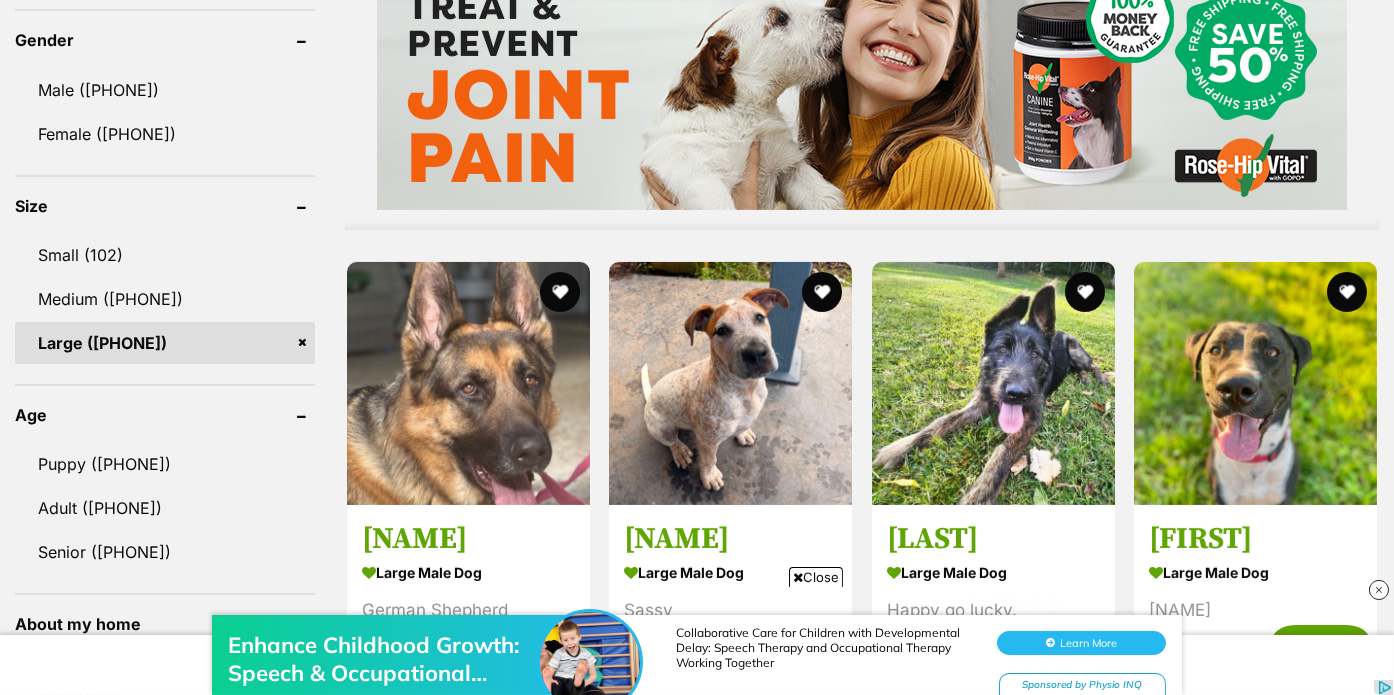 scroll, scrollTop: 1674, scrollLeft: 0, axis: vertical 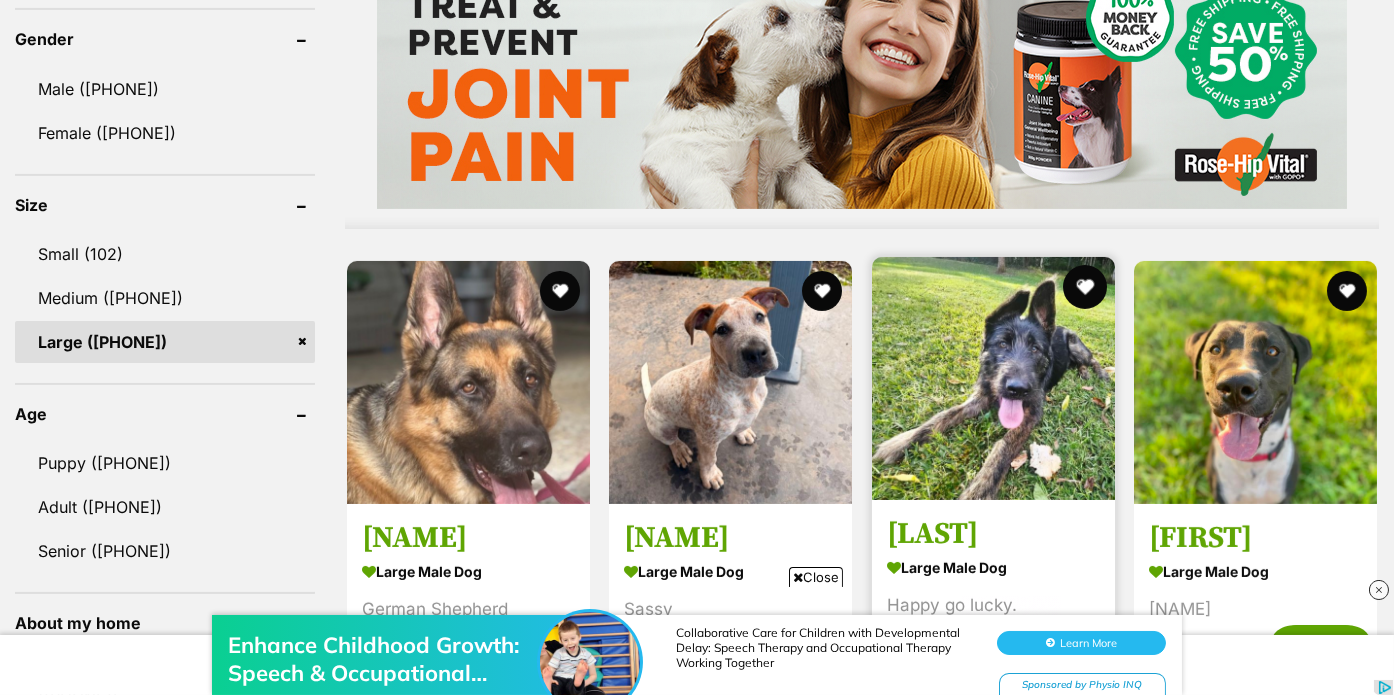 click at bounding box center [1085, 287] 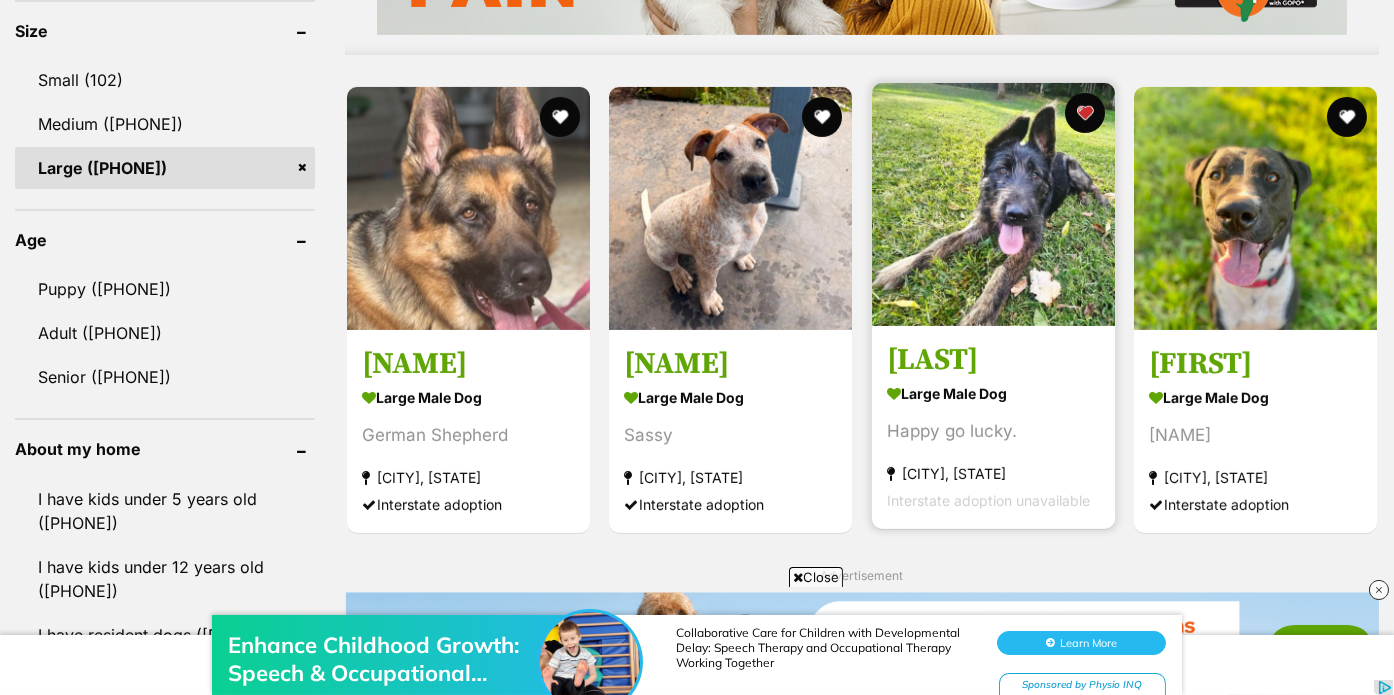 scroll, scrollTop: 0, scrollLeft: 0, axis: both 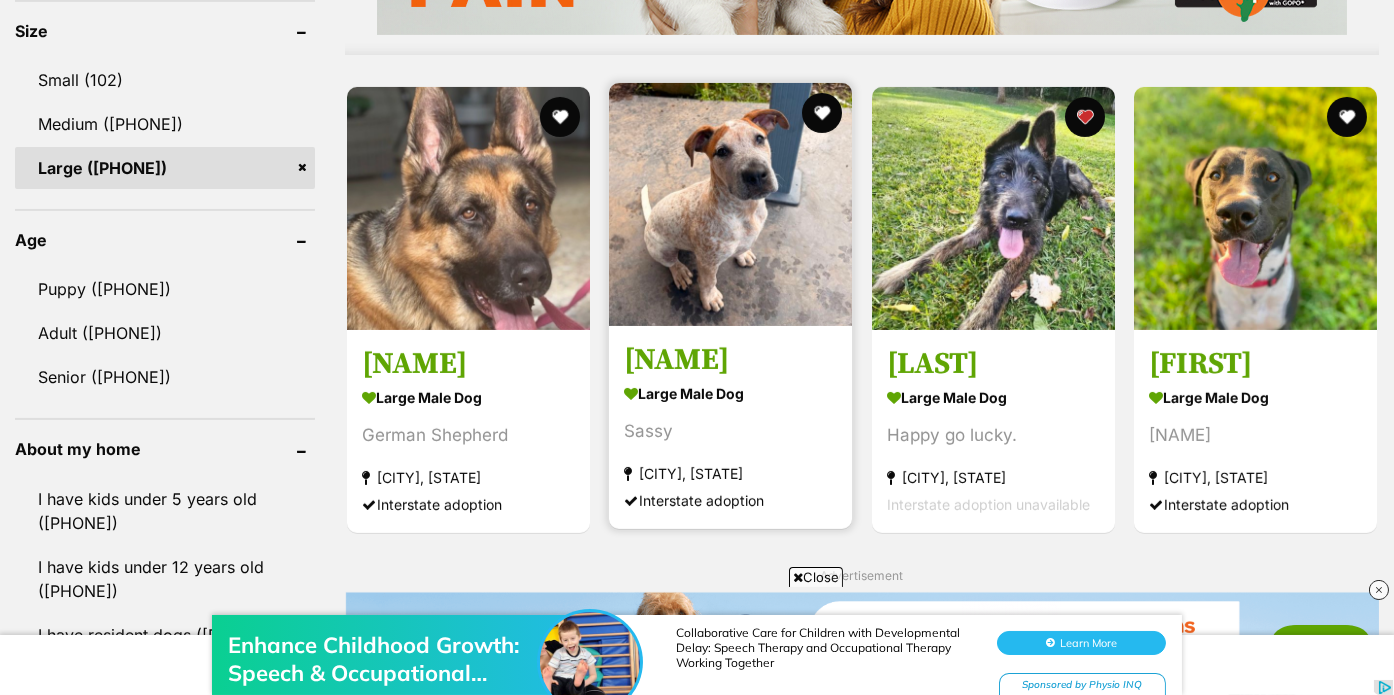 click at bounding box center [730, 204] 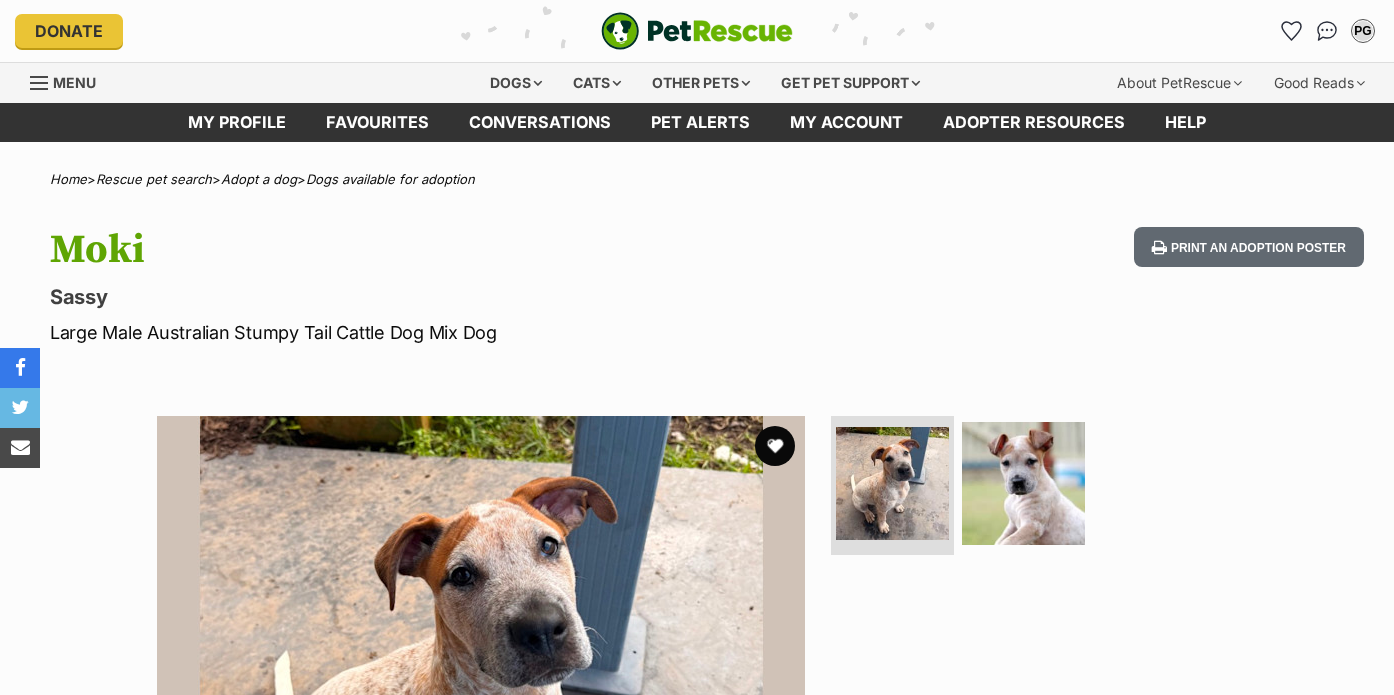 scroll, scrollTop: 0, scrollLeft: 0, axis: both 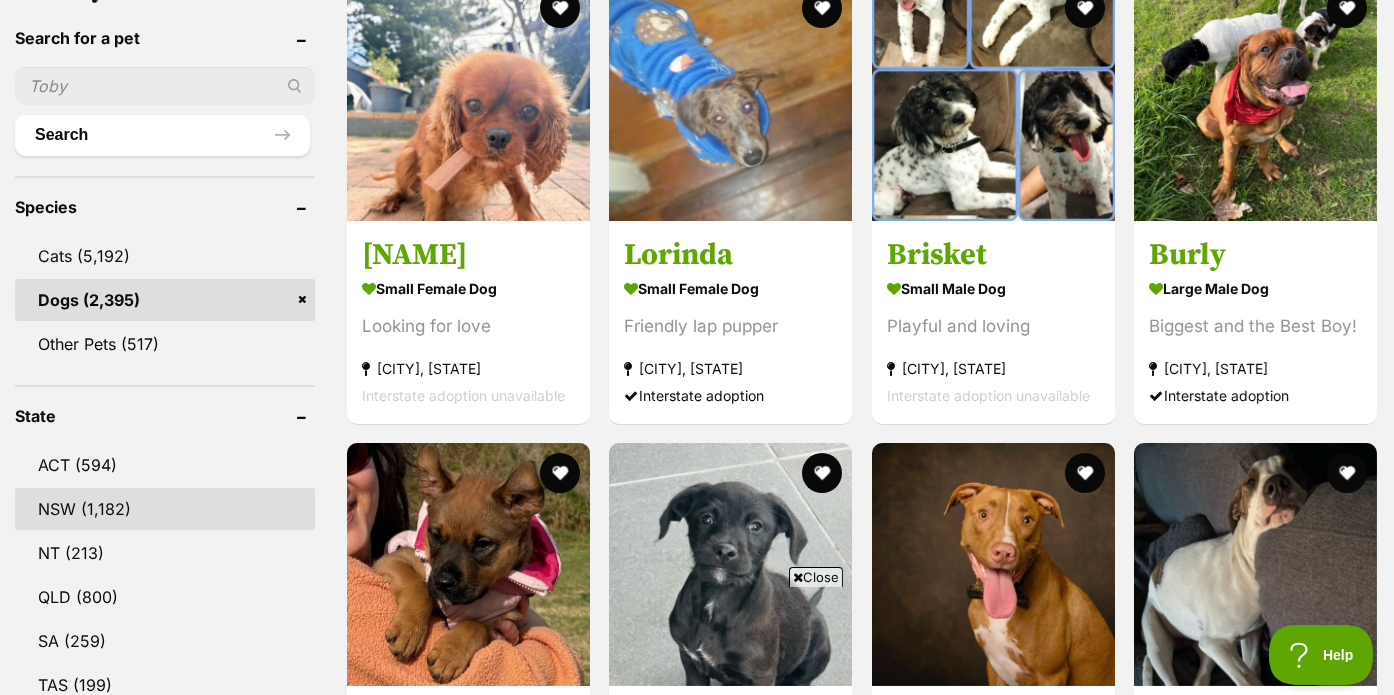 click on "NSW (1,182)" at bounding box center (165, 509) 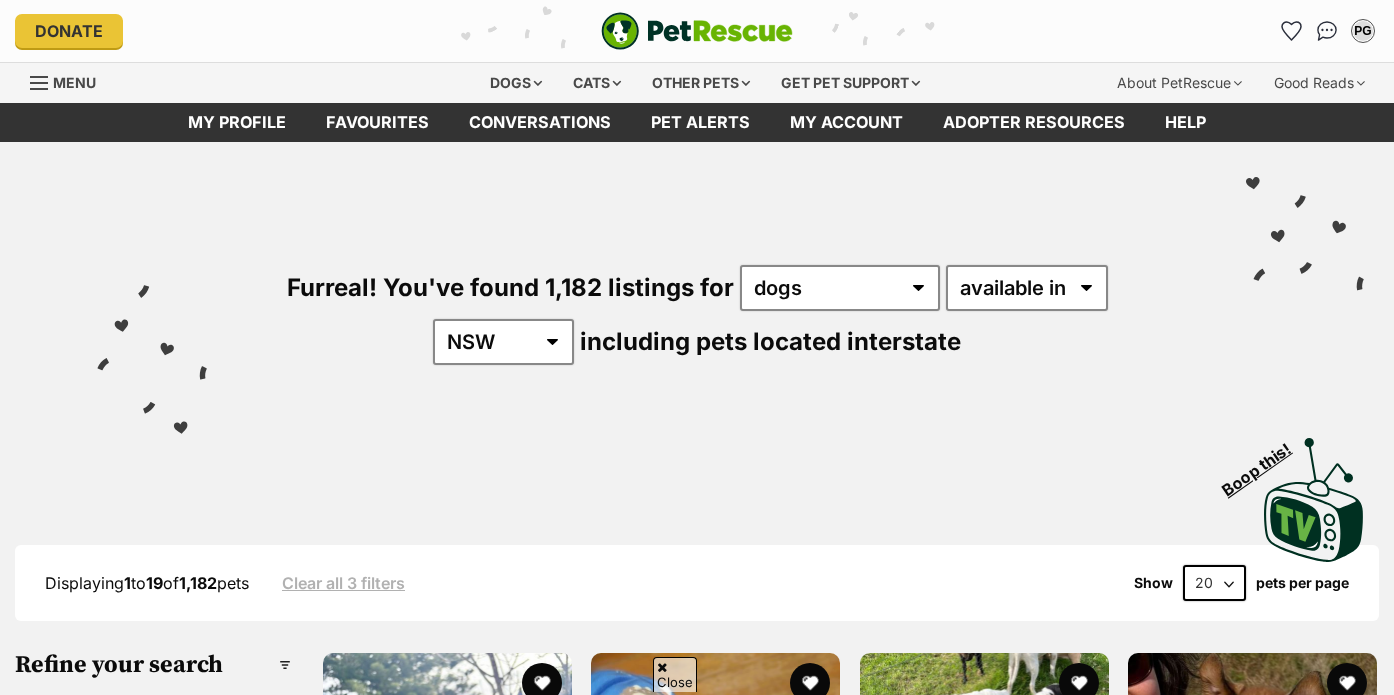 scroll, scrollTop: 241, scrollLeft: 0, axis: vertical 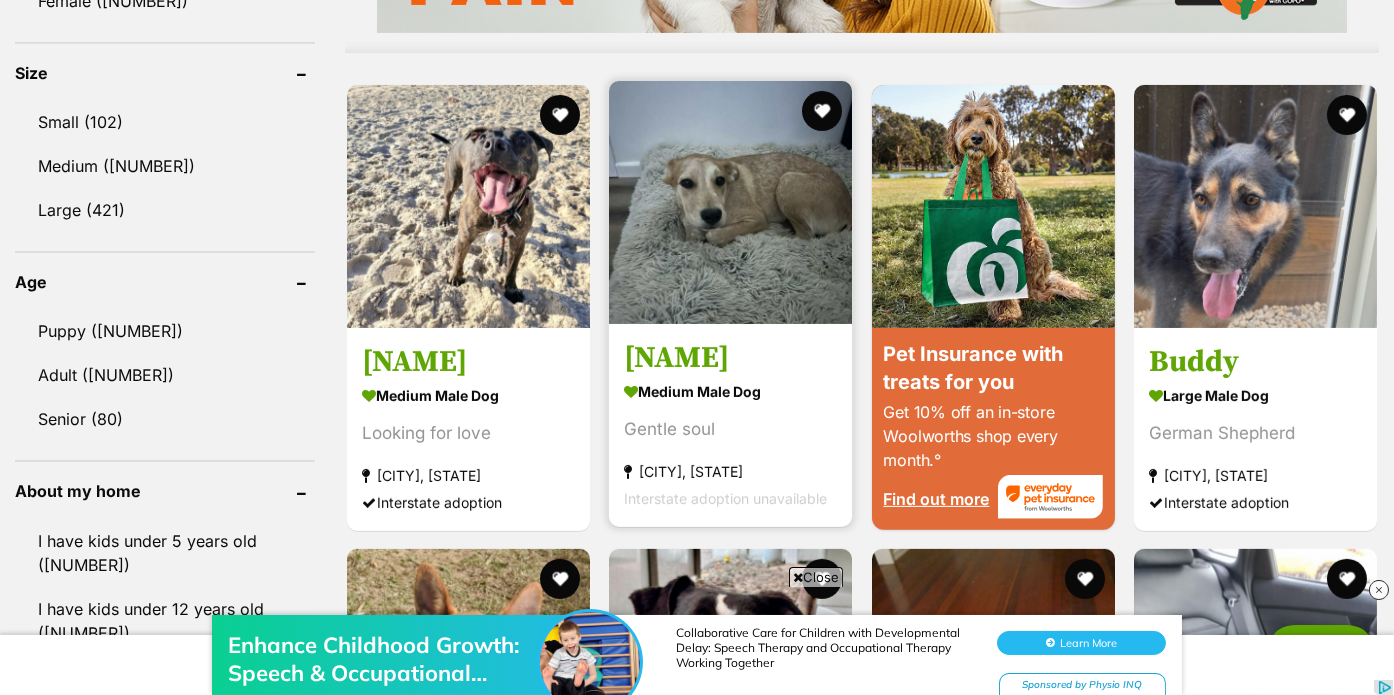 click at bounding box center (730, 202) 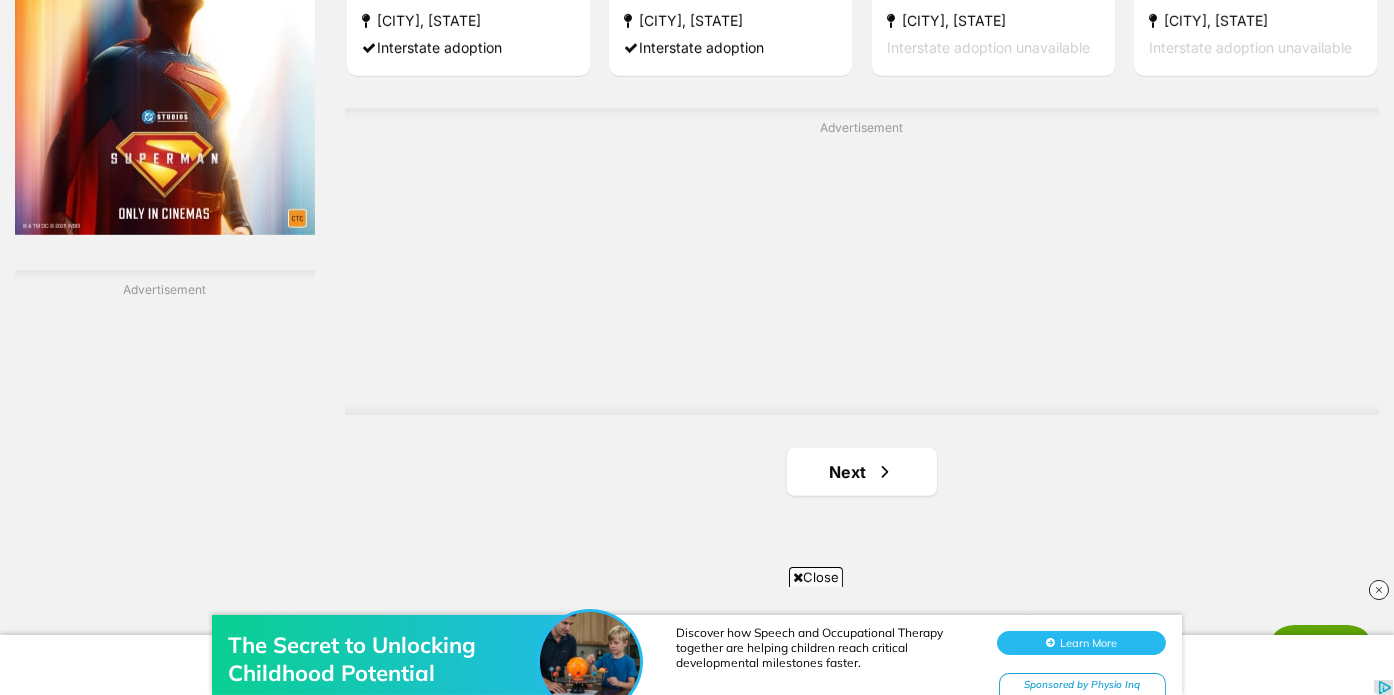 scroll, scrollTop: 3439, scrollLeft: 0, axis: vertical 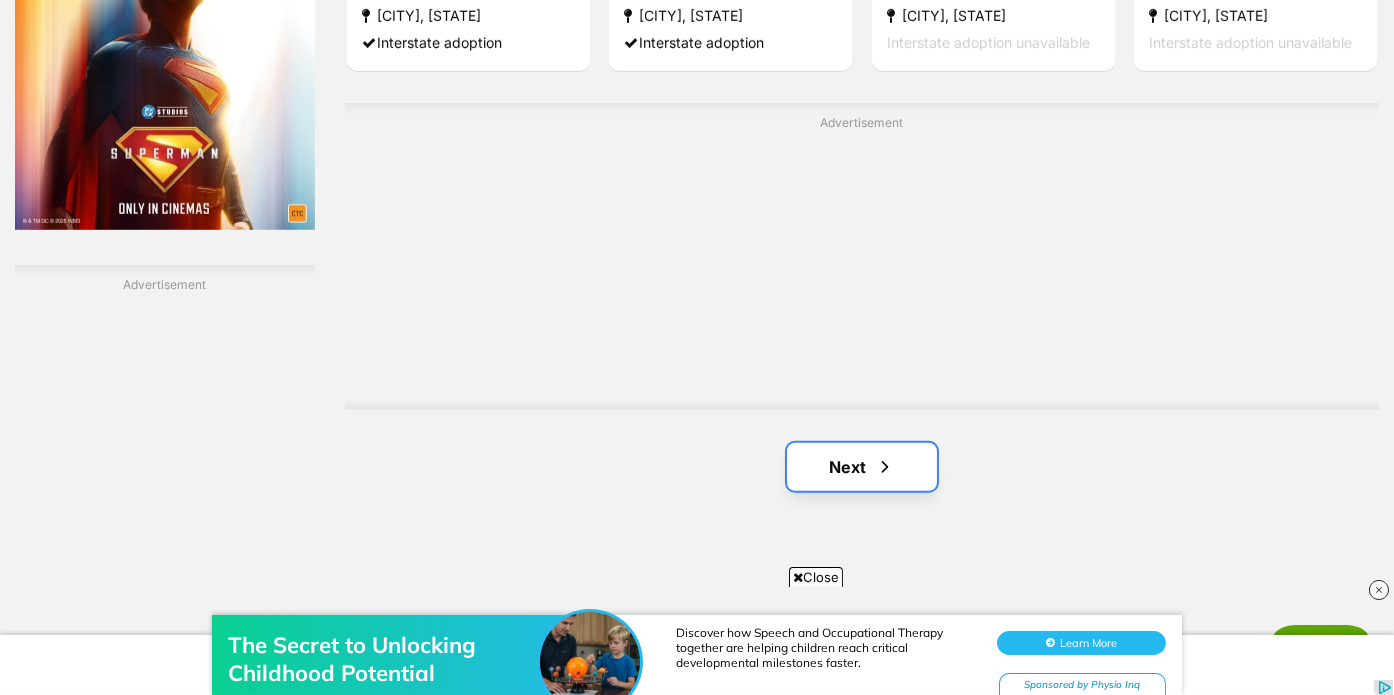 click on "Next" at bounding box center (862, 467) 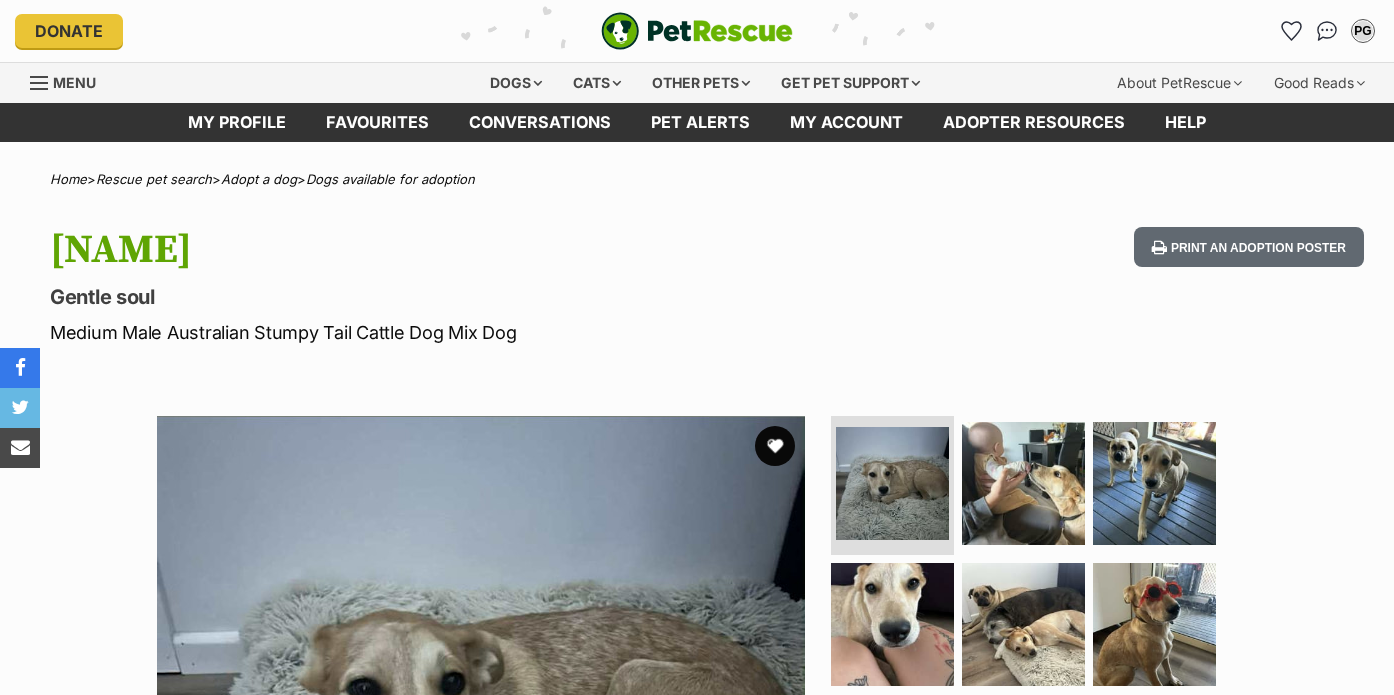 scroll, scrollTop: 0, scrollLeft: 0, axis: both 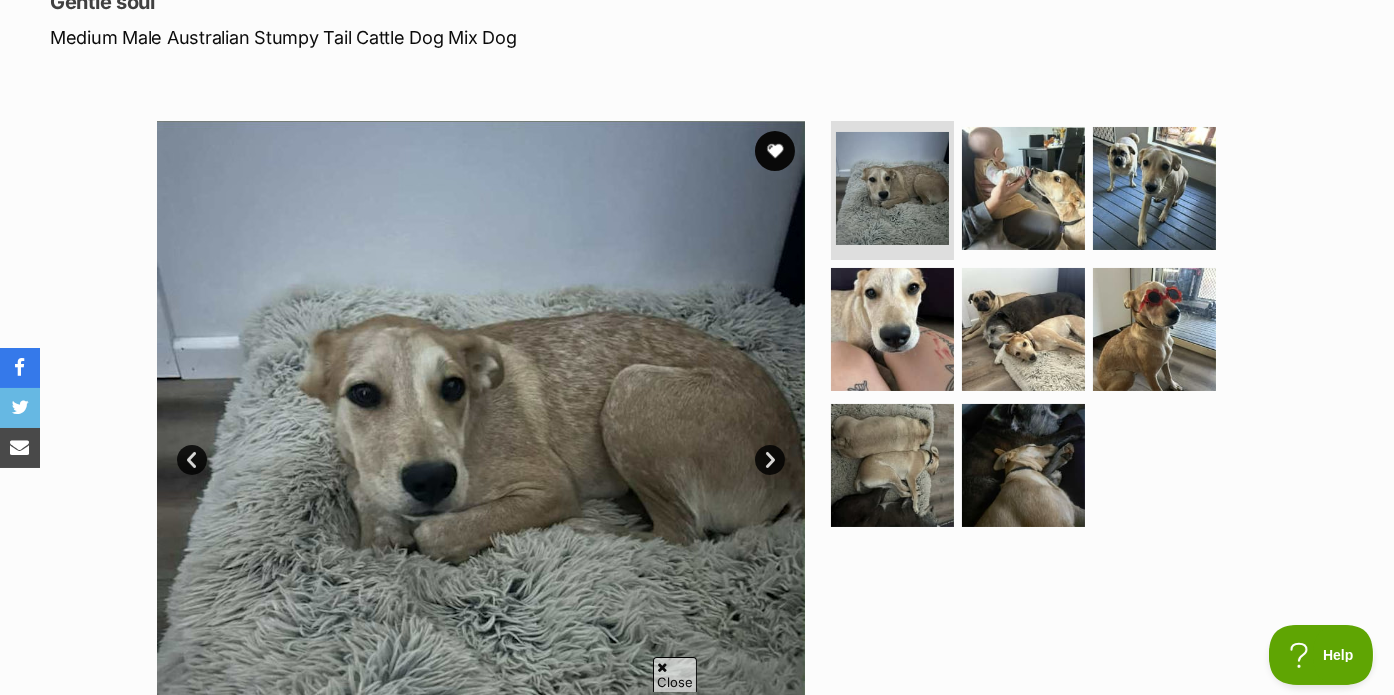 click on "Next" at bounding box center (770, 460) 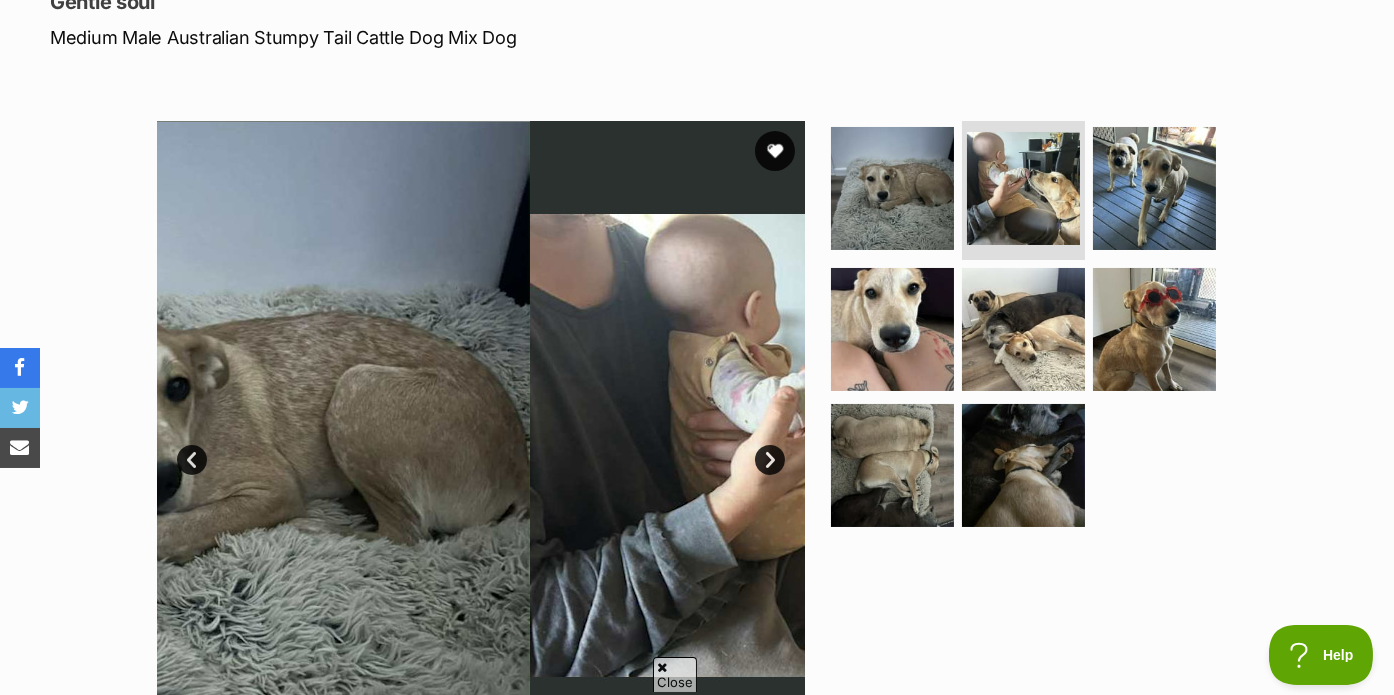 scroll, scrollTop: 0, scrollLeft: 0, axis: both 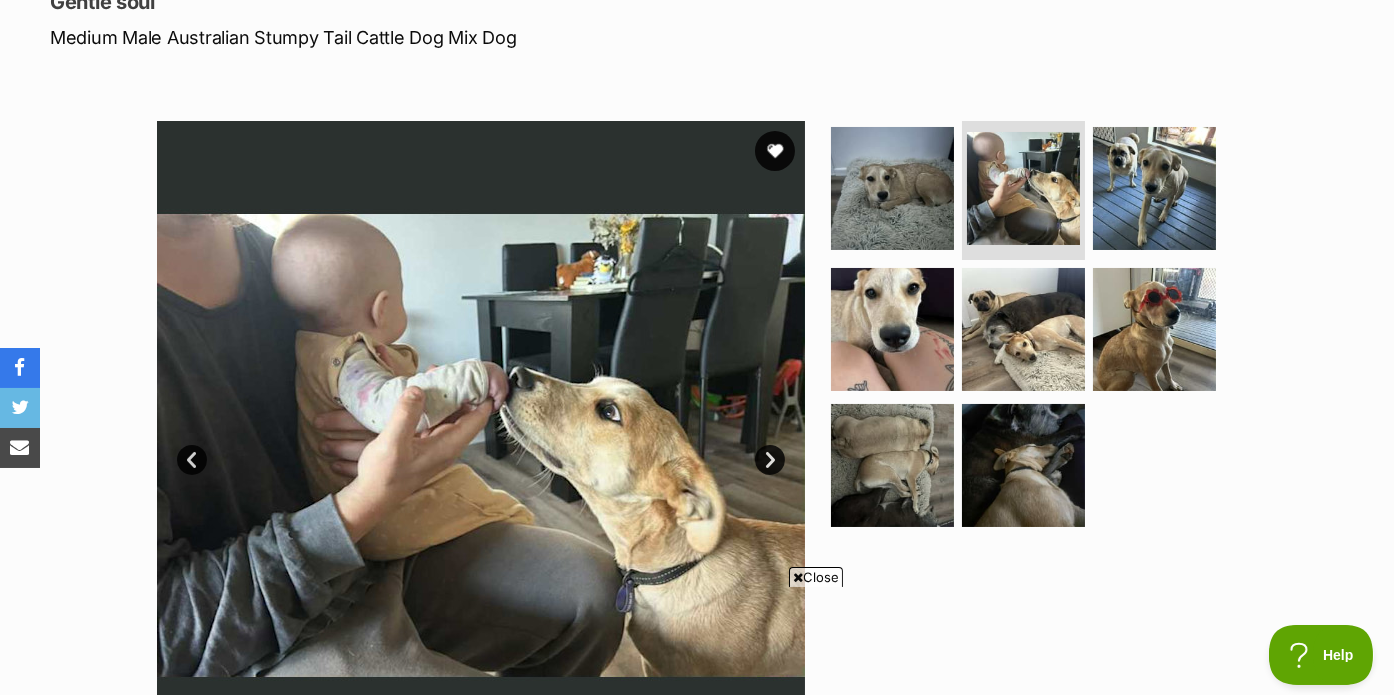 click on "Next" at bounding box center (770, 460) 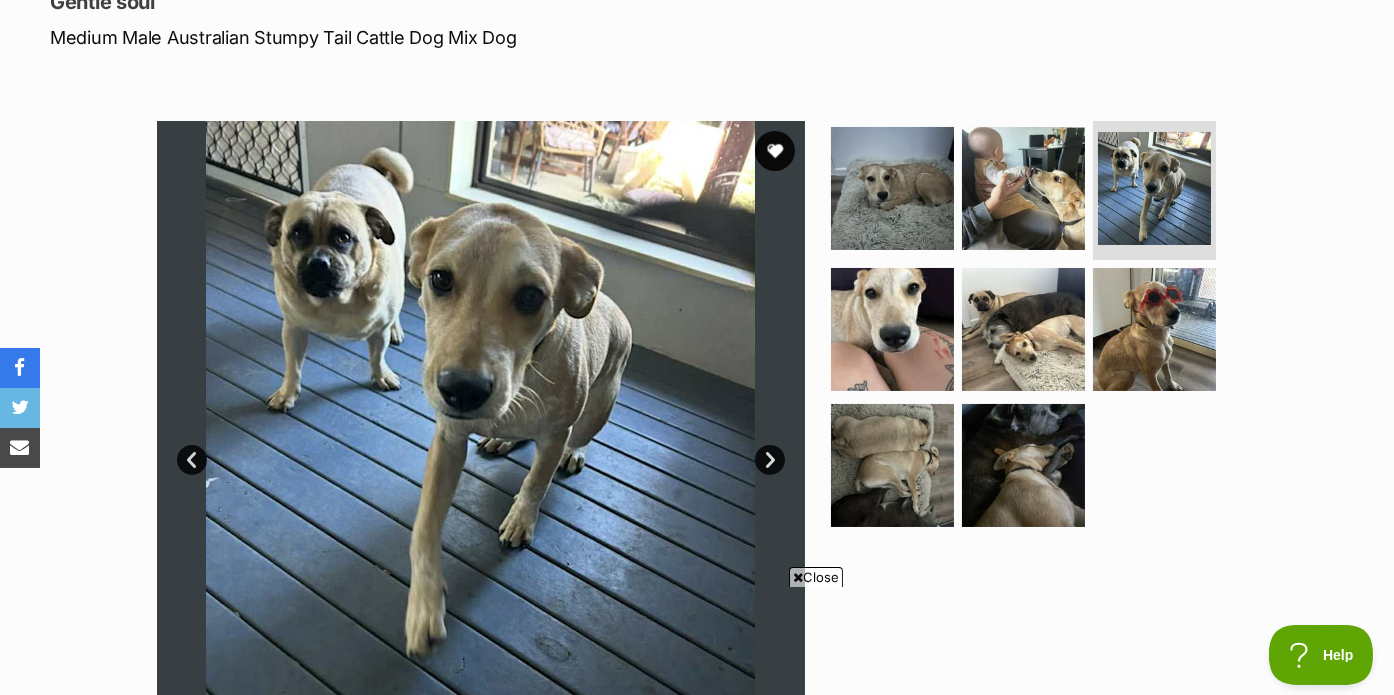scroll, scrollTop: 0, scrollLeft: 0, axis: both 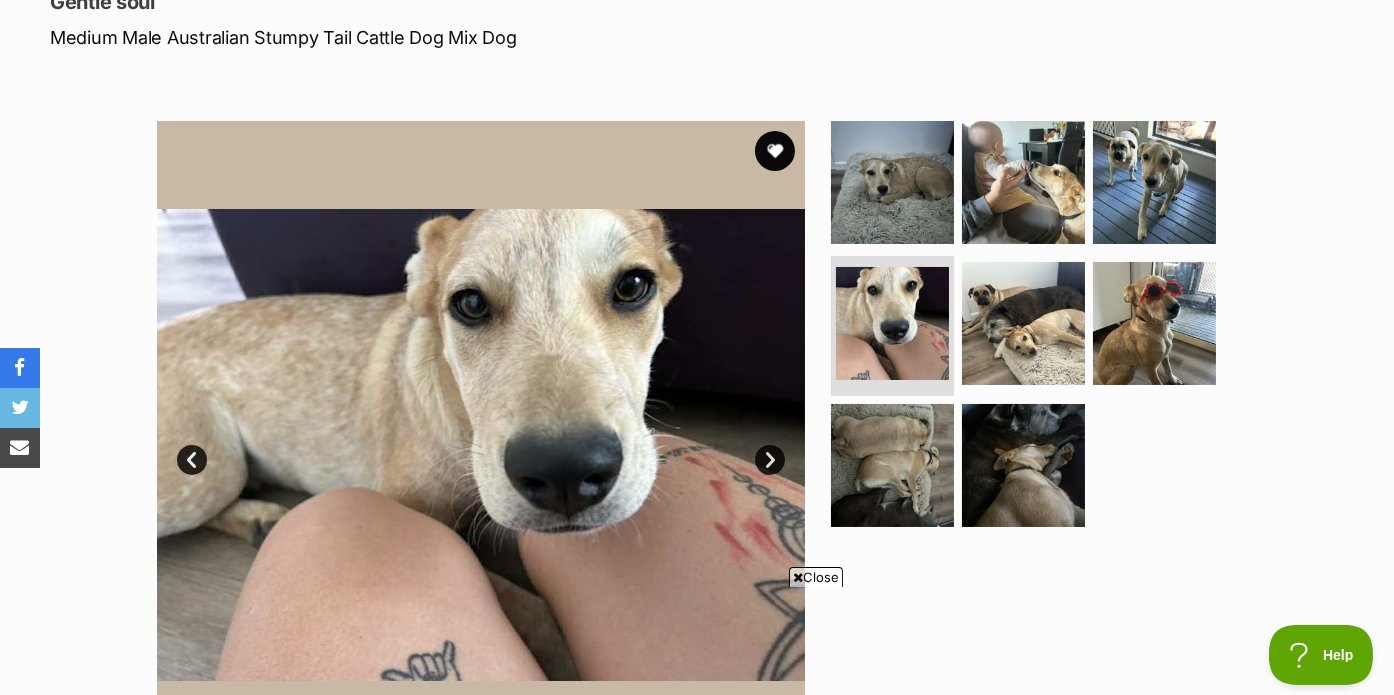 click on "Next" at bounding box center (770, 460) 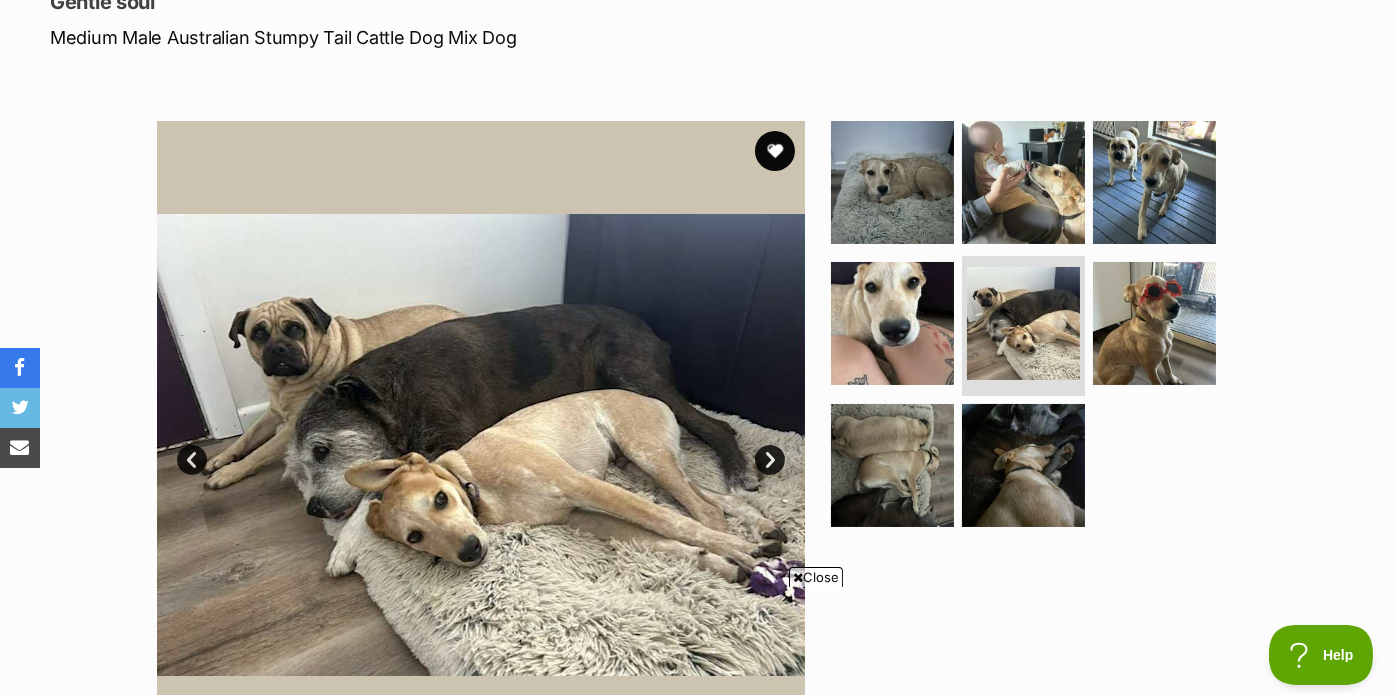 click on "Next" at bounding box center [770, 460] 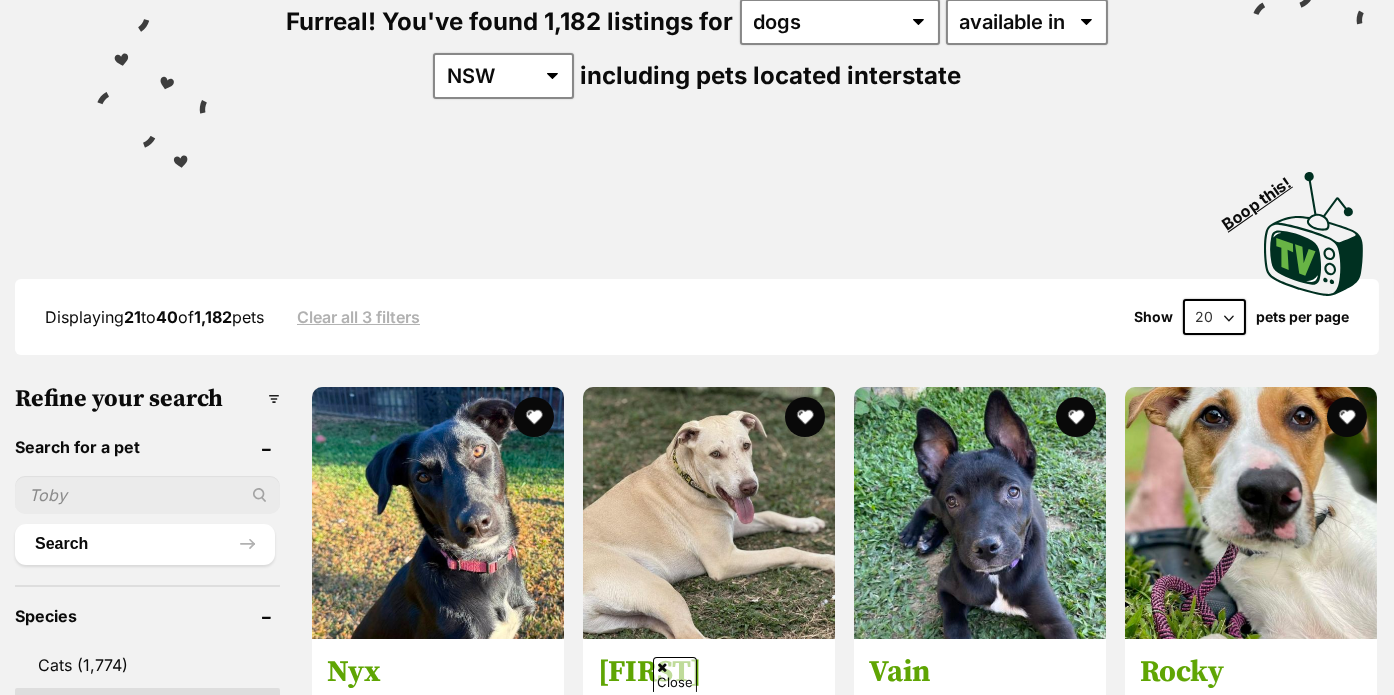 scroll, scrollTop: 0, scrollLeft: 0, axis: both 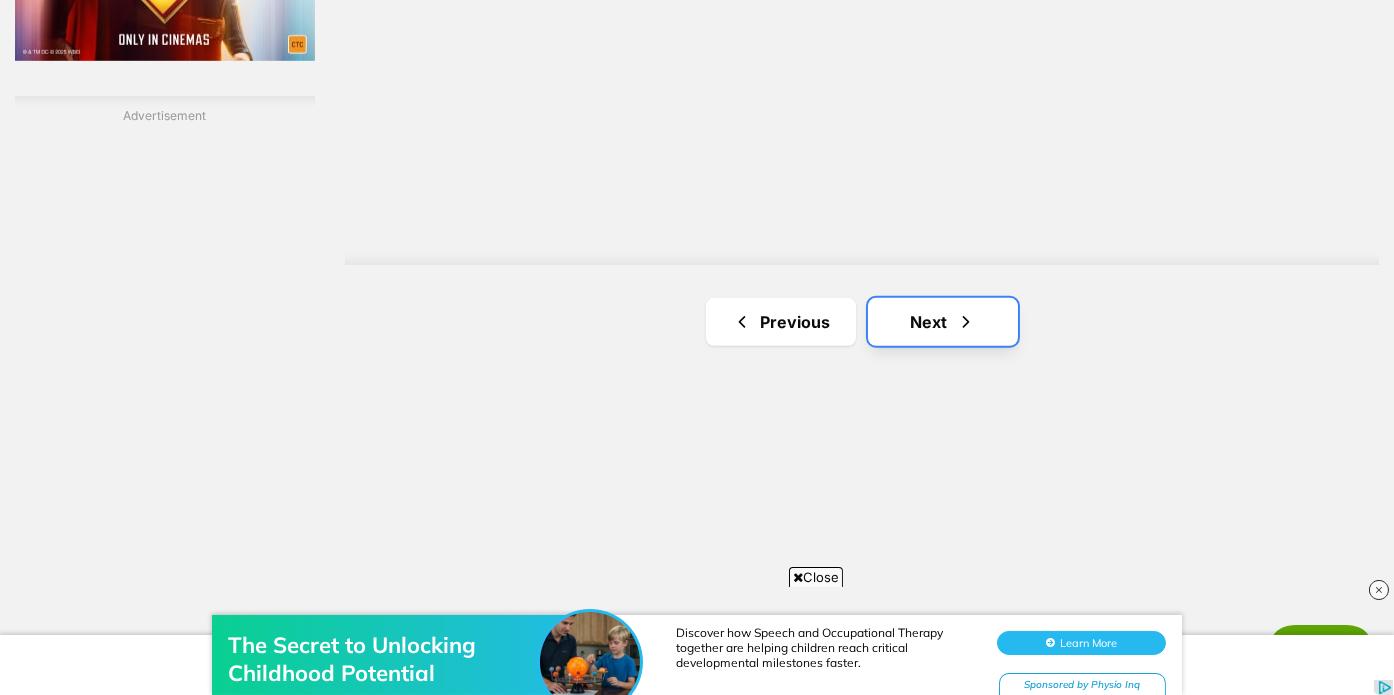 click on "Next" at bounding box center [943, 322] 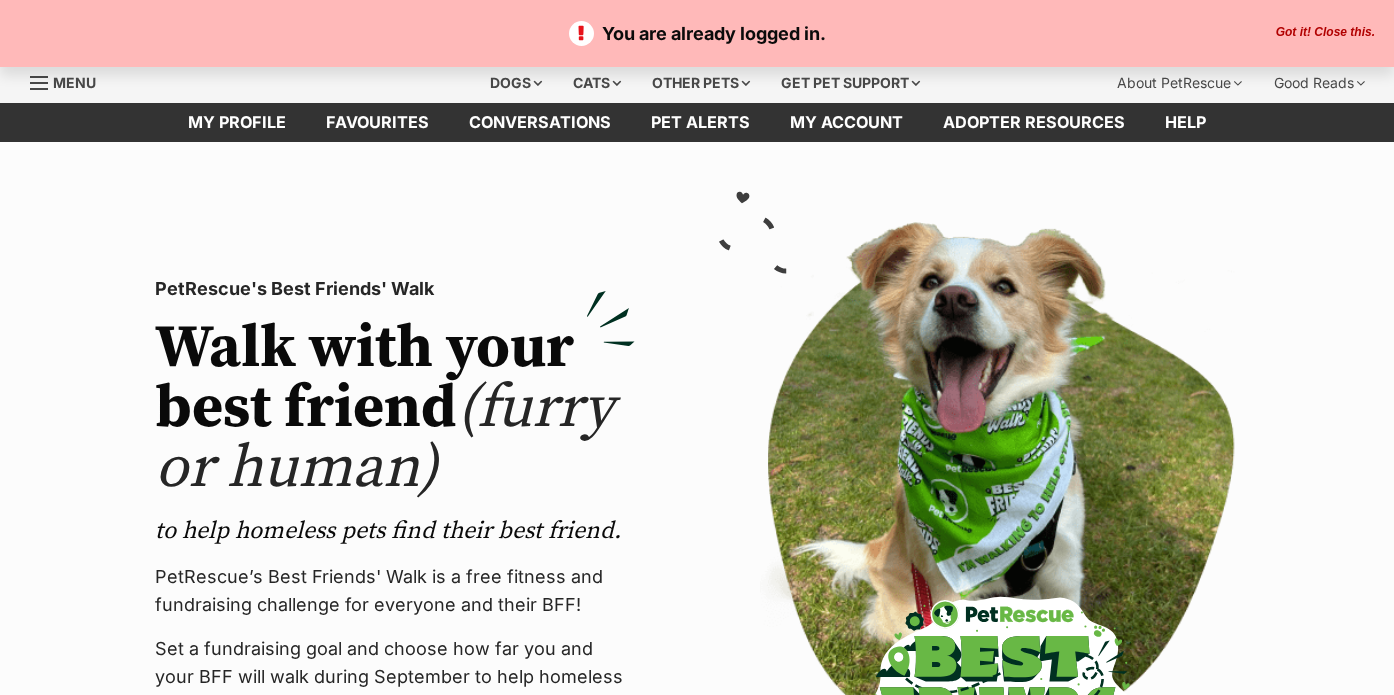scroll, scrollTop: 0, scrollLeft: 0, axis: both 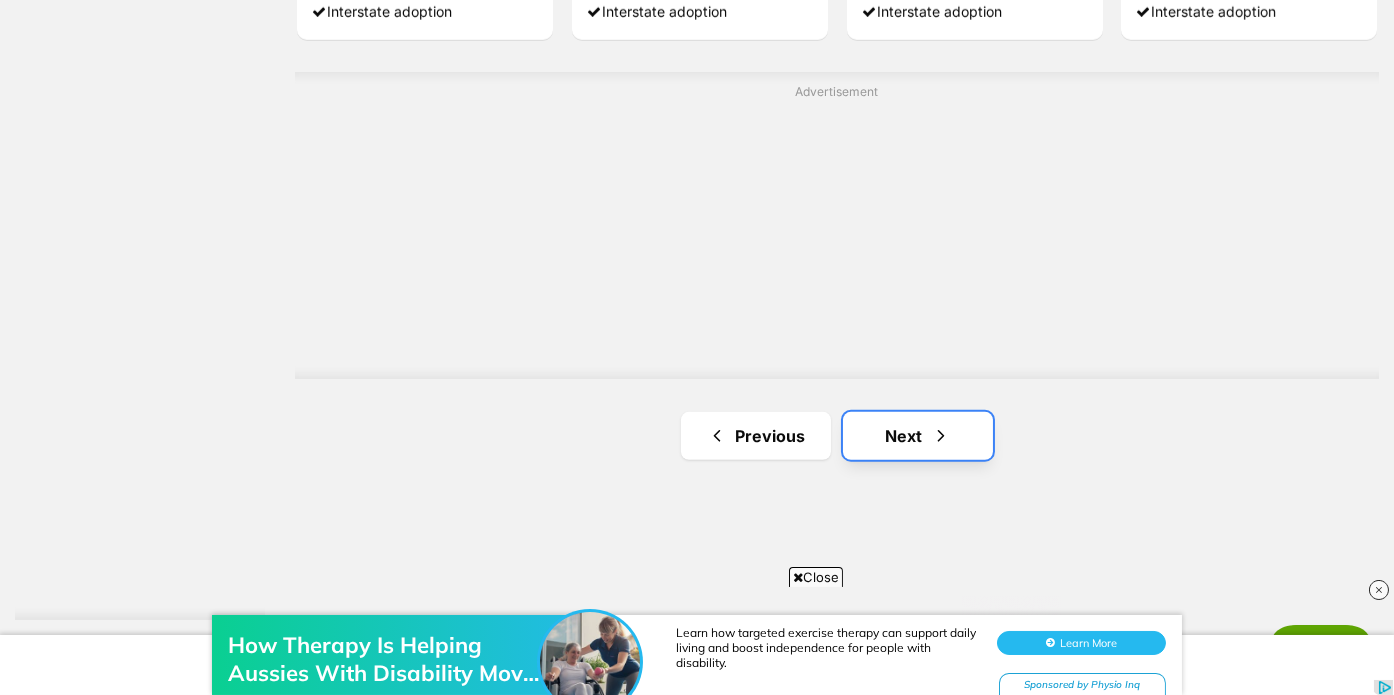 click on "Next" at bounding box center (918, 436) 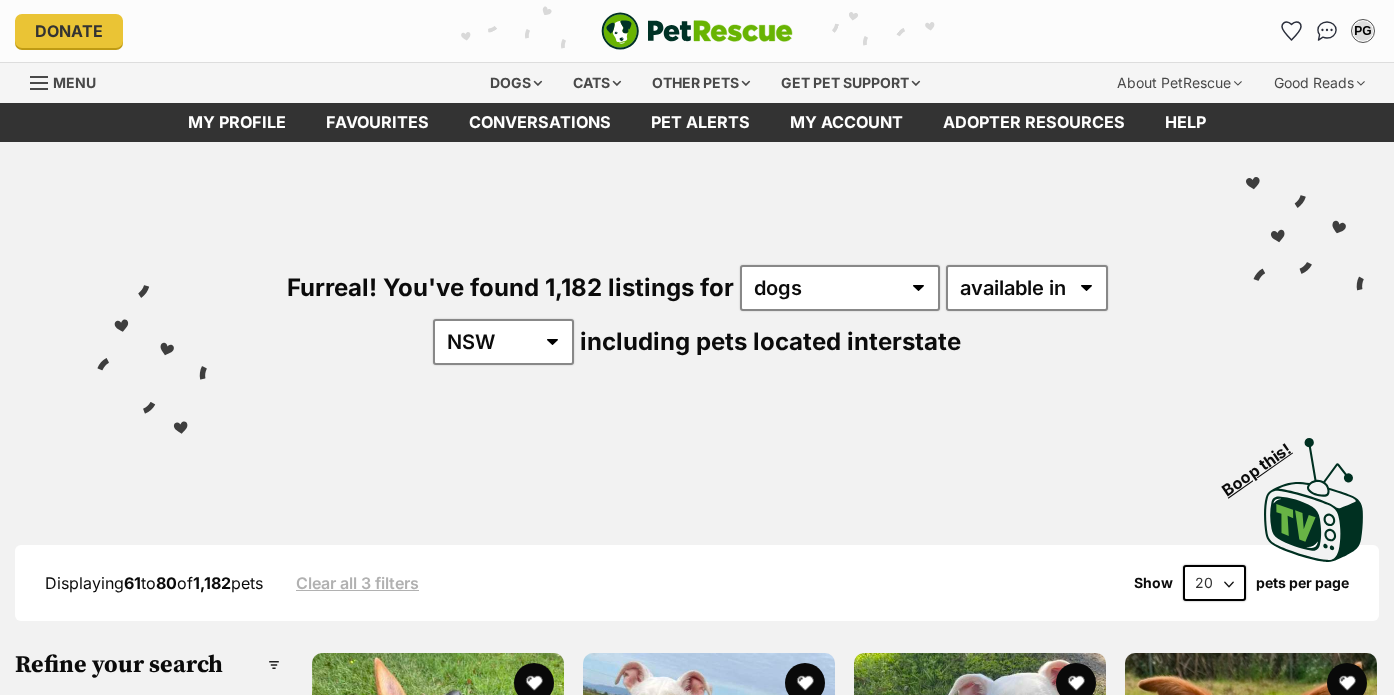 scroll, scrollTop: 0, scrollLeft: 0, axis: both 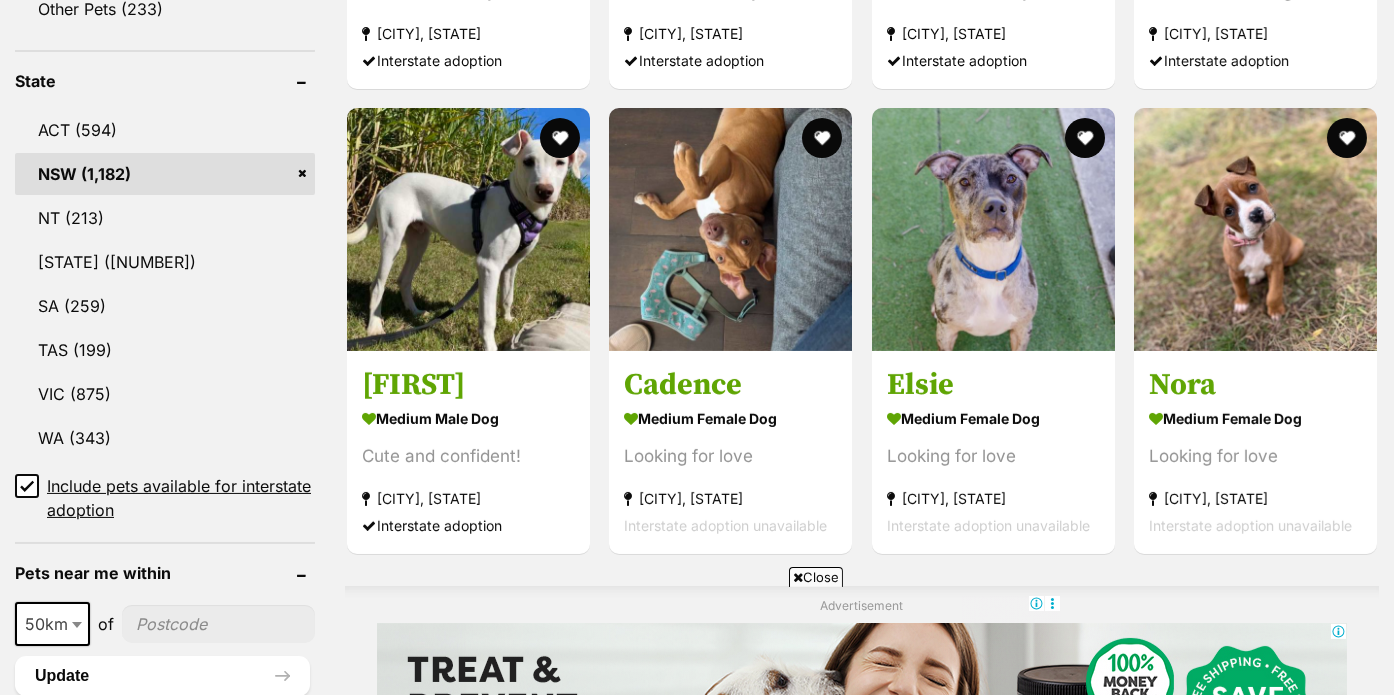 click on "medium female Dog" at bounding box center [993, 418] 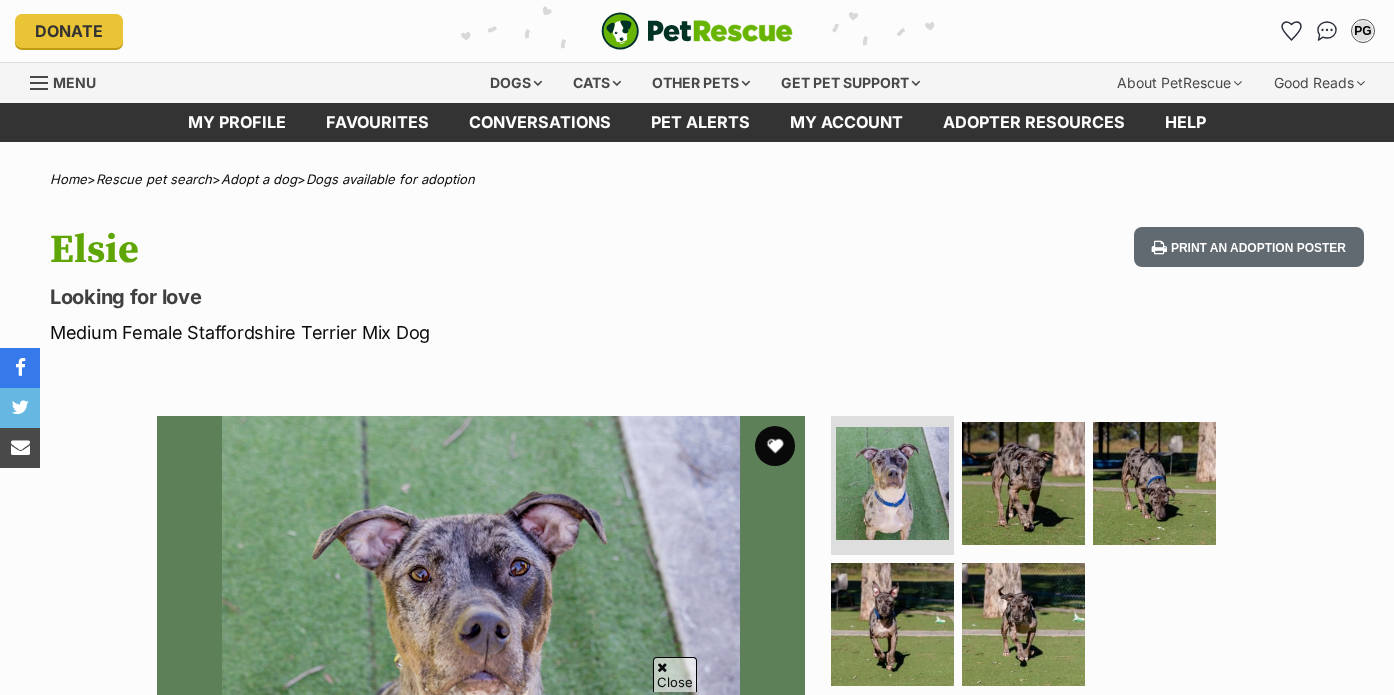 scroll, scrollTop: 111, scrollLeft: 0, axis: vertical 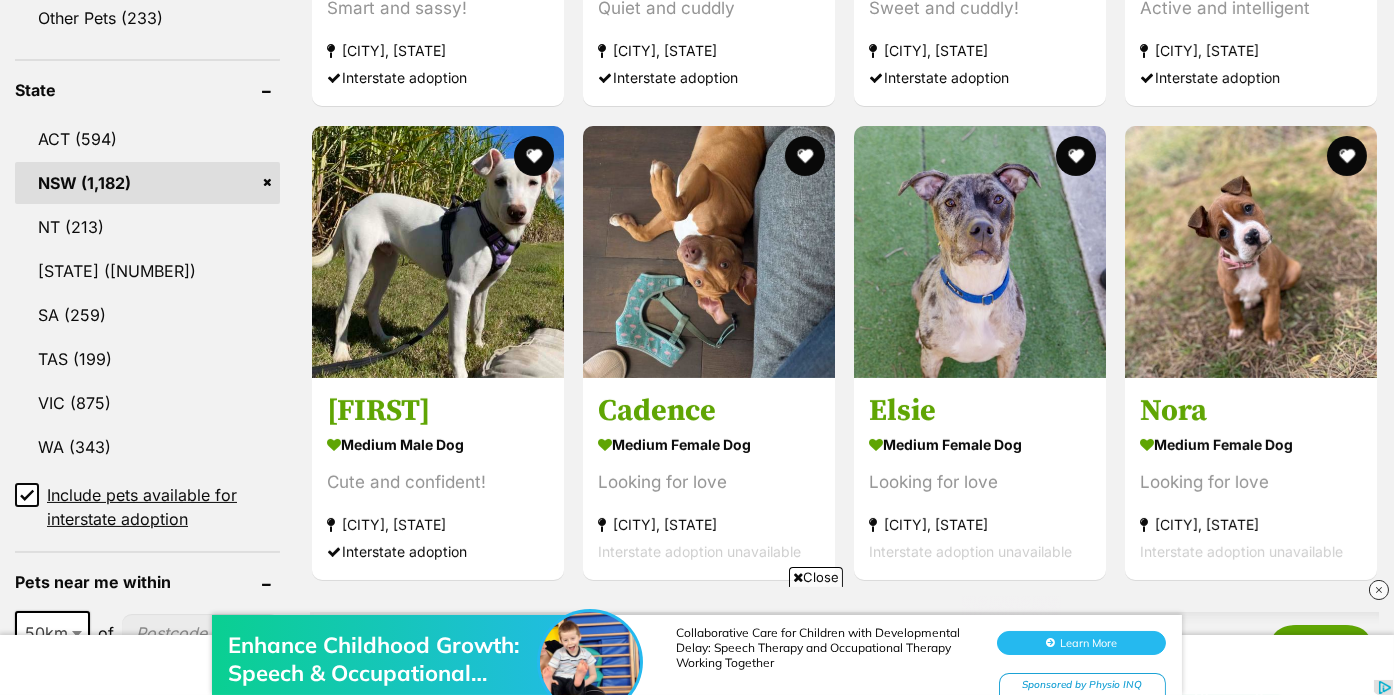 click on "Enhance Childhood Growth: Speech & Occupational Therapy Together
Collaborative Care for Children with Developmental Delay: Speech Therapy and Occupational Therapy Working Together
Learn More
Sponsored by Physio INQ" at bounding box center (697, 634) 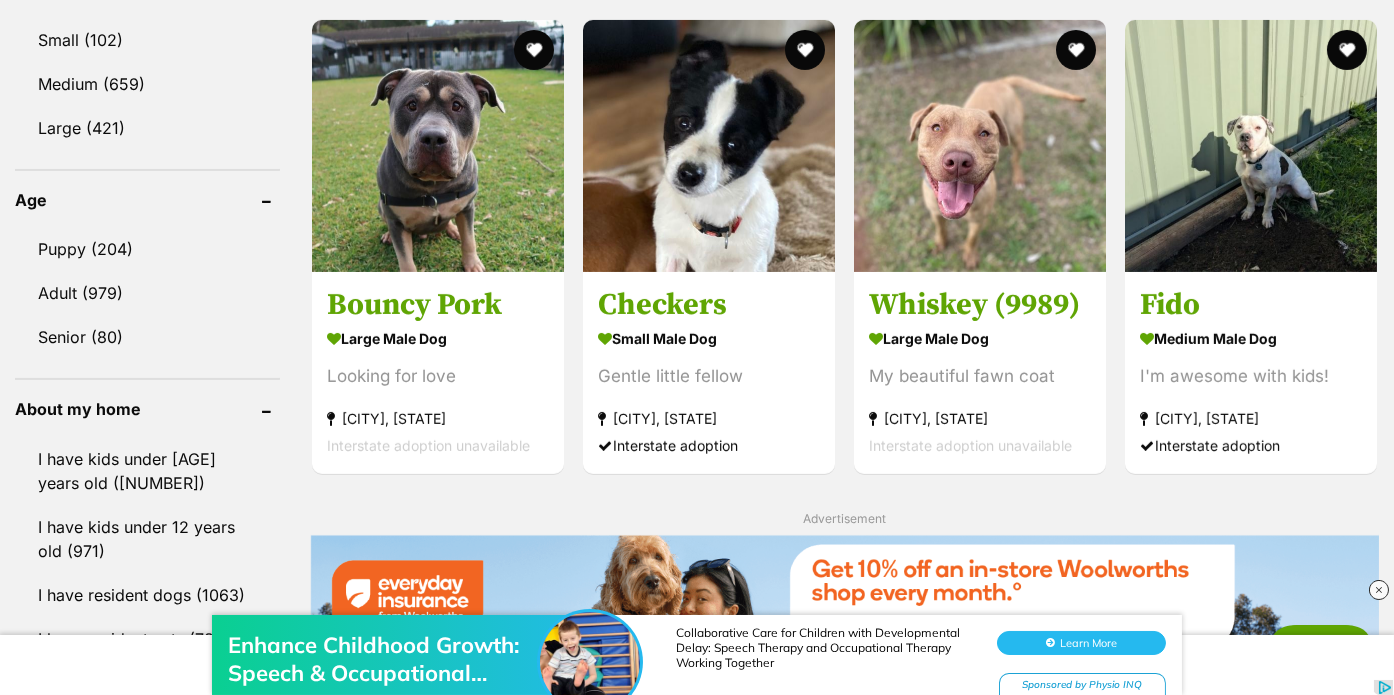 scroll, scrollTop: 1934, scrollLeft: 0, axis: vertical 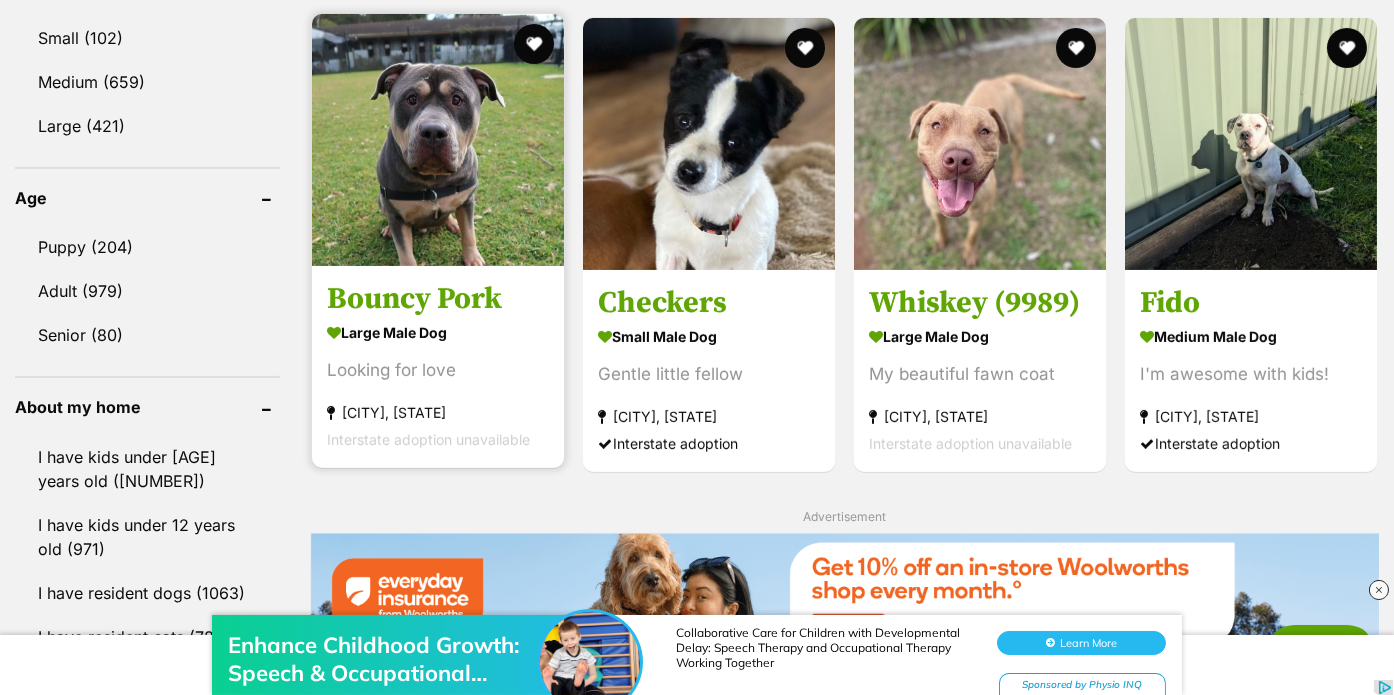 click at bounding box center [438, 140] 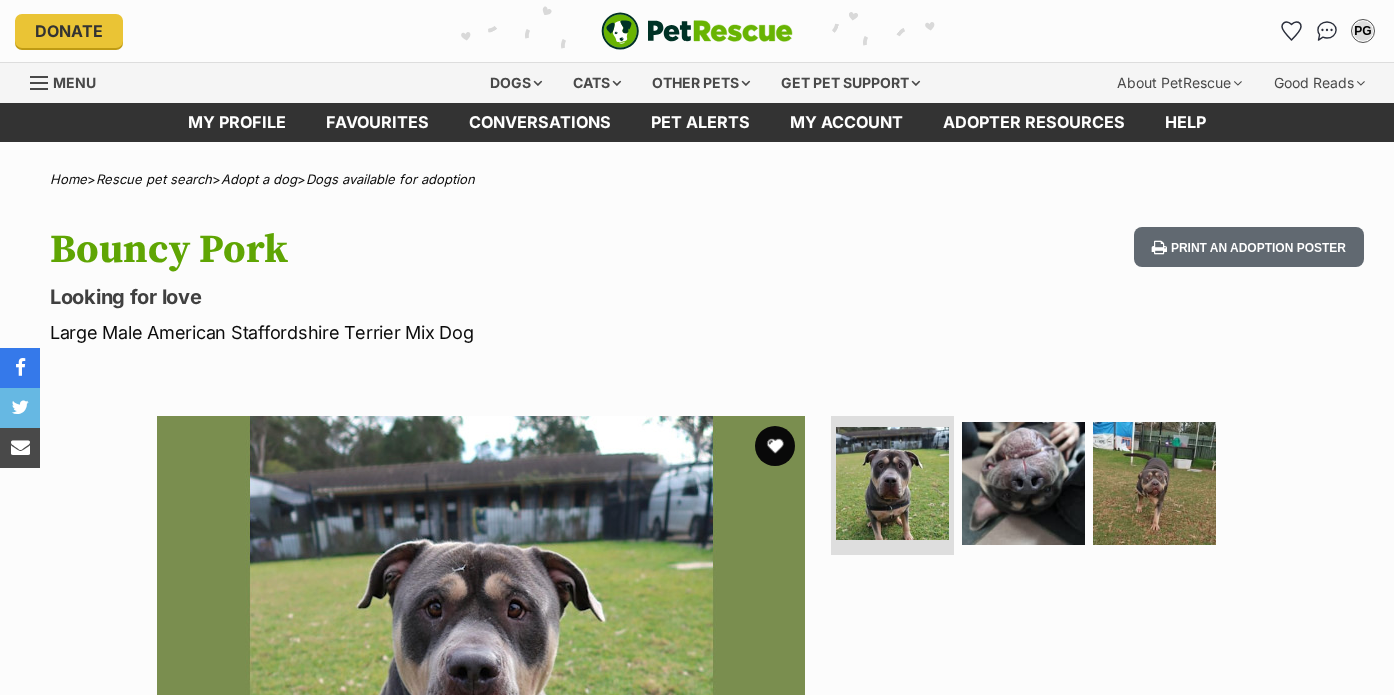 scroll, scrollTop: 0, scrollLeft: 0, axis: both 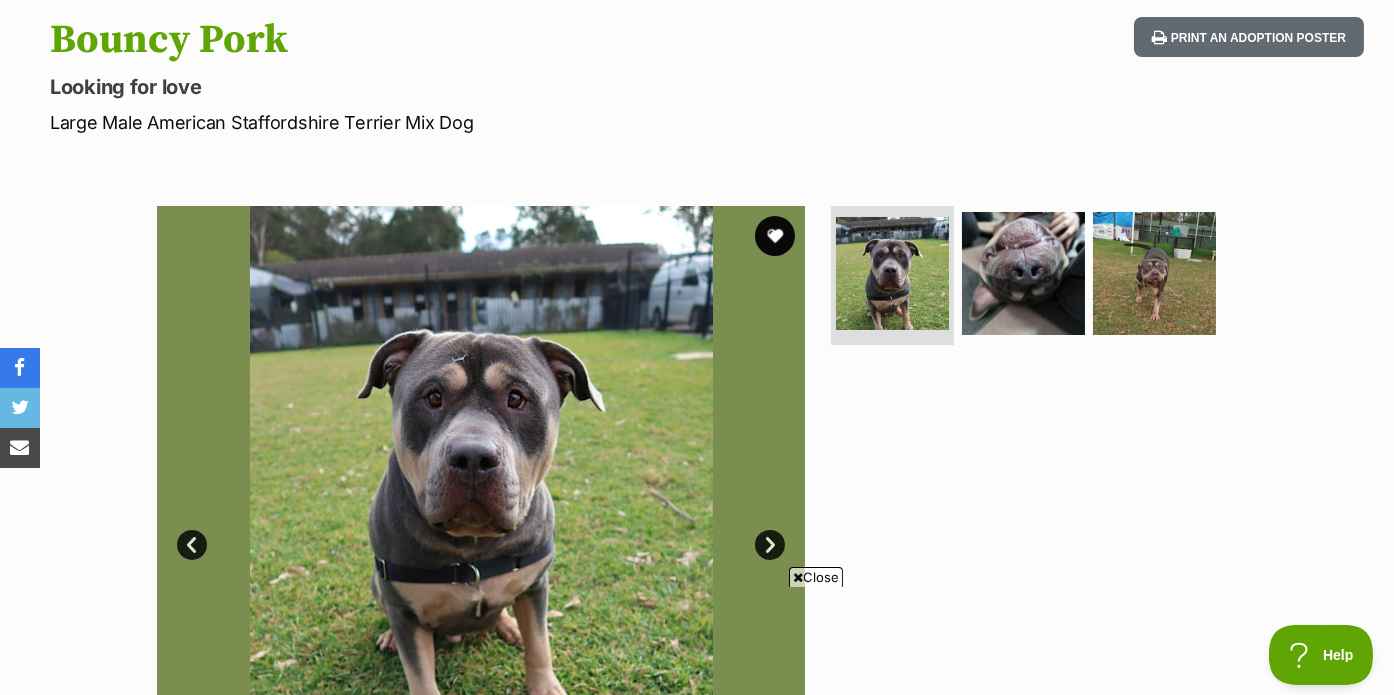 click on "Next" at bounding box center [770, 545] 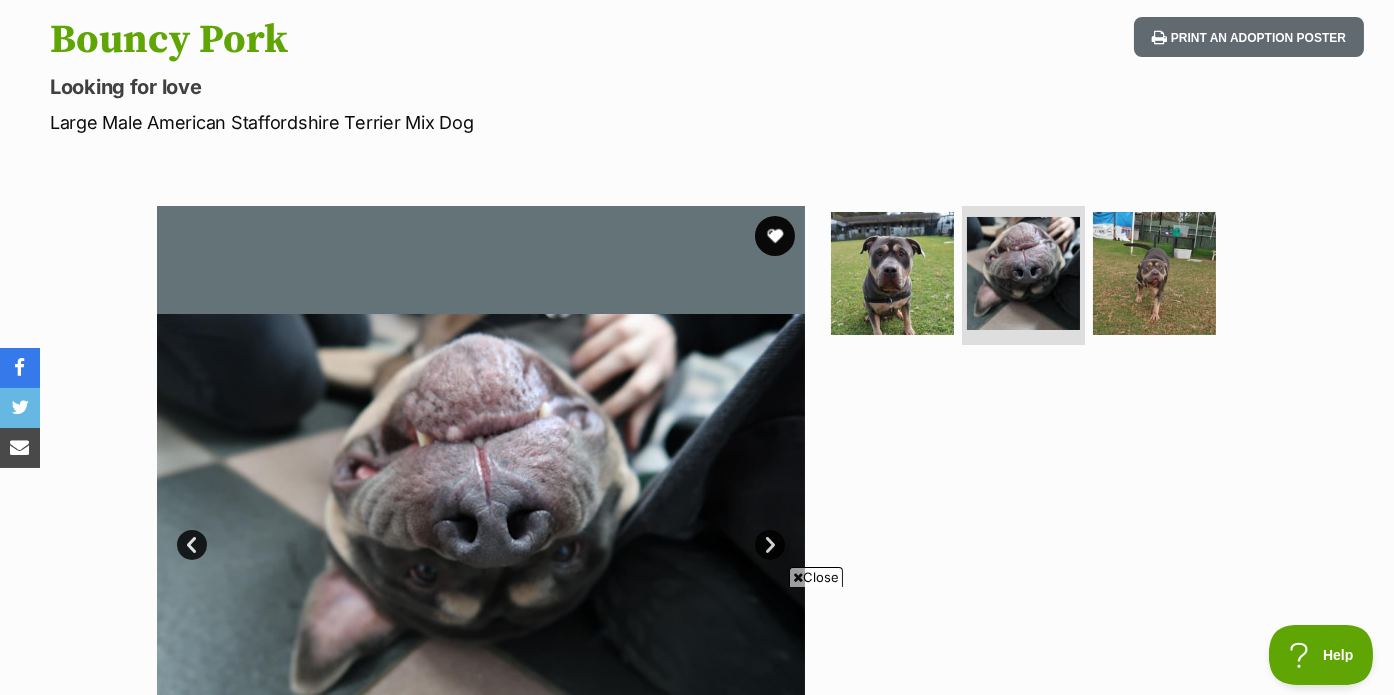 scroll, scrollTop: 0, scrollLeft: 0, axis: both 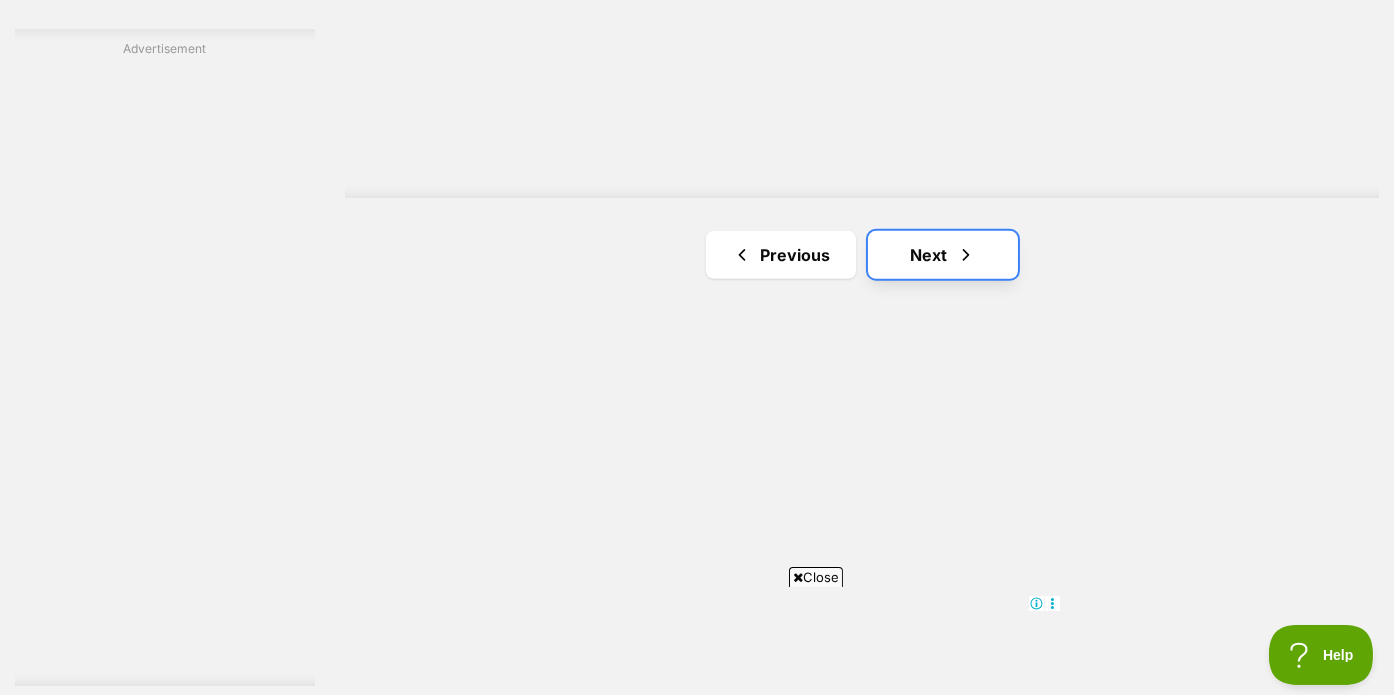 click at bounding box center (966, 255) 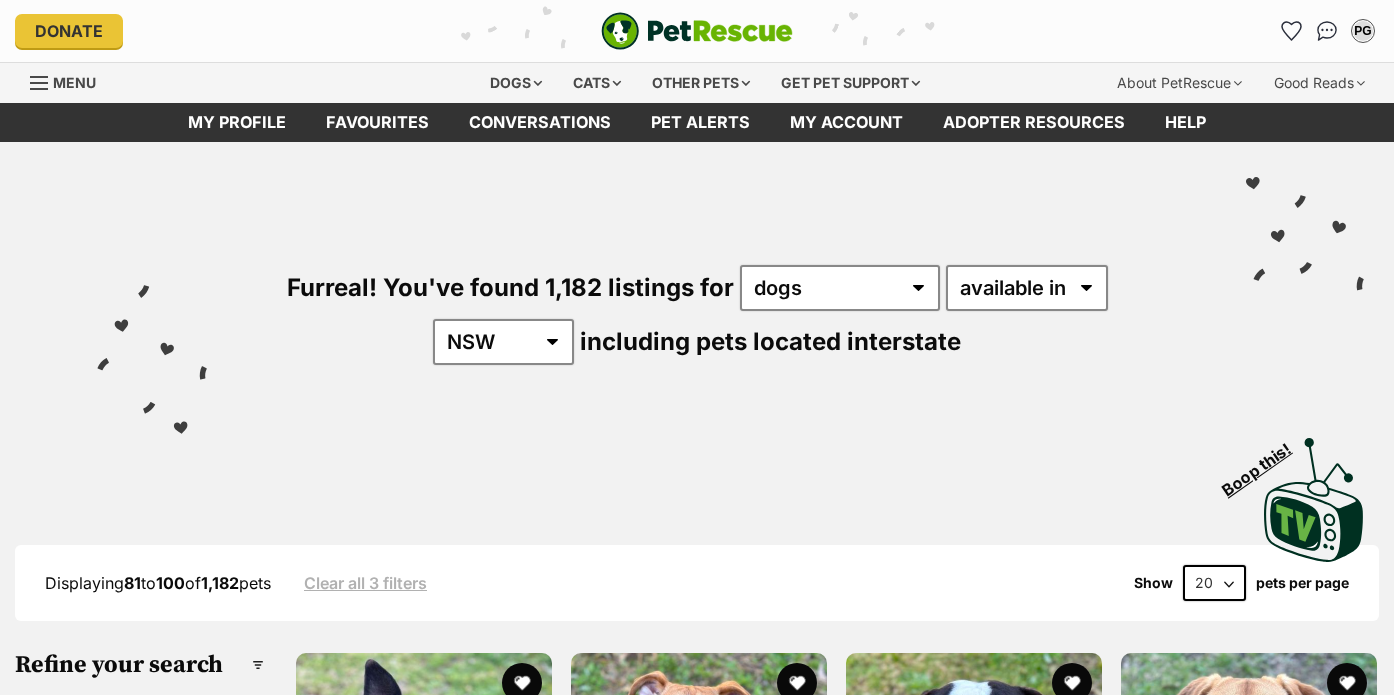 scroll, scrollTop: 0, scrollLeft: 0, axis: both 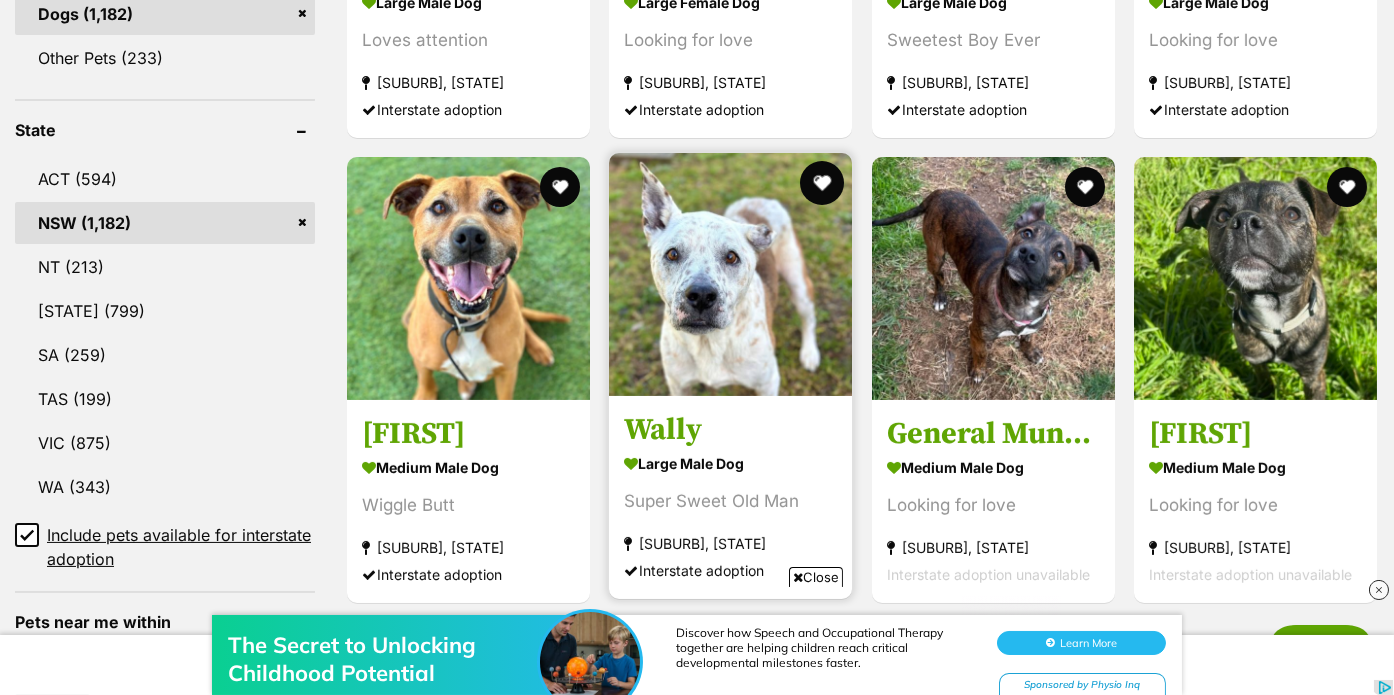 click at bounding box center [823, 183] 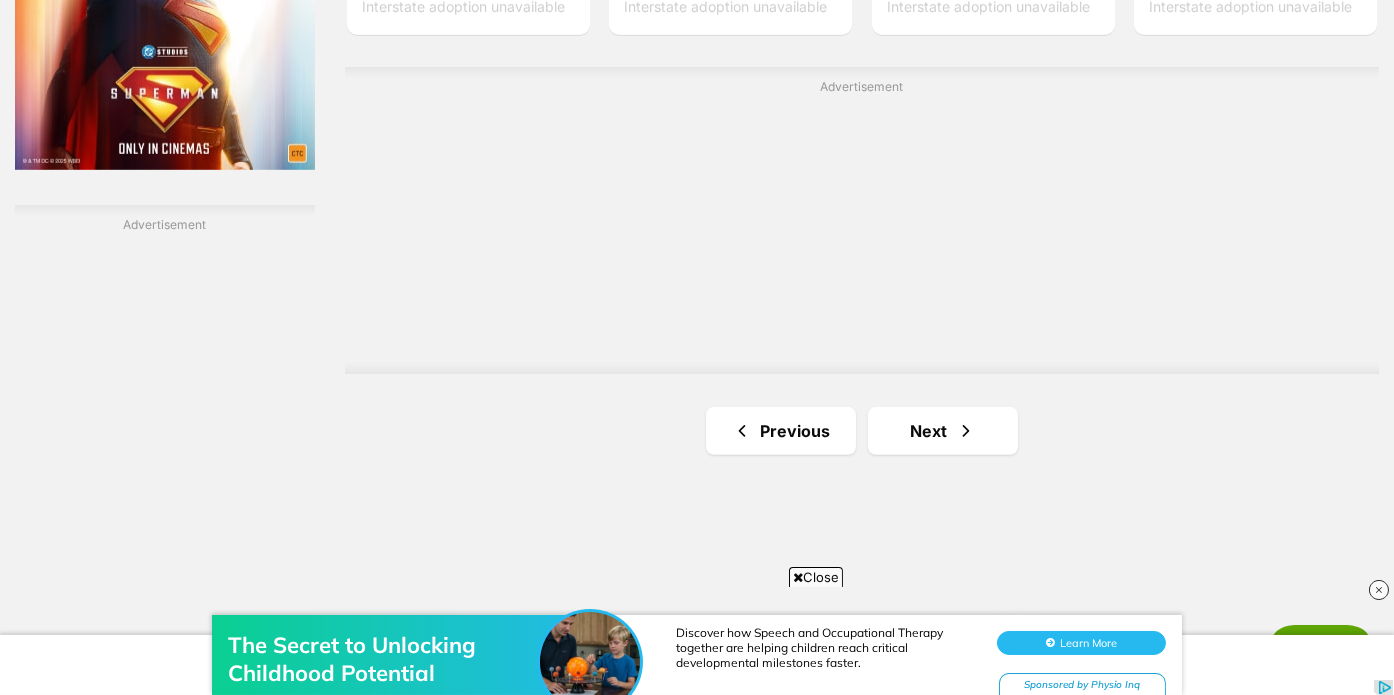 scroll, scrollTop: 3479, scrollLeft: 0, axis: vertical 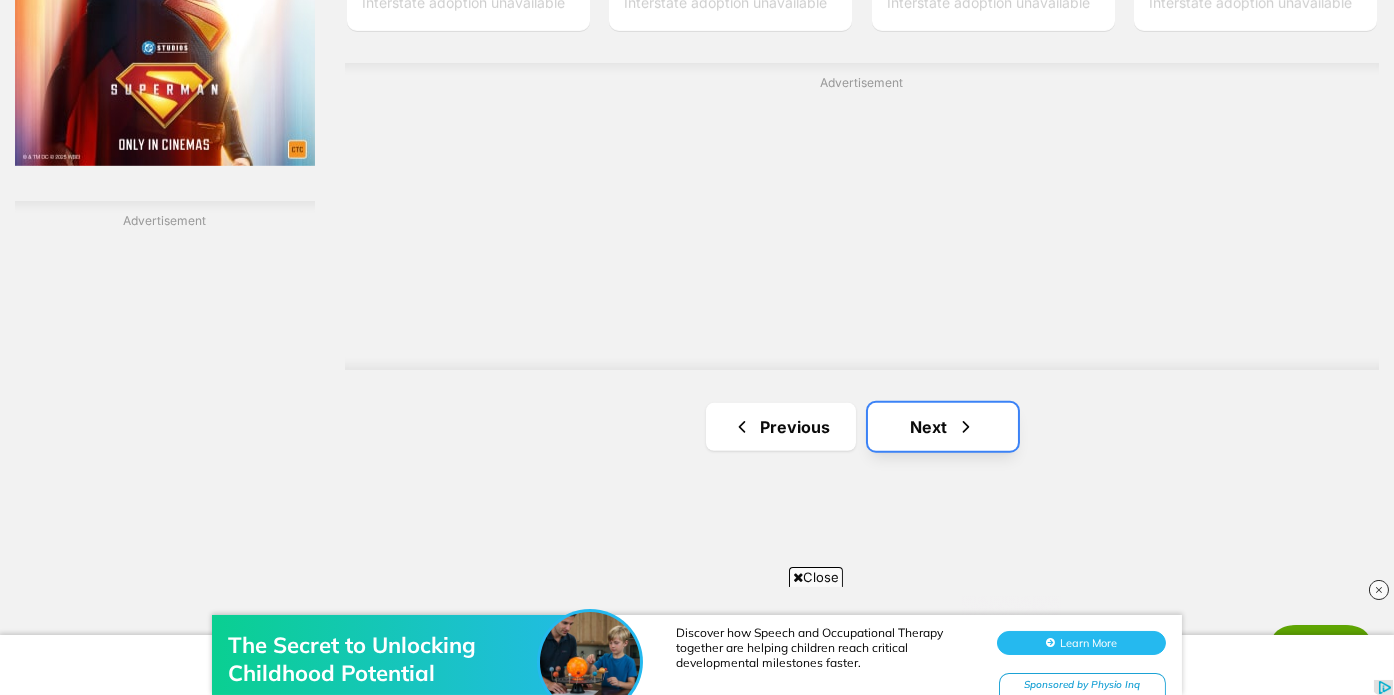 click on "Next" at bounding box center [943, 427] 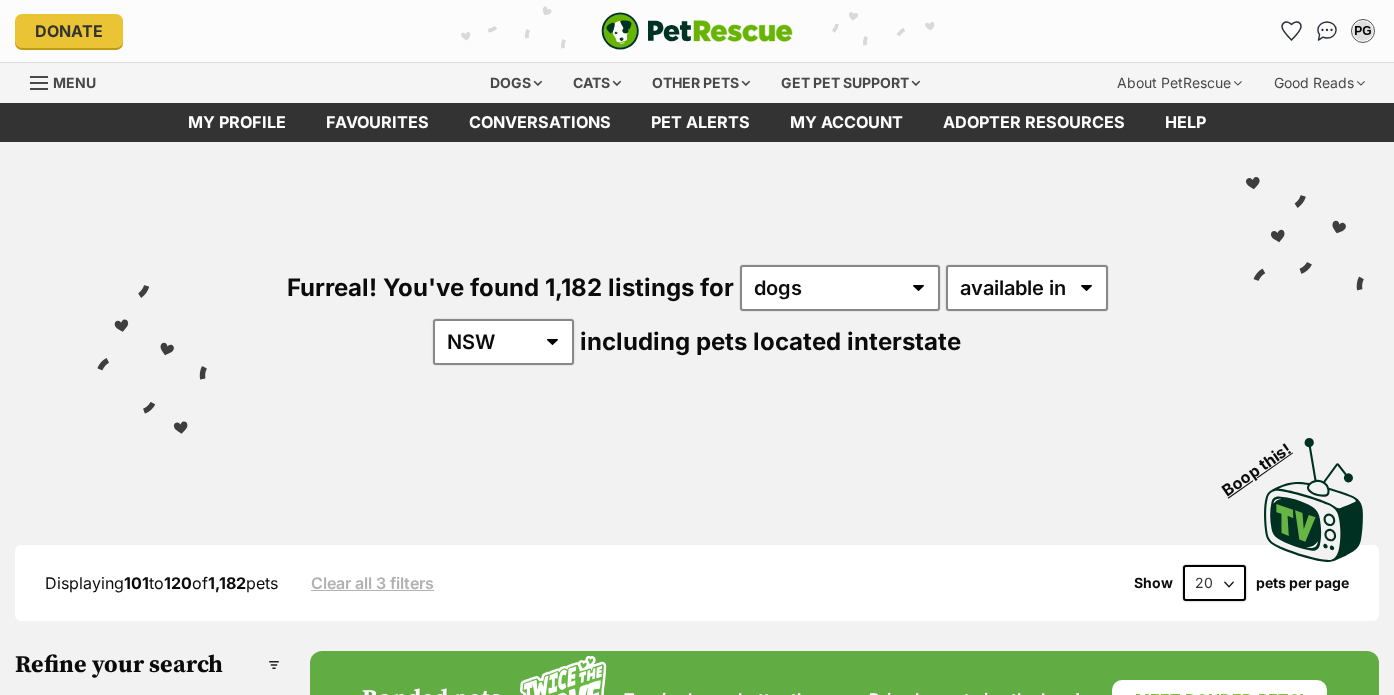 scroll, scrollTop: 0, scrollLeft: 0, axis: both 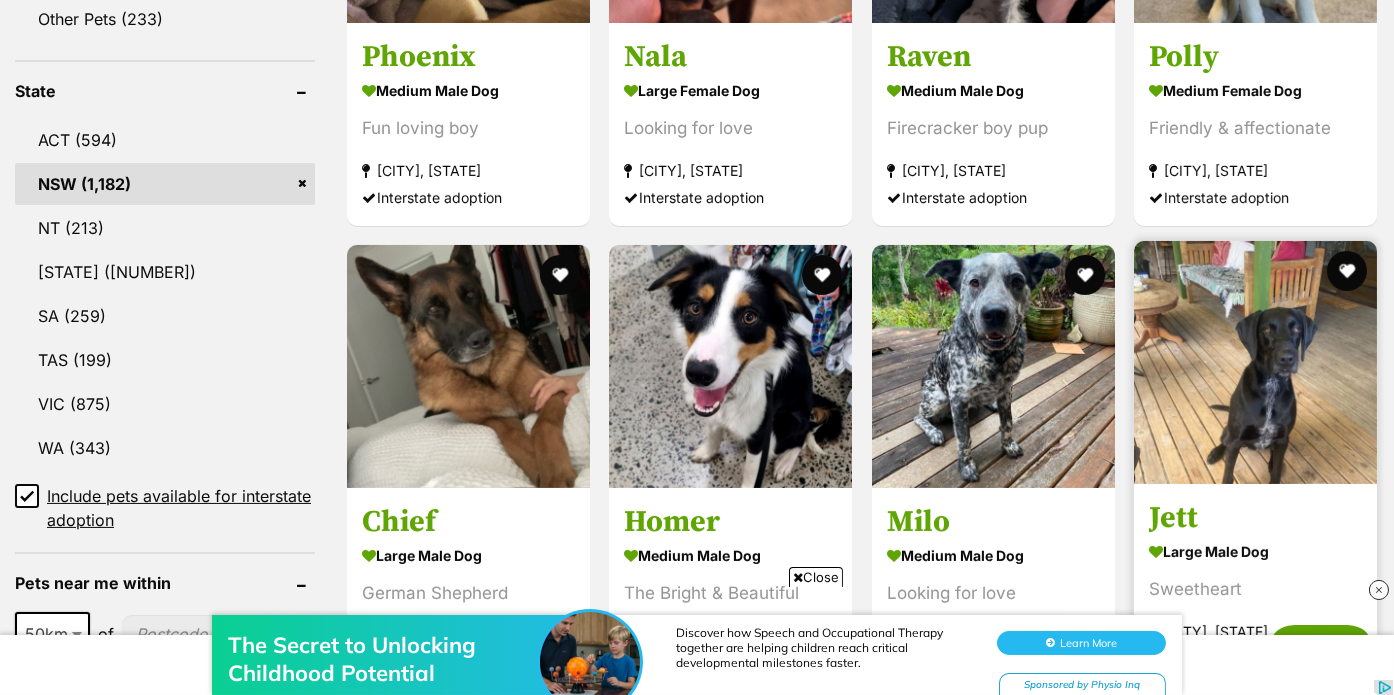 click on "Jett" at bounding box center [1255, 518] 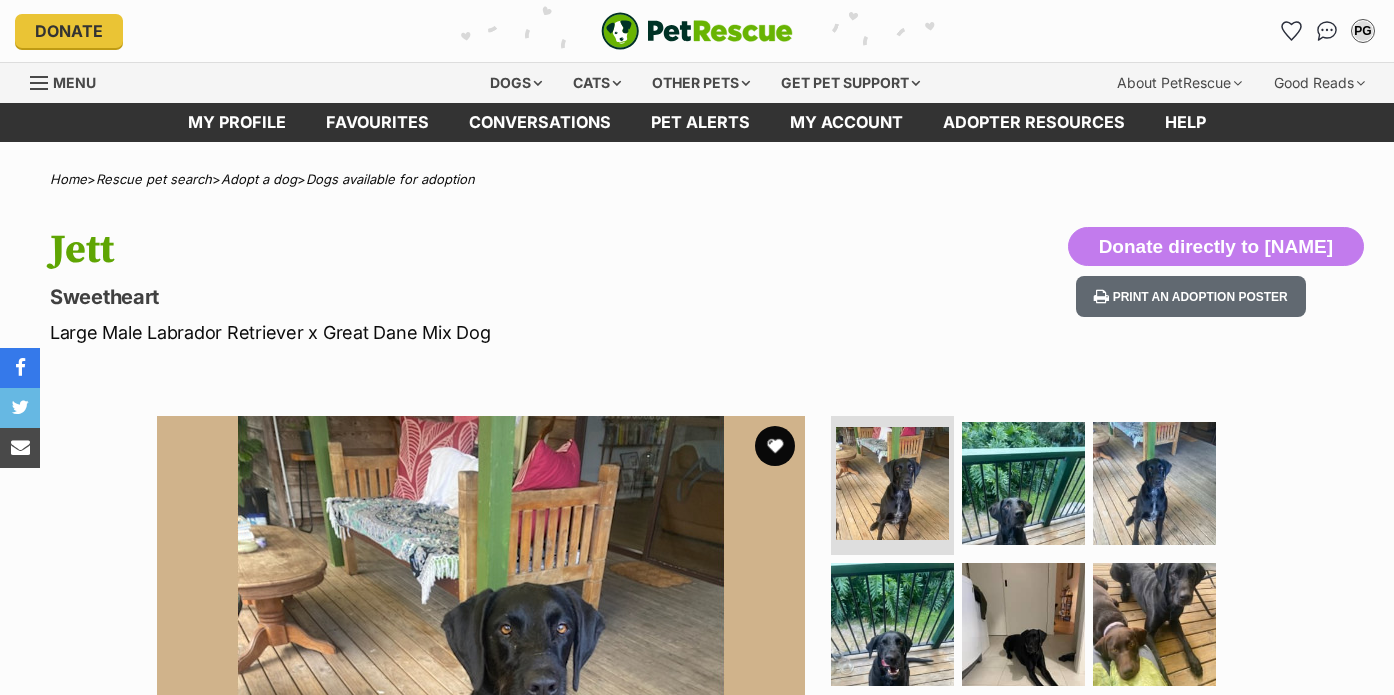 scroll, scrollTop: 0, scrollLeft: 0, axis: both 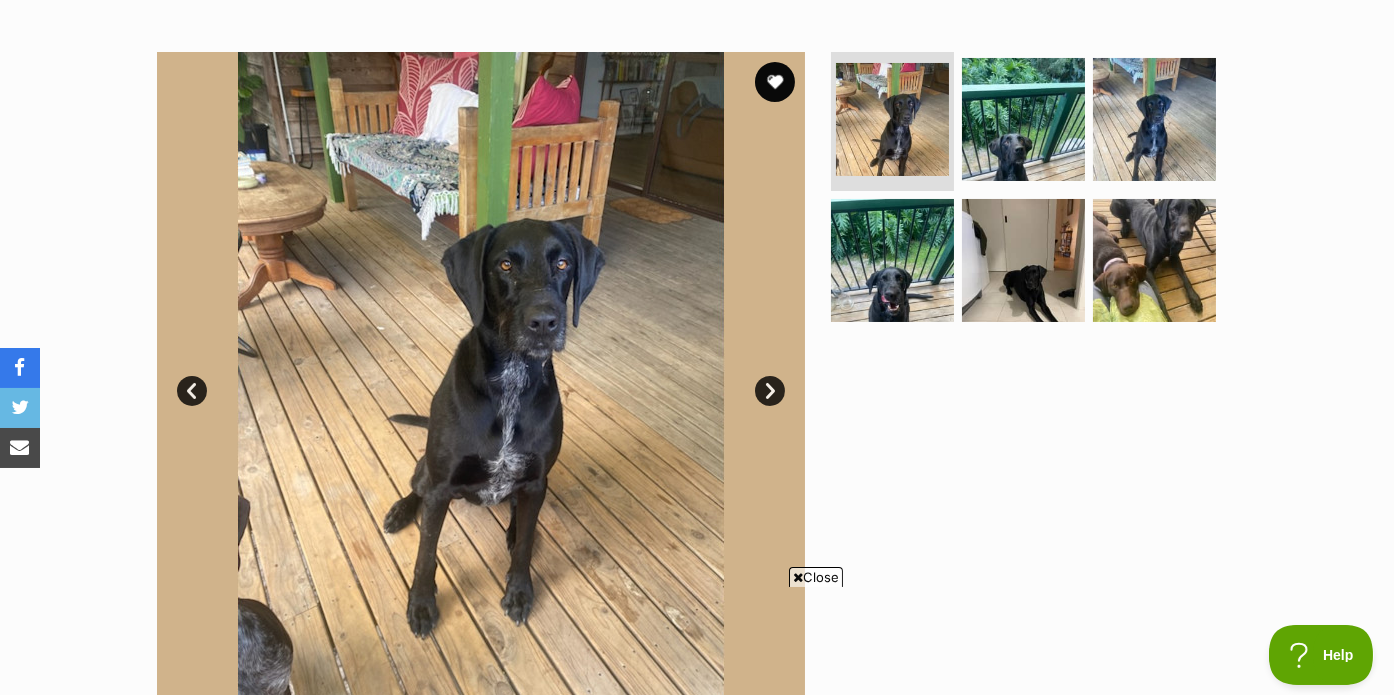 click on "Next" at bounding box center [770, 391] 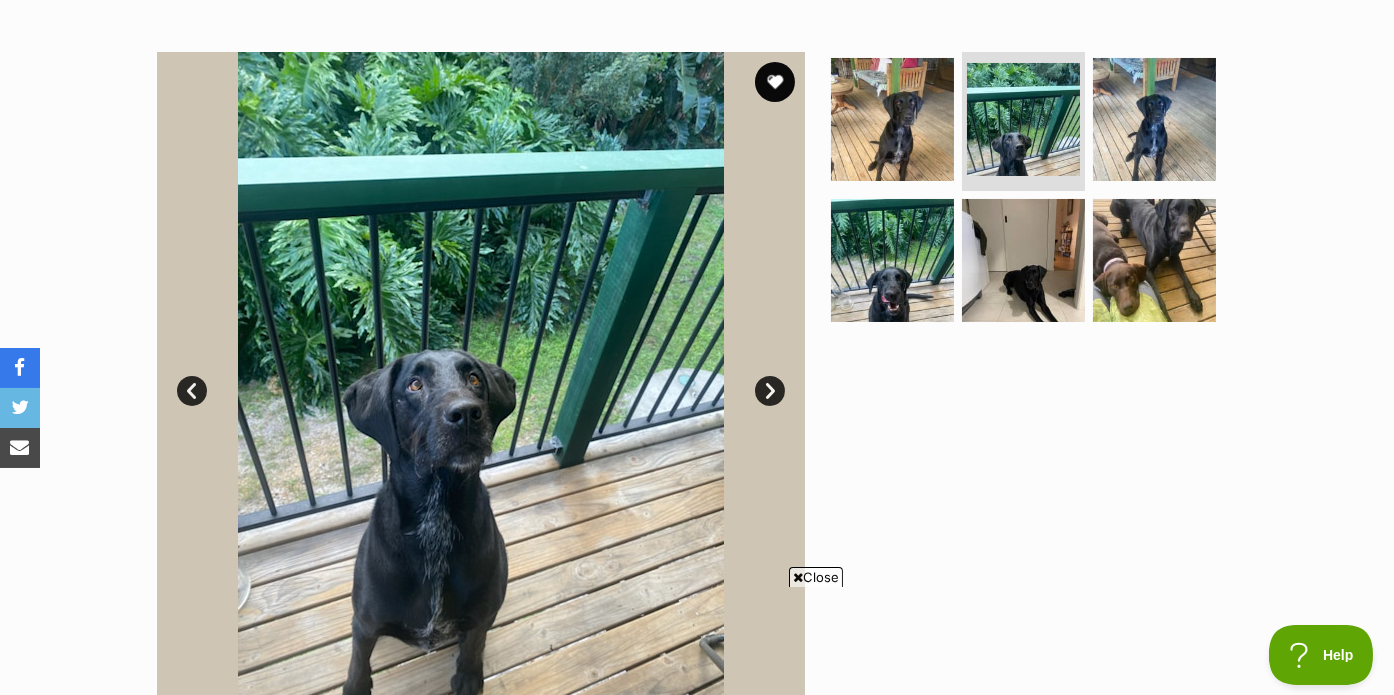 click on "Next" at bounding box center (770, 391) 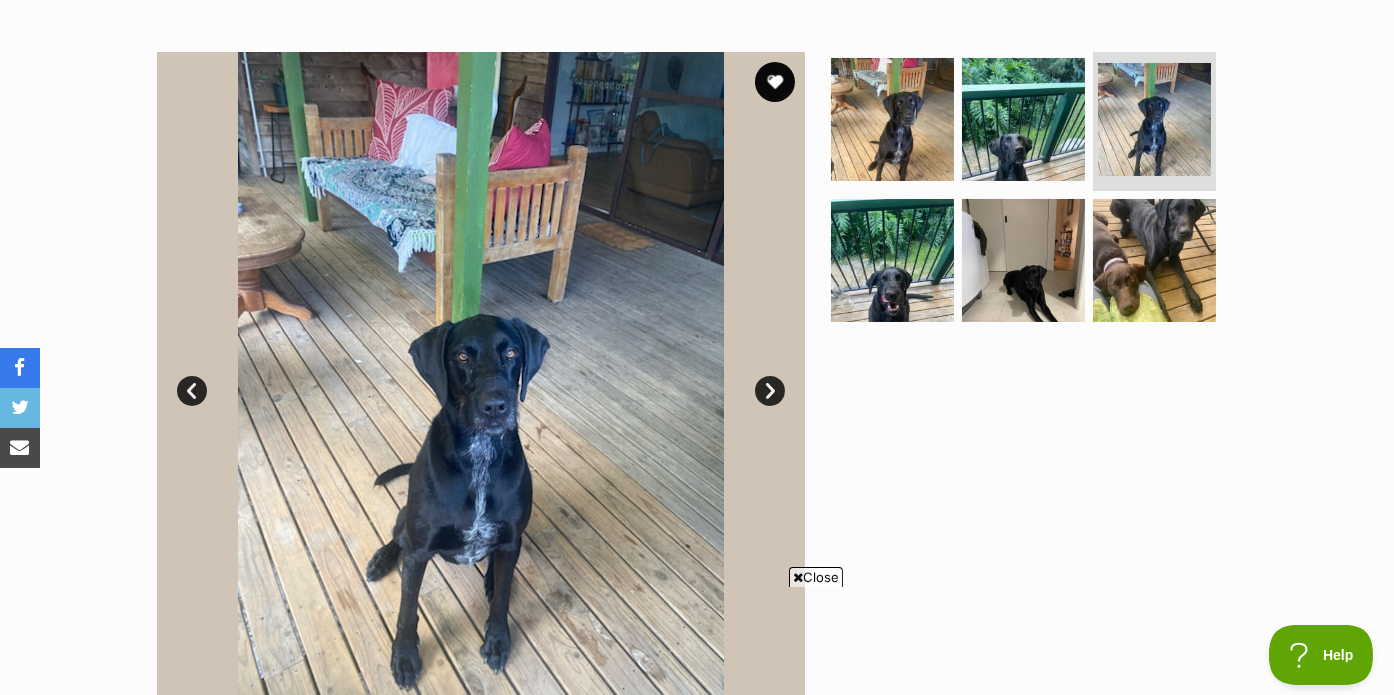 click on "Next" at bounding box center (770, 391) 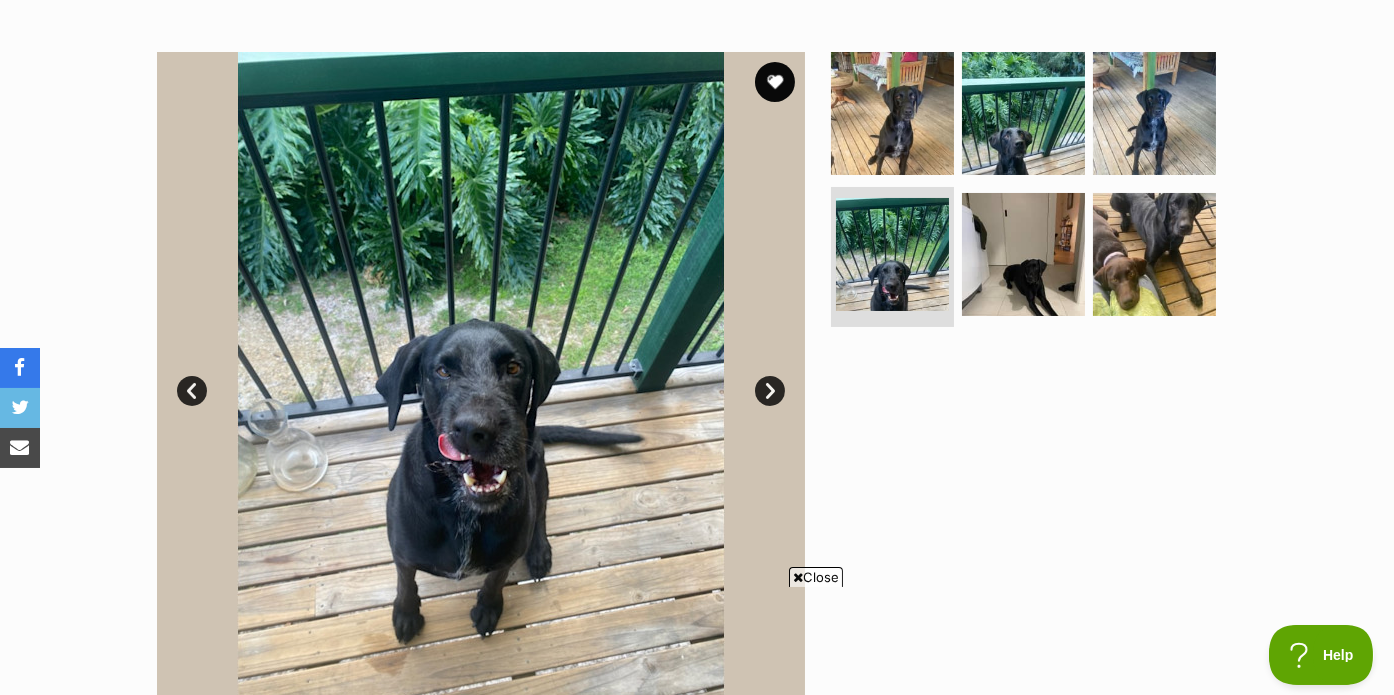 click on "Next" at bounding box center (770, 391) 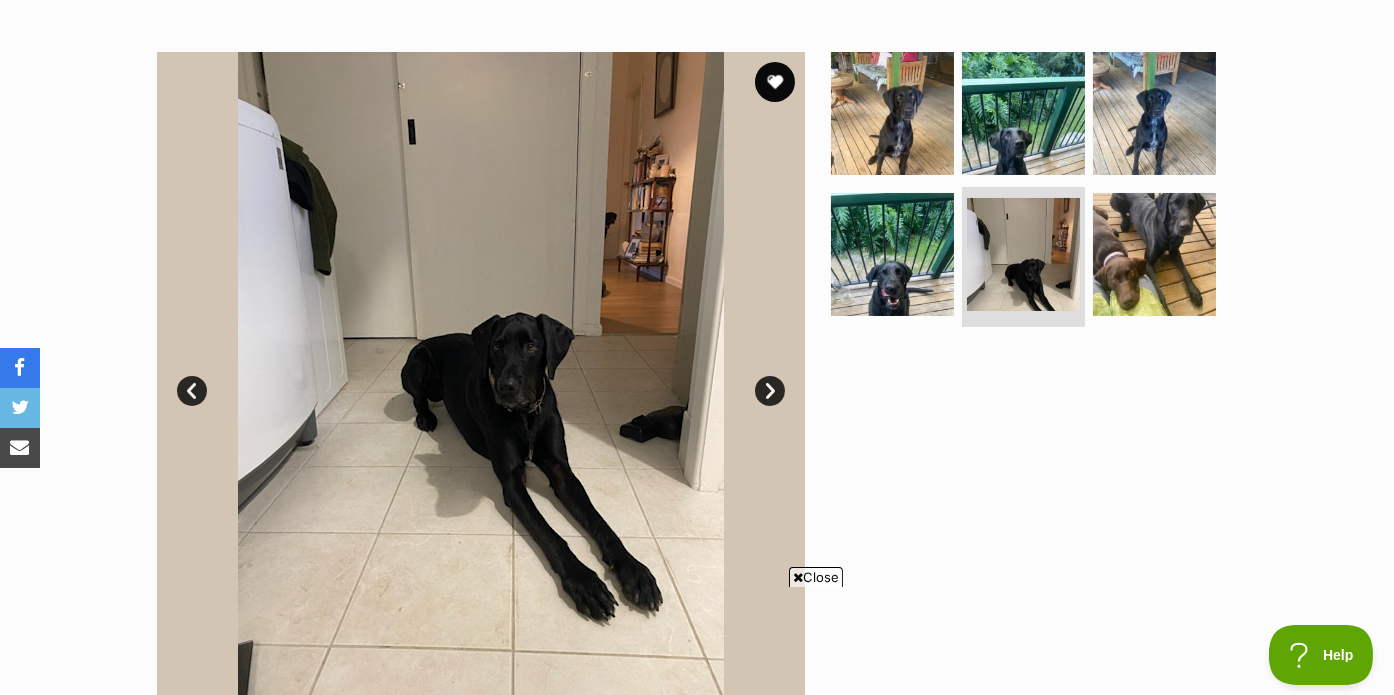 click on "Next" at bounding box center [770, 391] 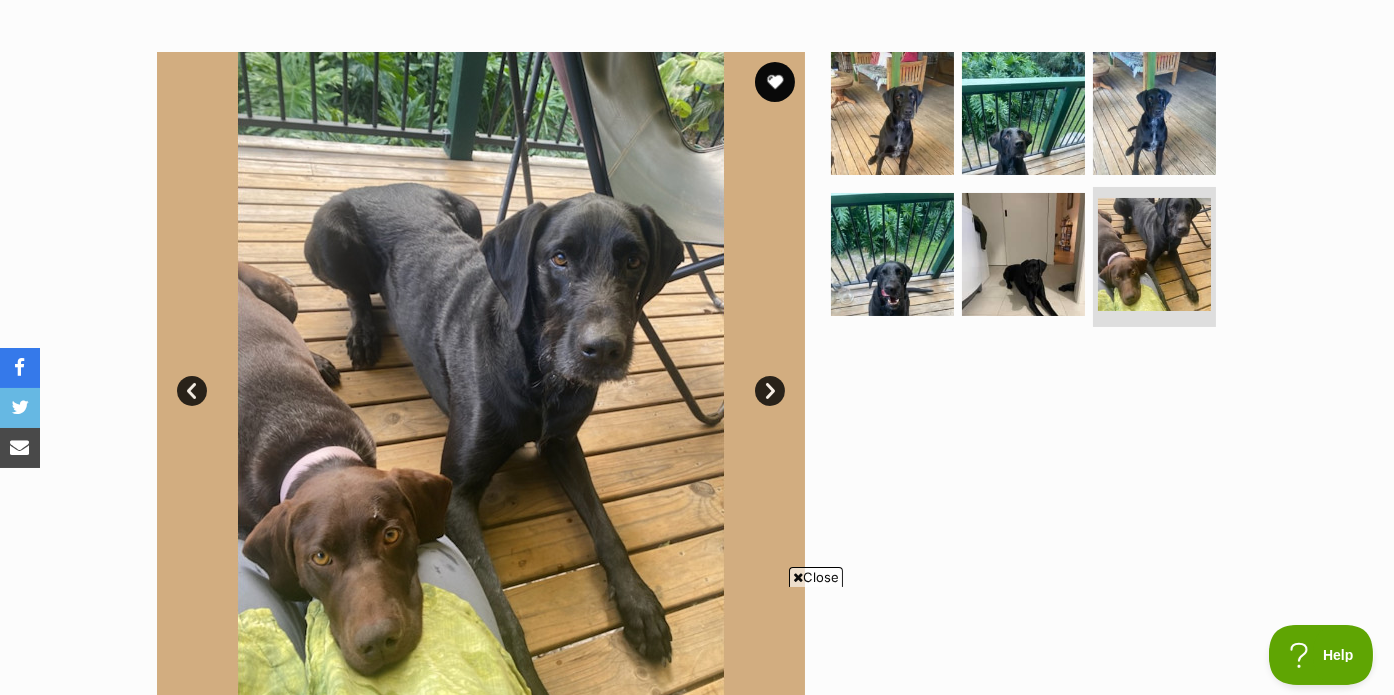 click on "Next" at bounding box center [770, 391] 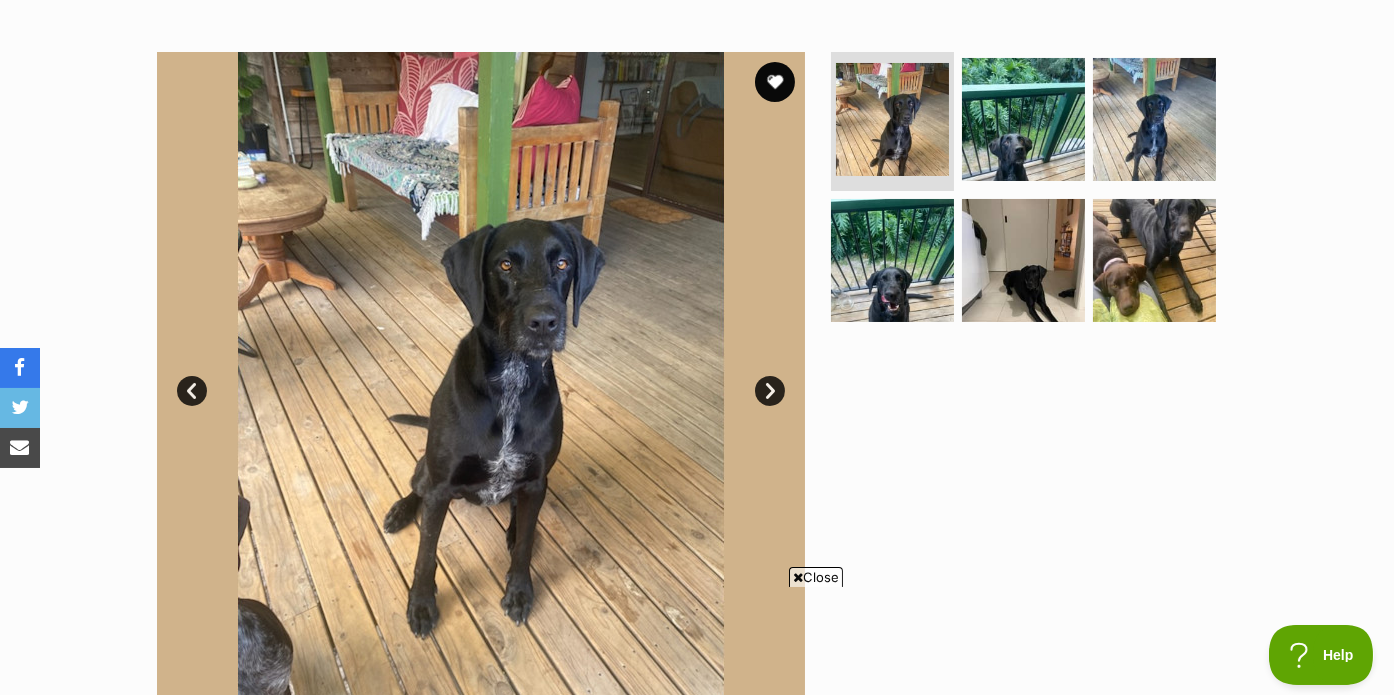 click on "Prev" at bounding box center [192, 391] 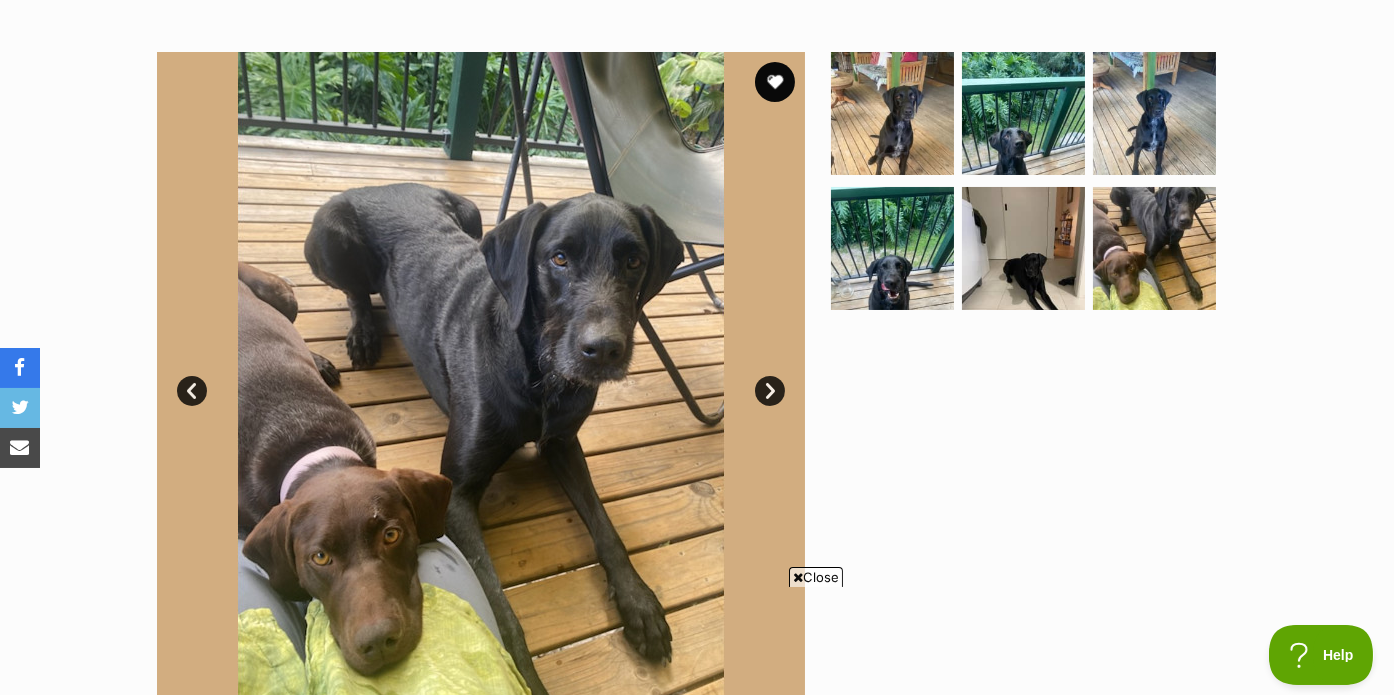 click at bounding box center (798, 577) 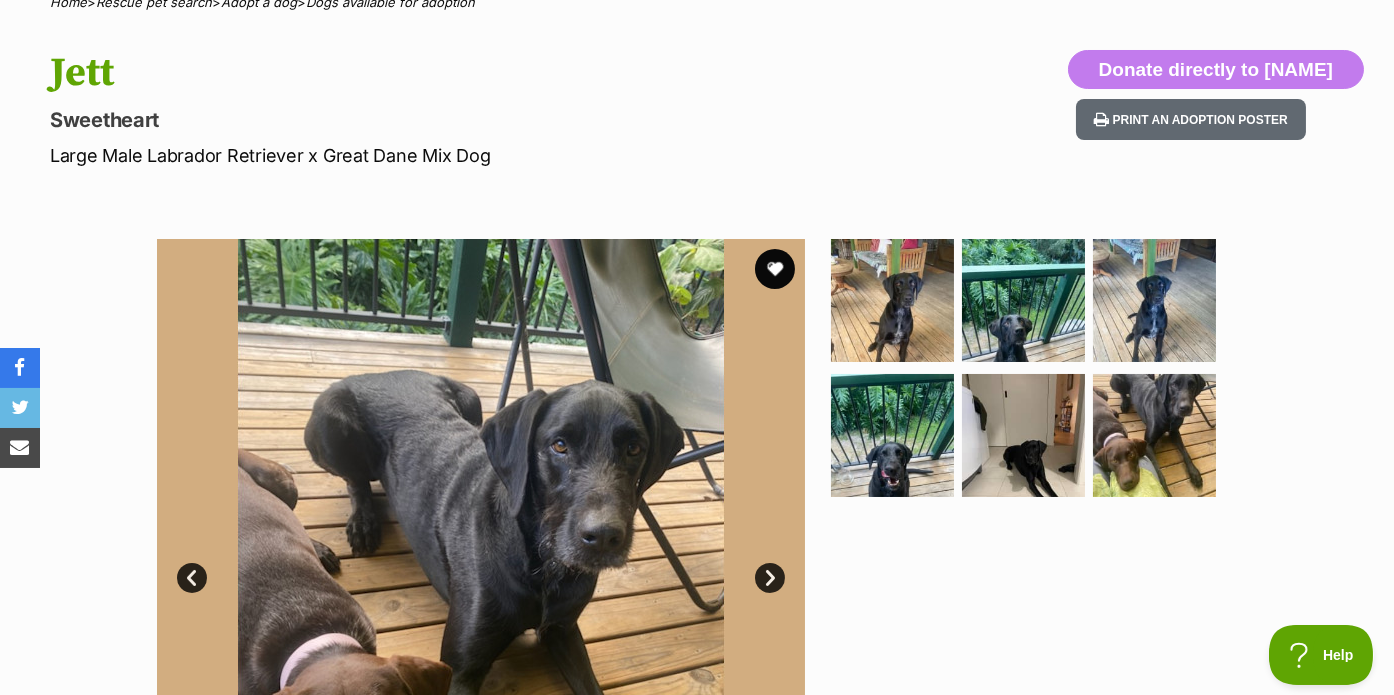 scroll, scrollTop: 173, scrollLeft: 0, axis: vertical 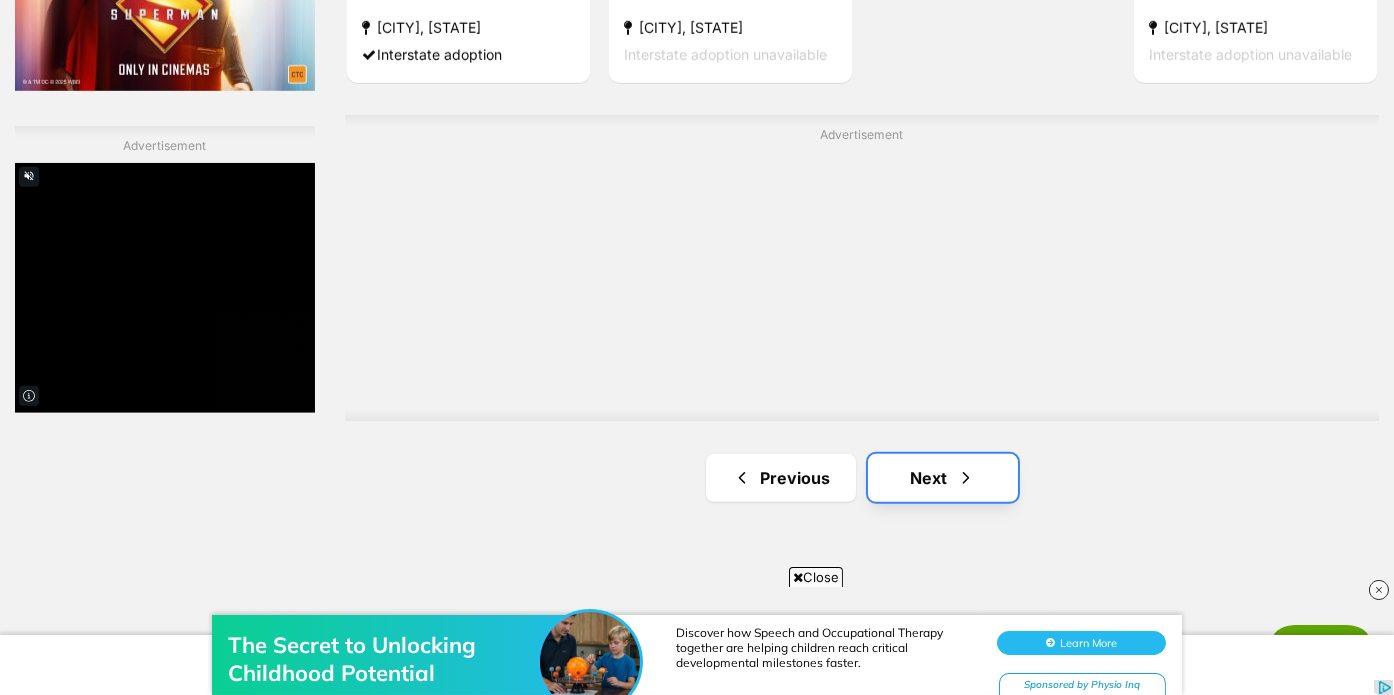 click on "Next" at bounding box center (943, 478) 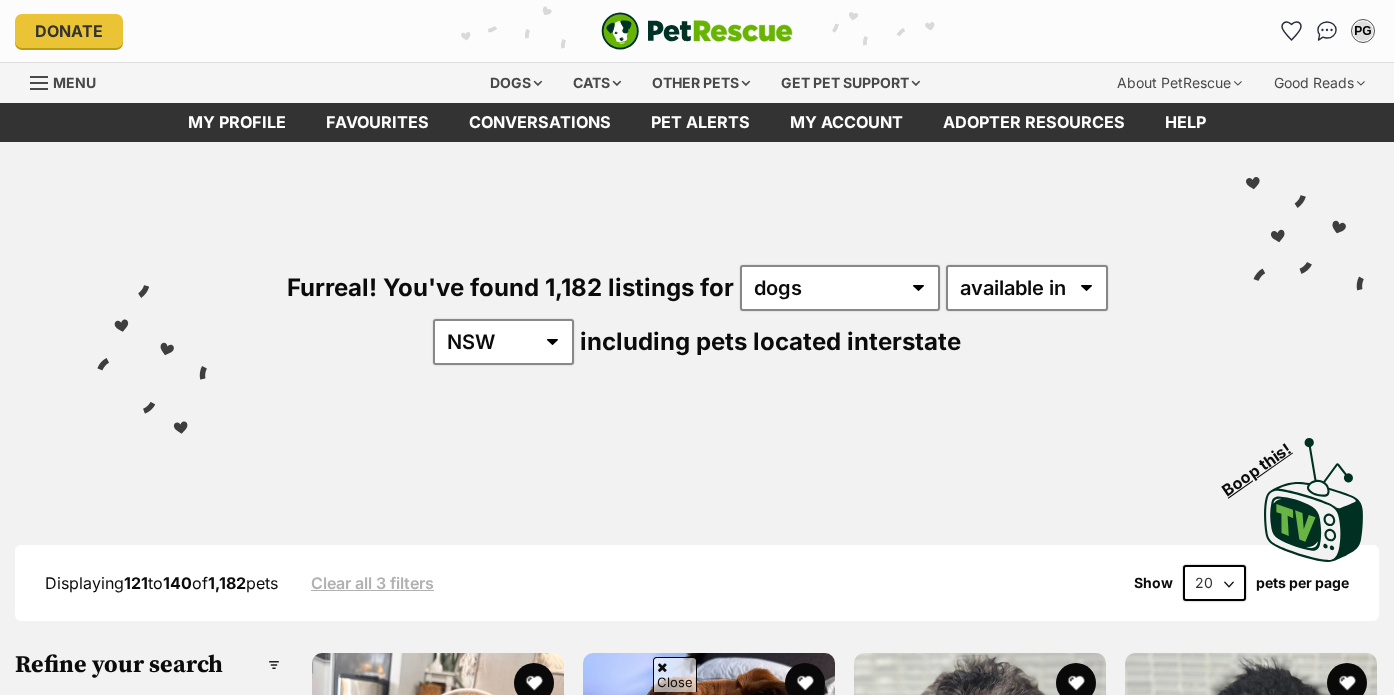 scroll, scrollTop: 174, scrollLeft: 0, axis: vertical 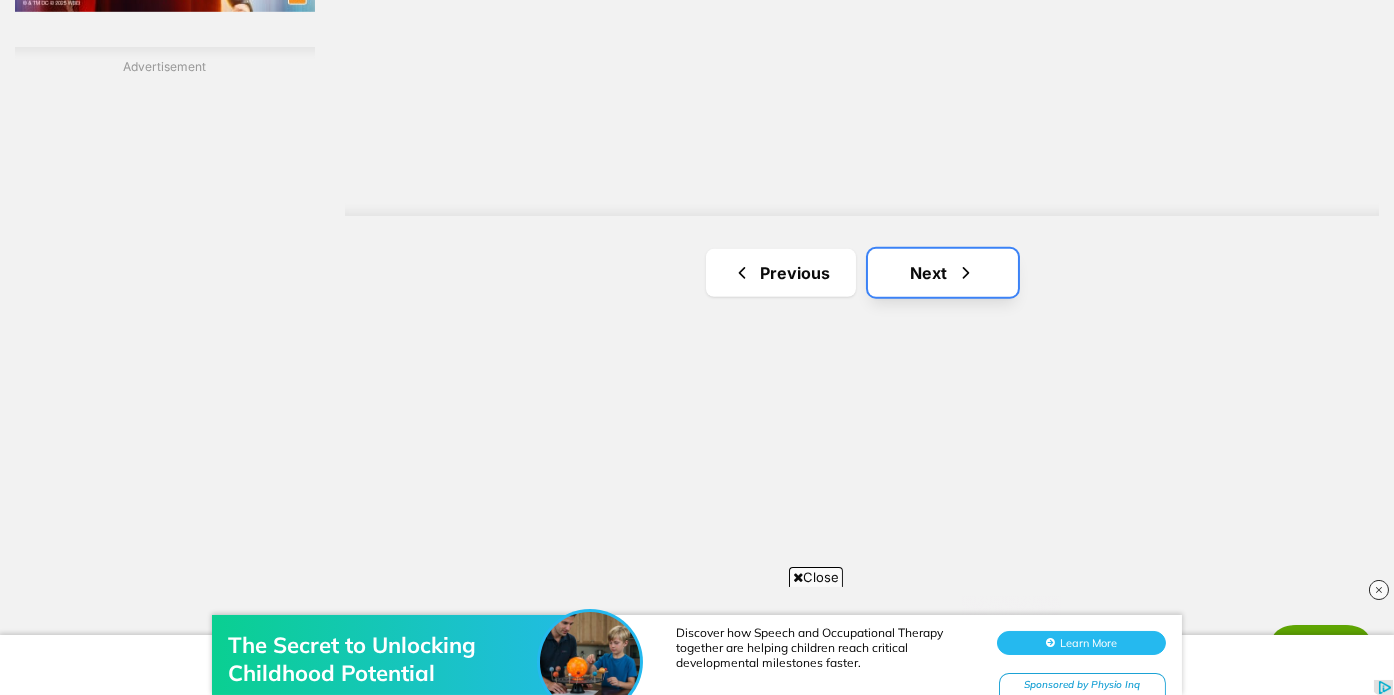 click on "Next" at bounding box center [943, 273] 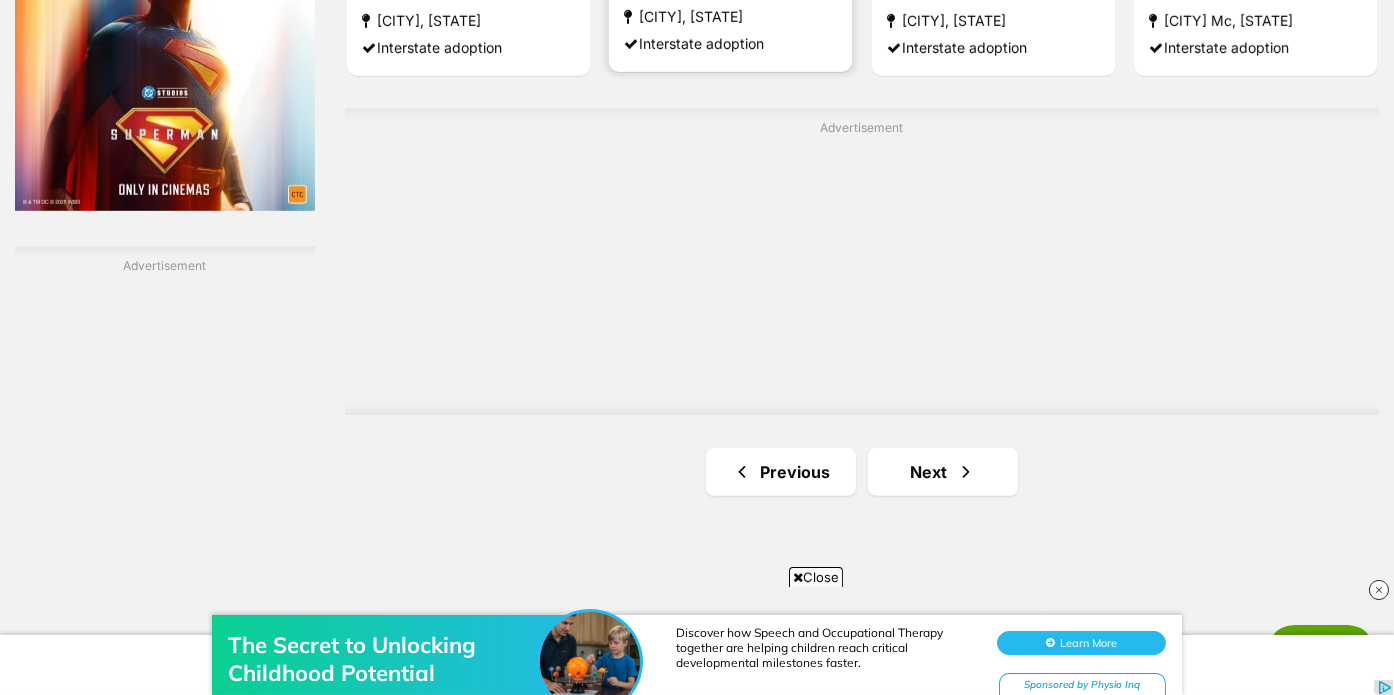 scroll, scrollTop: 3438, scrollLeft: 0, axis: vertical 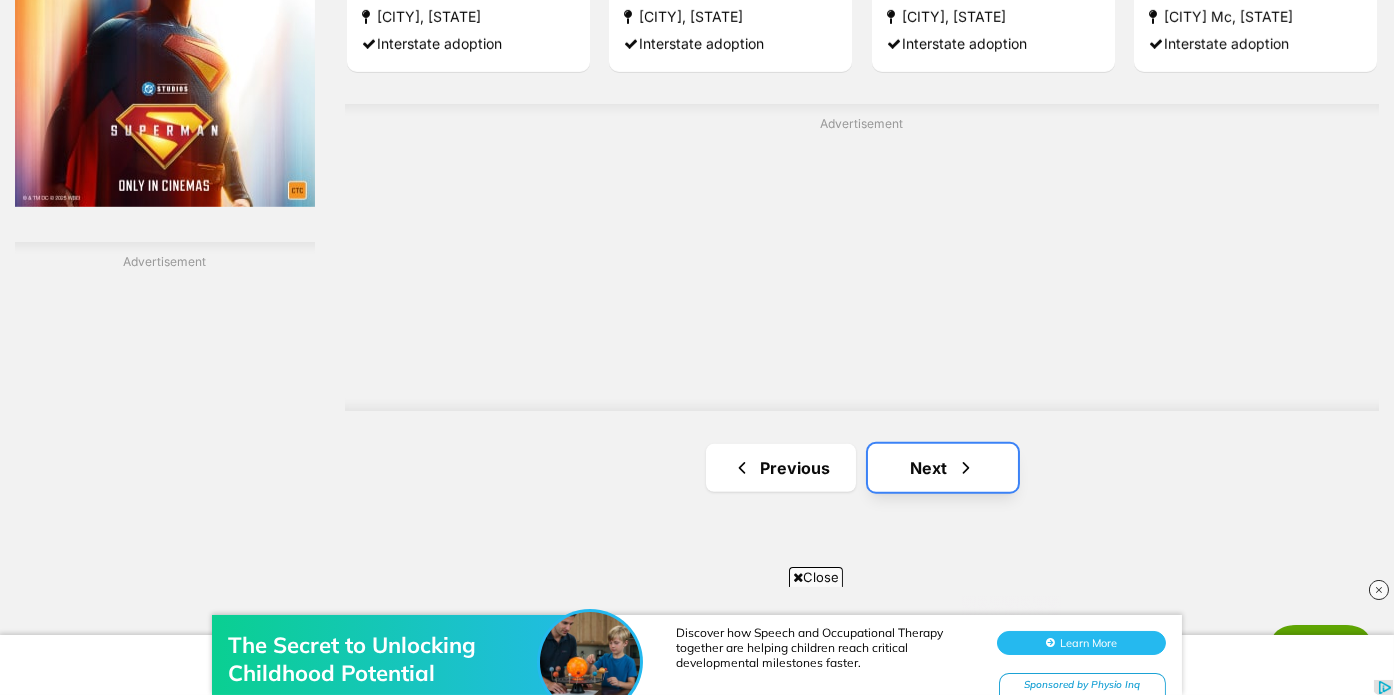 click on "Next" at bounding box center [943, 468] 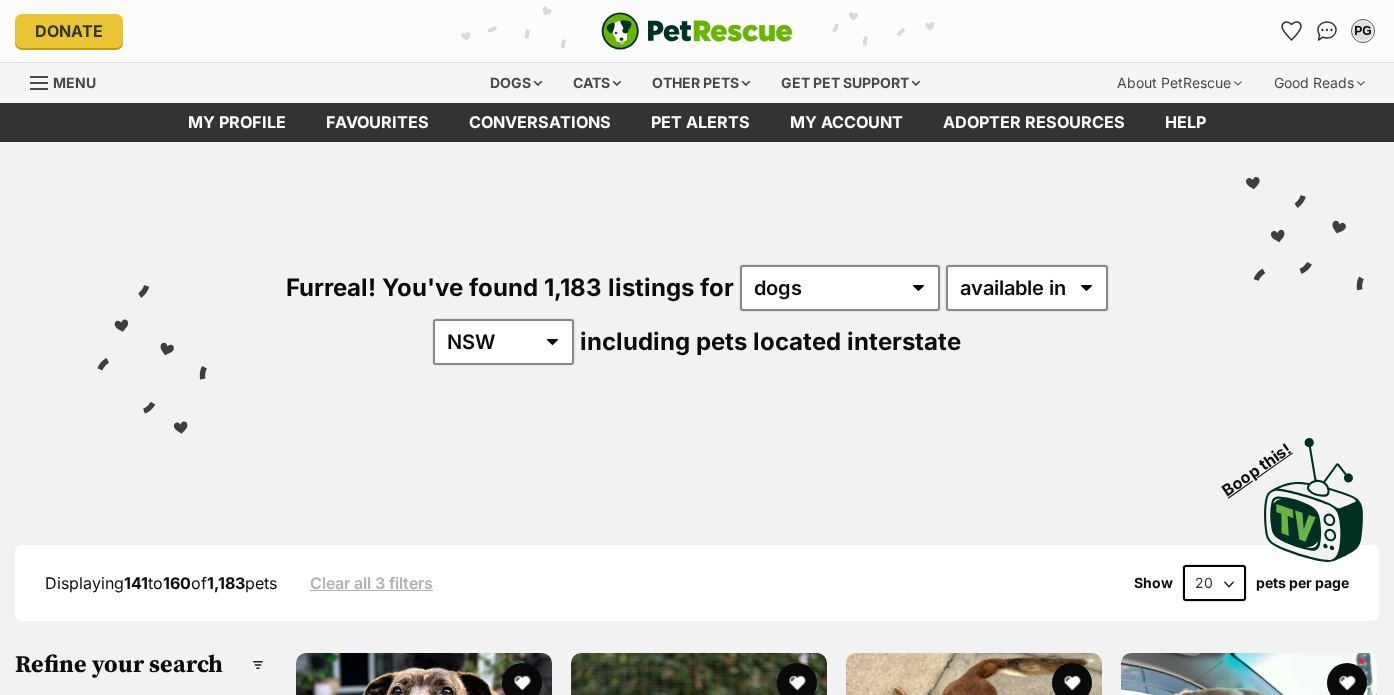 scroll, scrollTop: 200, scrollLeft: 0, axis: vertical 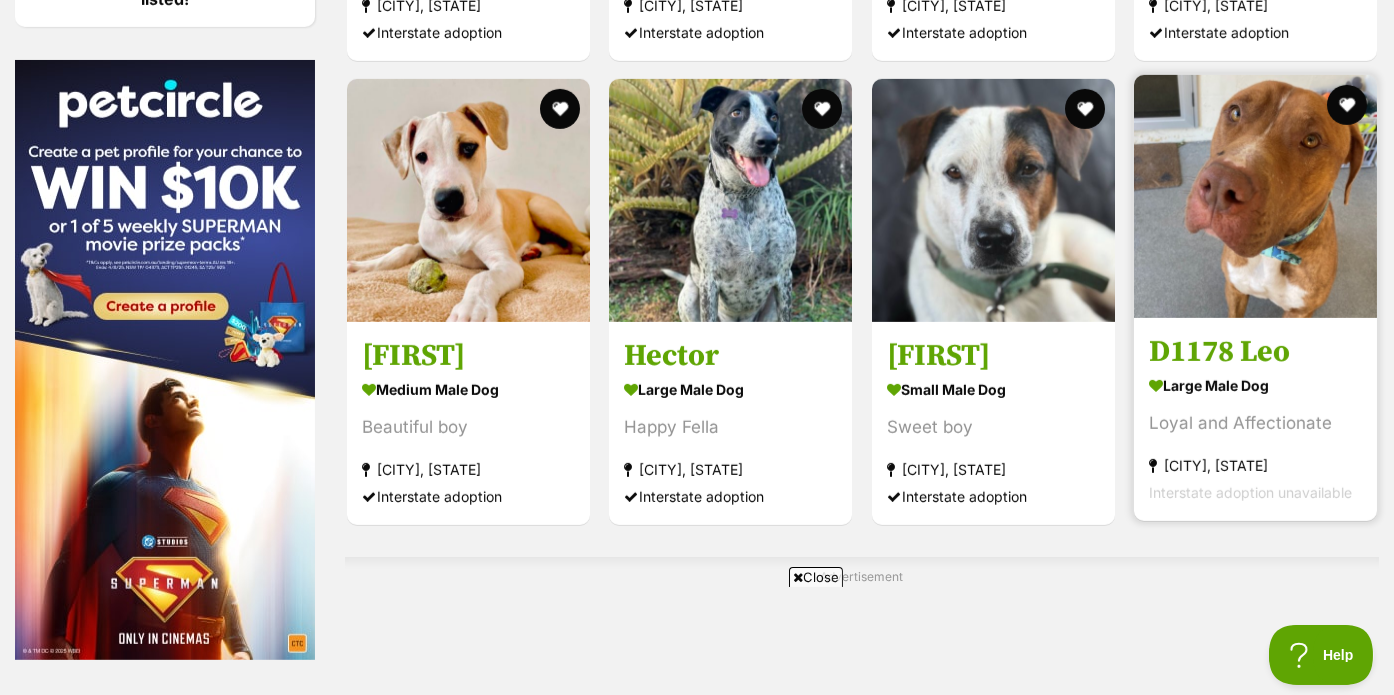 click on "D1178 Leo" at bounding box center [1255, 352] 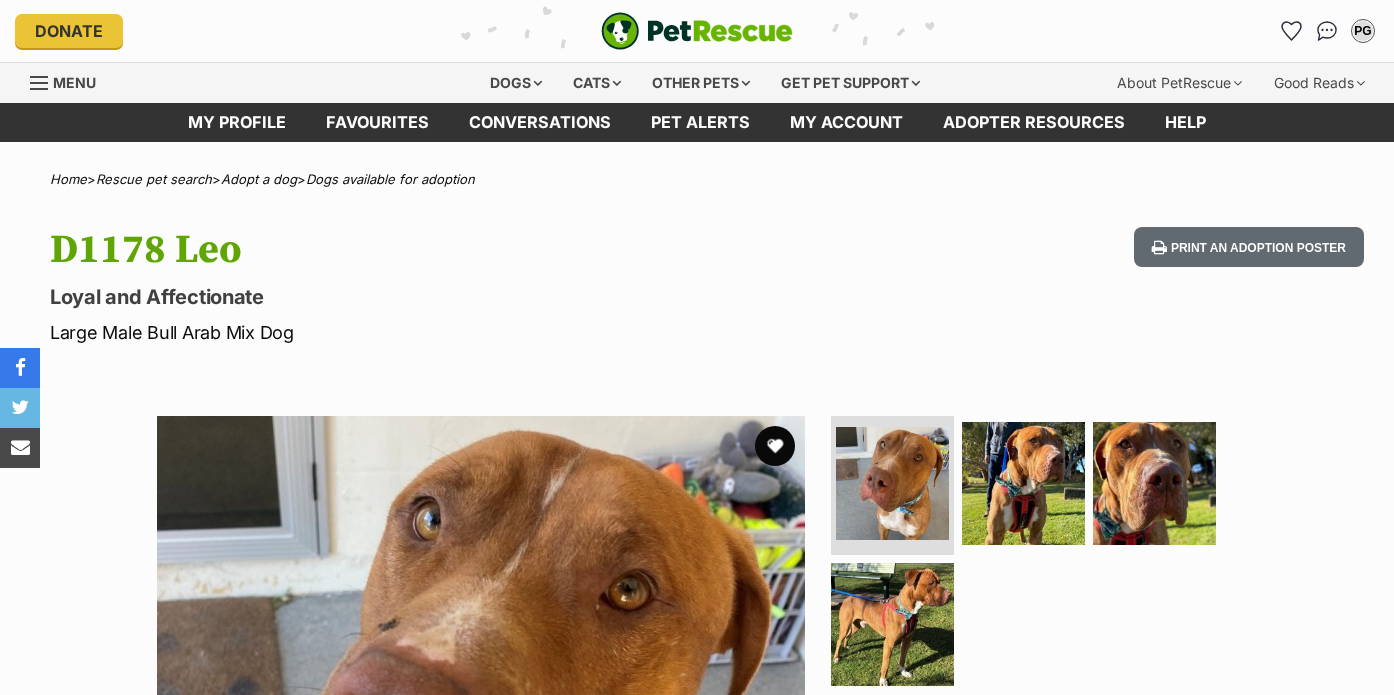scroll, scrollTop: 0, scrollLeft: 0, axis: both 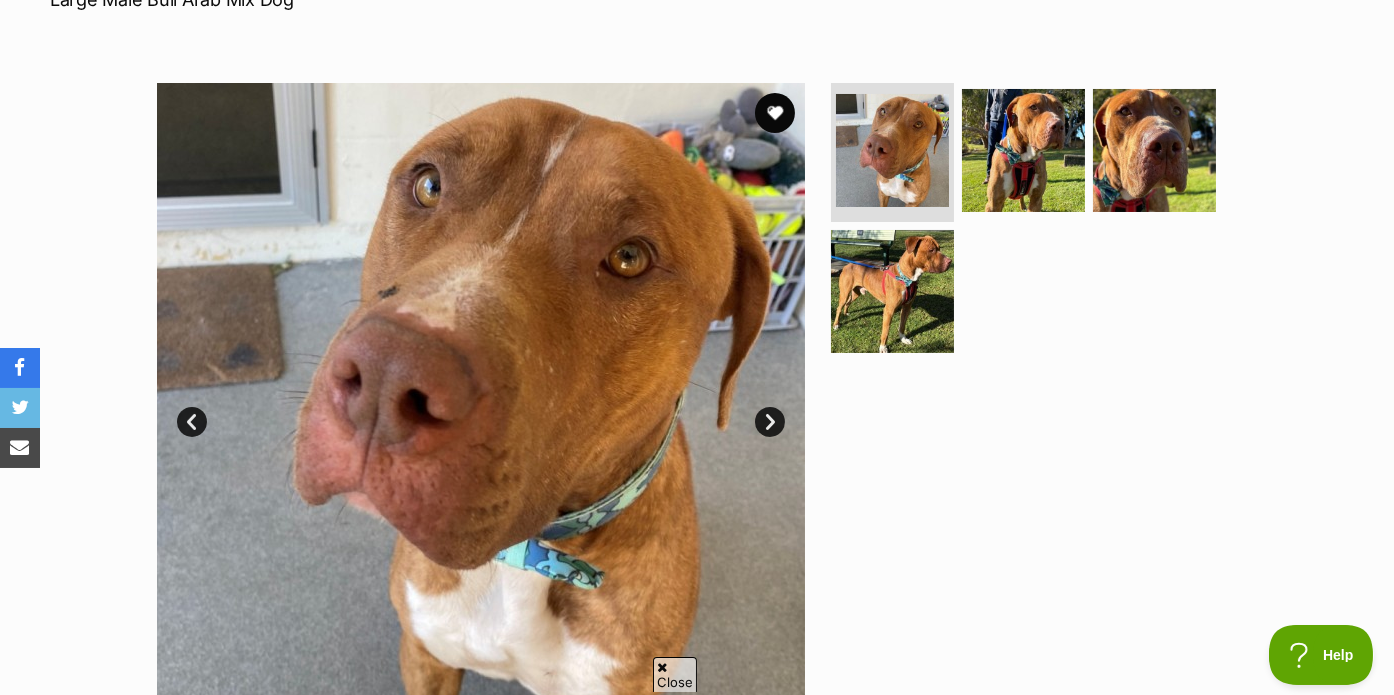 click on "Next" at bounding box center (770, 422) 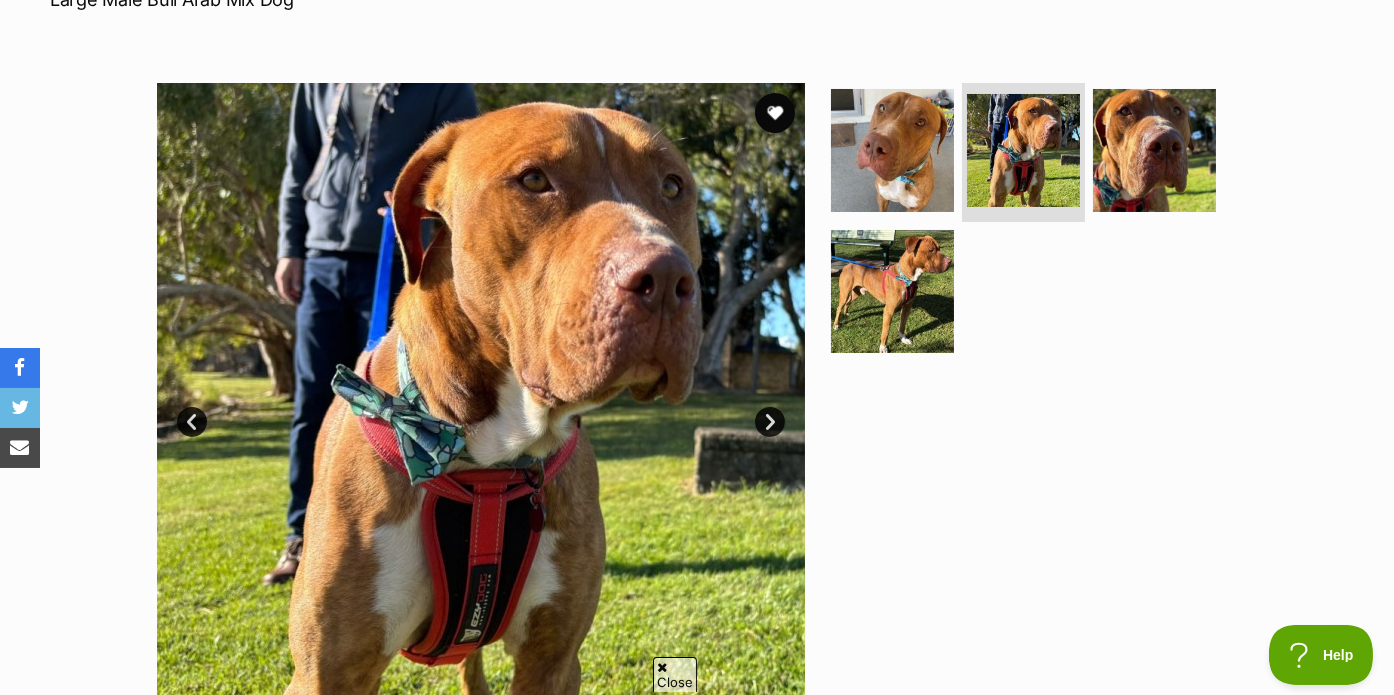 scroll, scrollTop: 0, scrollLeft: 0, axis: both 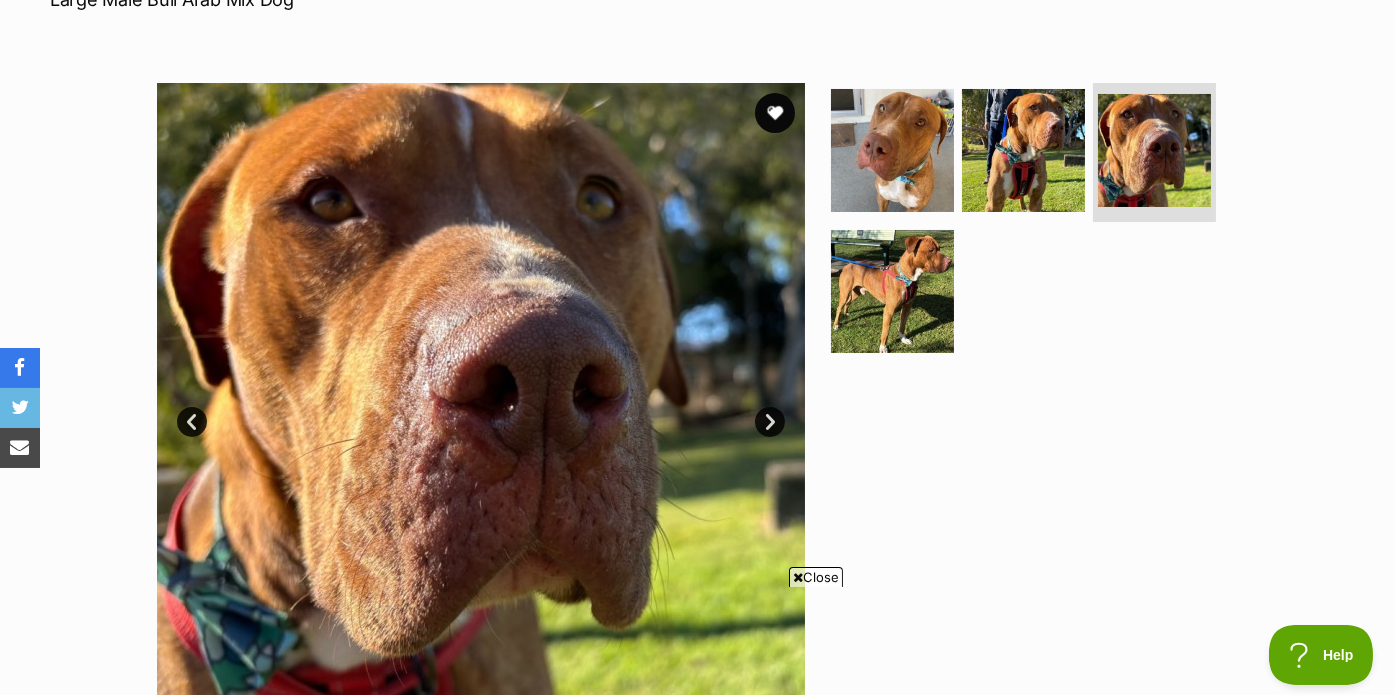 click on "Next" at bounding box center (770, 422) 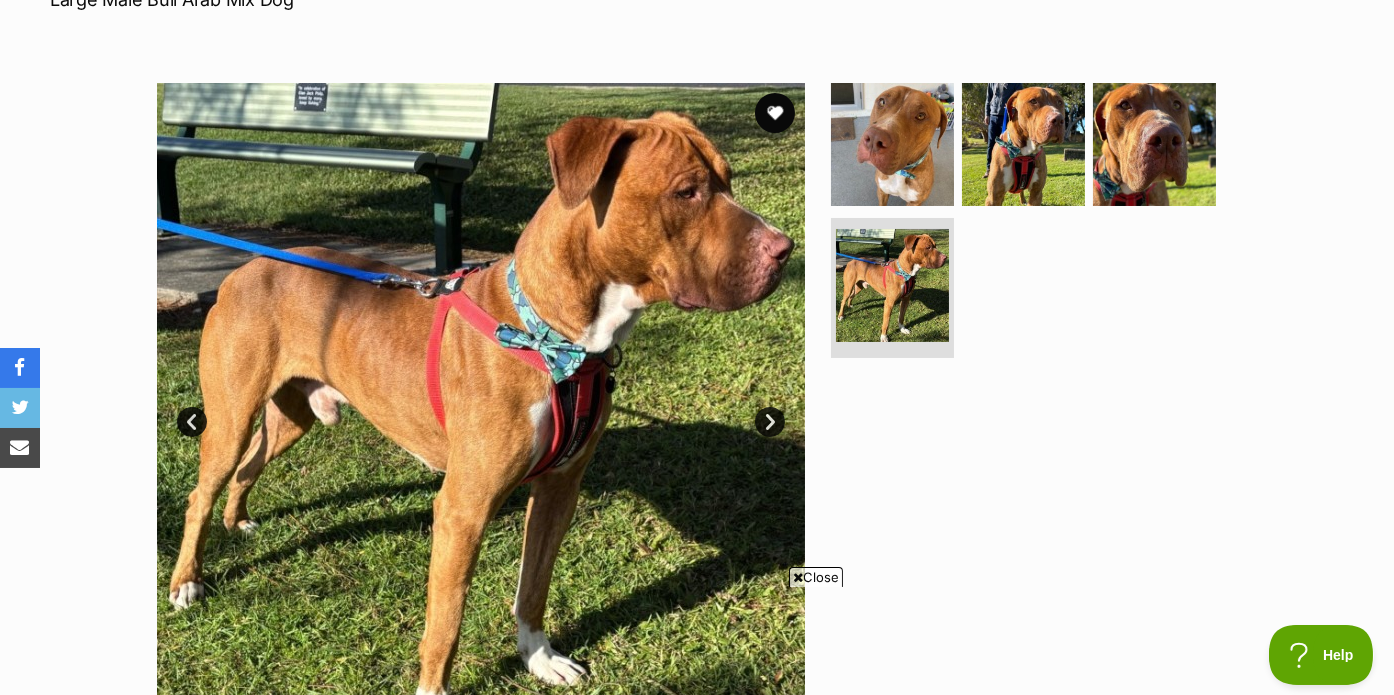click on "Next" at bounding box center [770, 422] 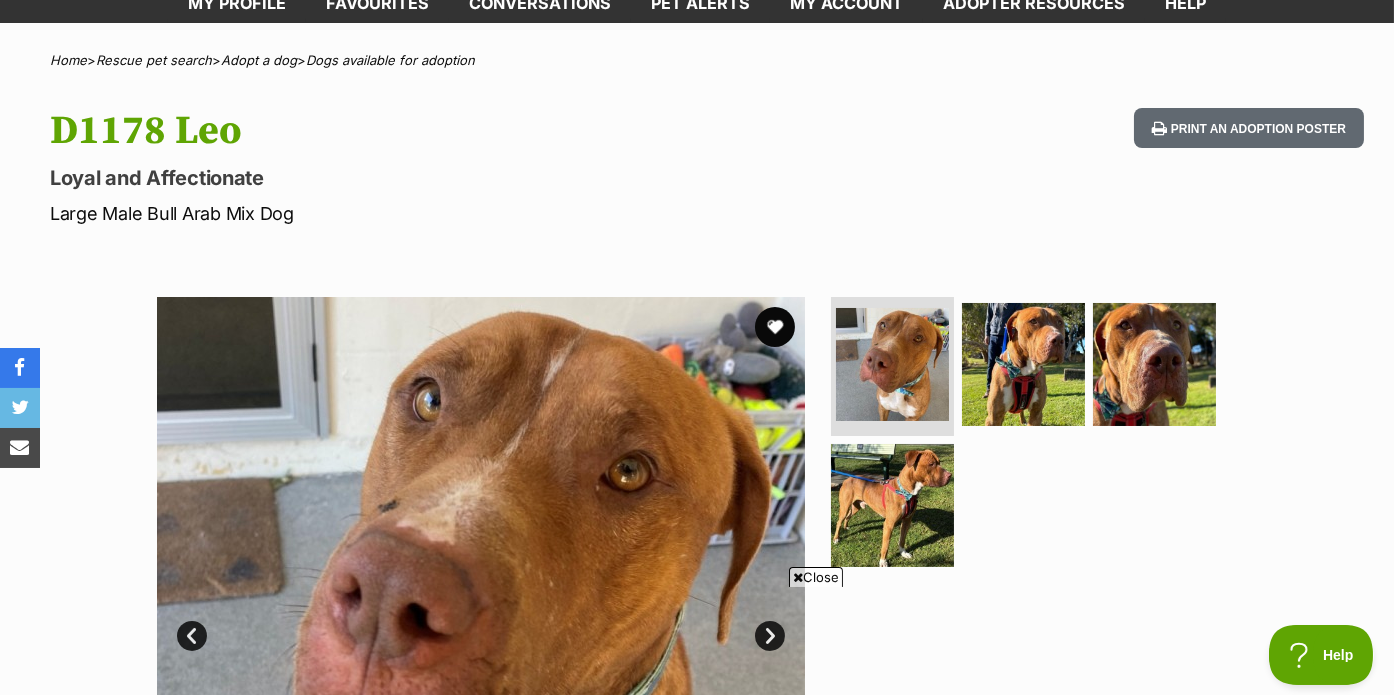 scroll, scrollTop: 117, scrollLeft: 0, axis: vertical 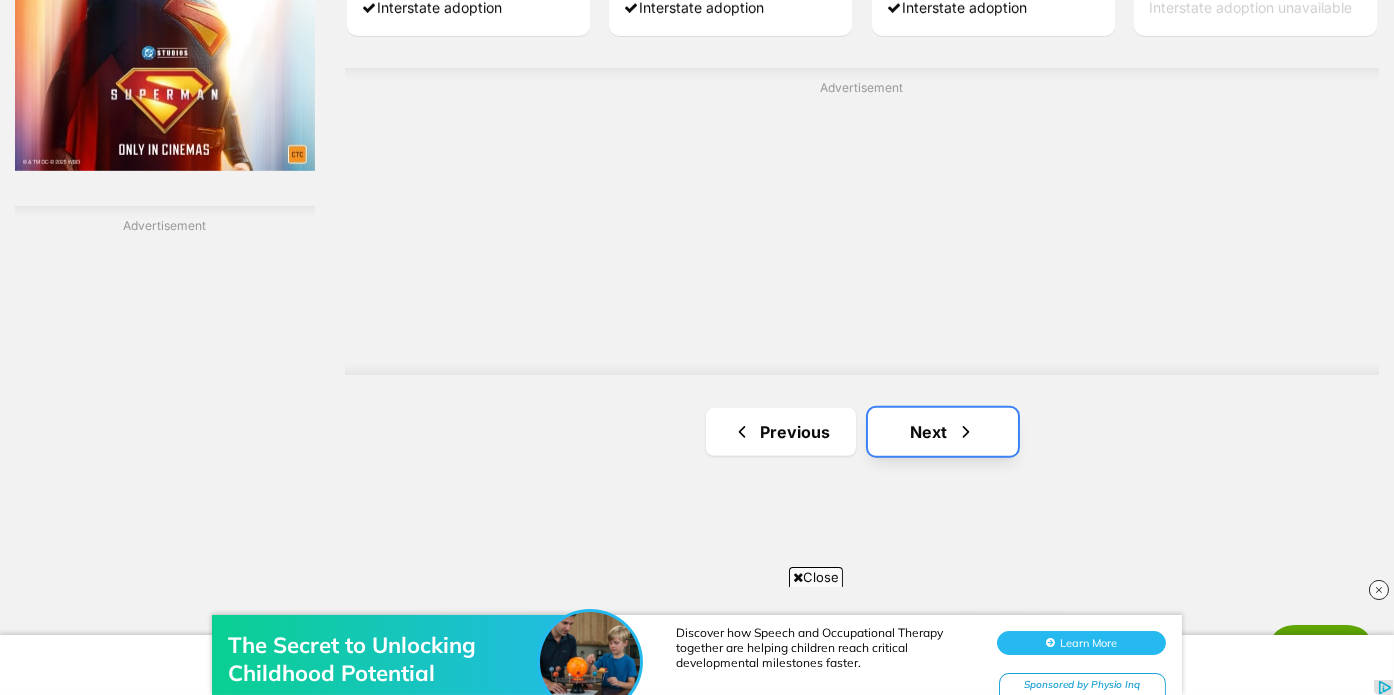 click on "Next" at bounding box center [943, 432] 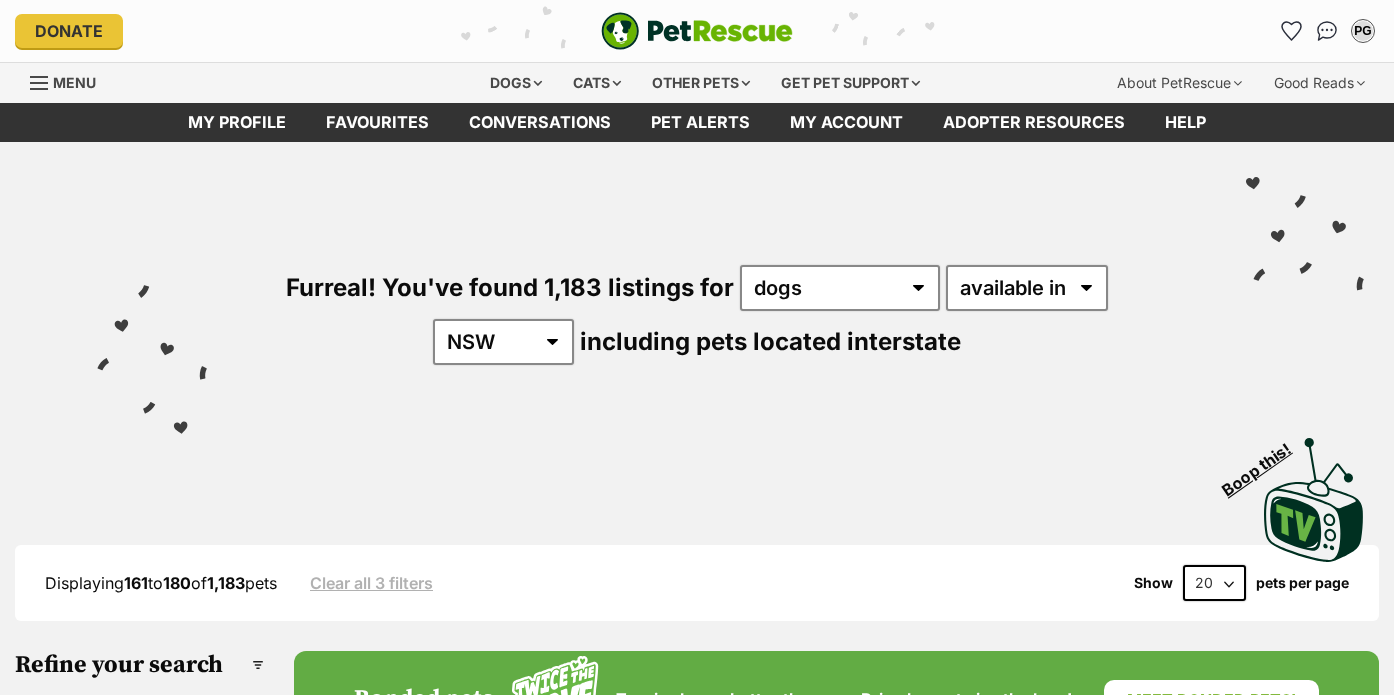 scroll, scrollTop: 0, scrollLeft: 0, axis: both 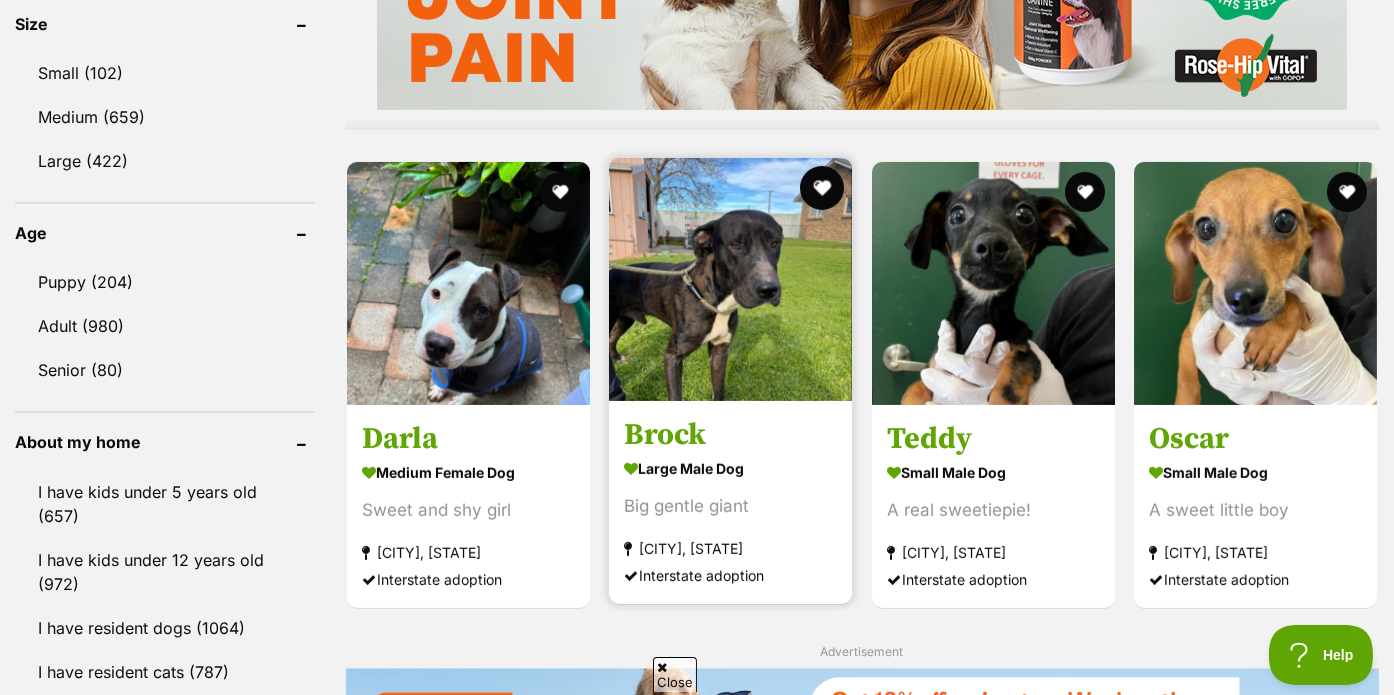 click at bounding box center (823, 188) 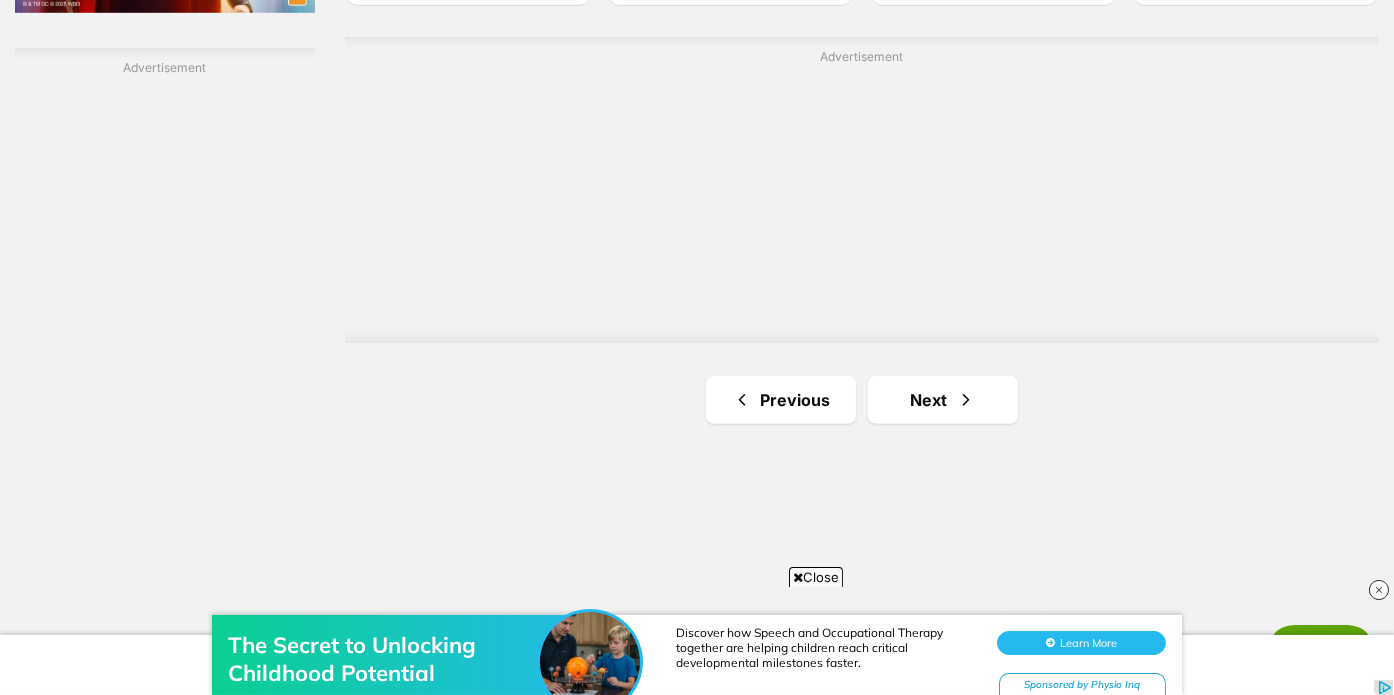 scroll, scrollTop: 3633, scrollLeft: 0, axis: vertical 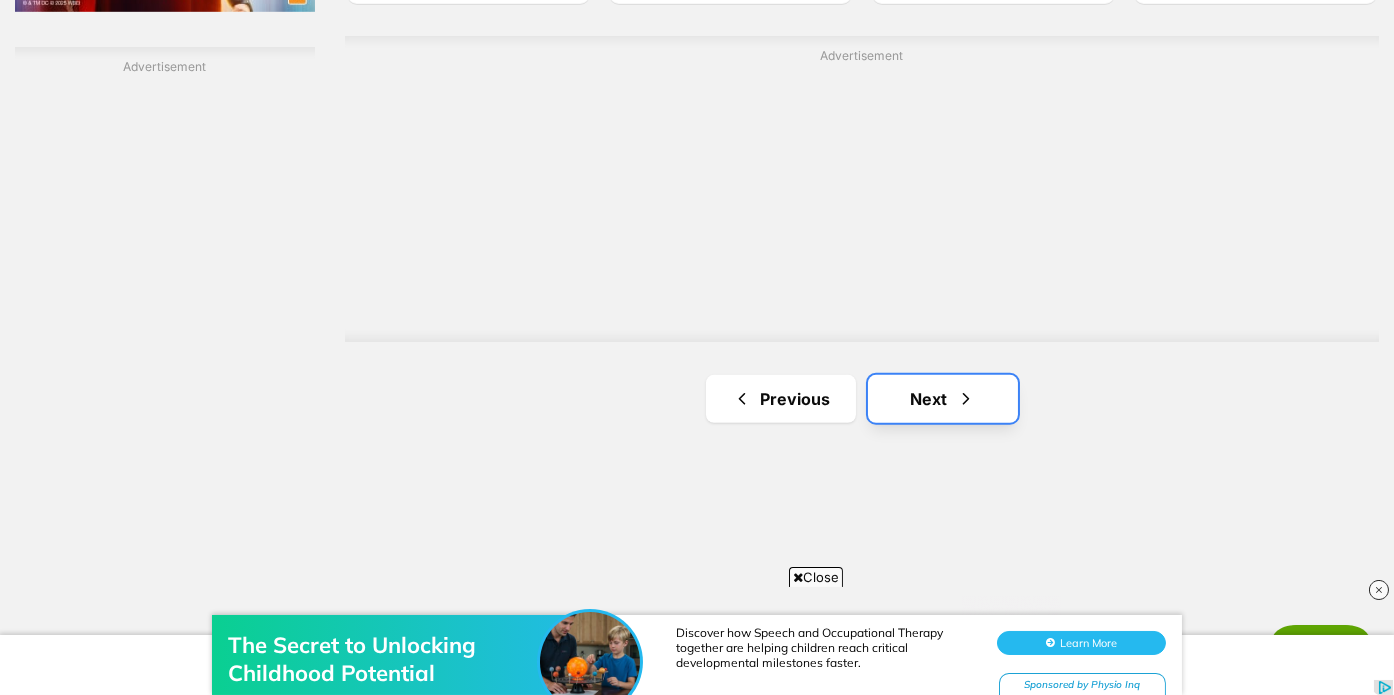 click on "Next" at bounding box center [943, 399] 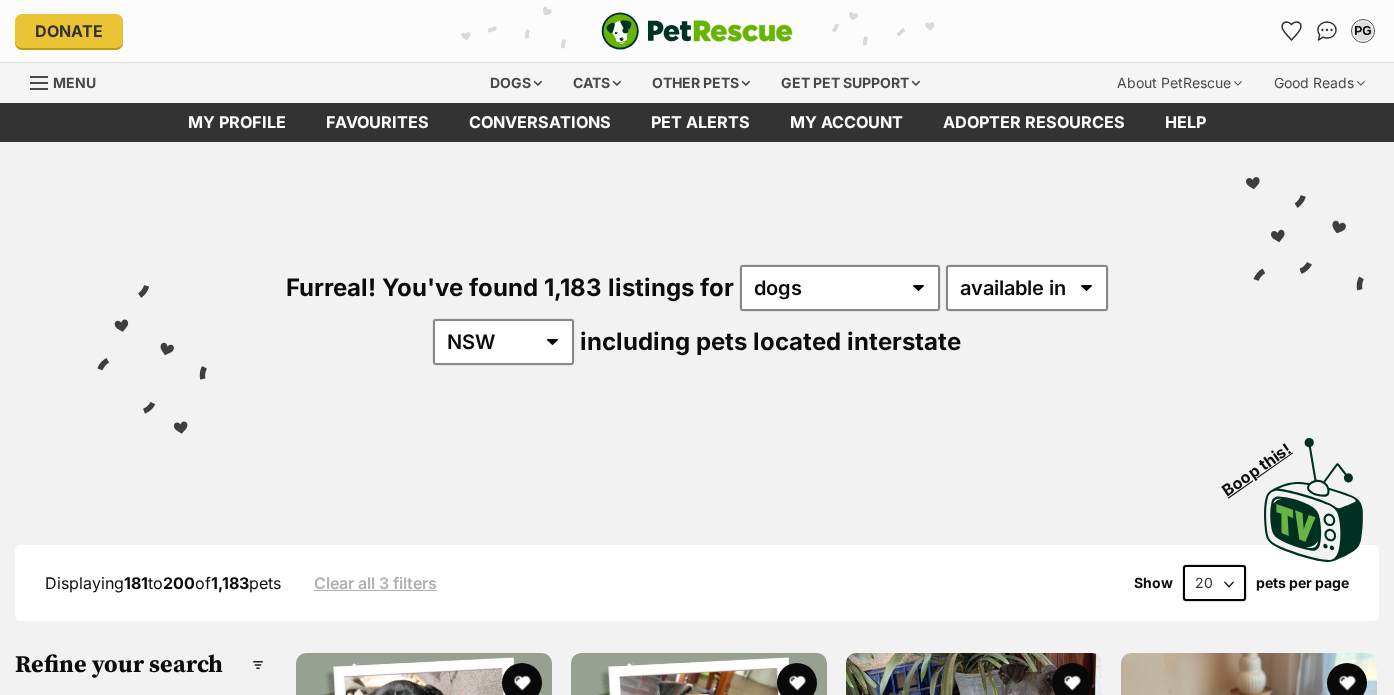 scroll, scrollTop: 0, scrollLeft: 0, axis: both 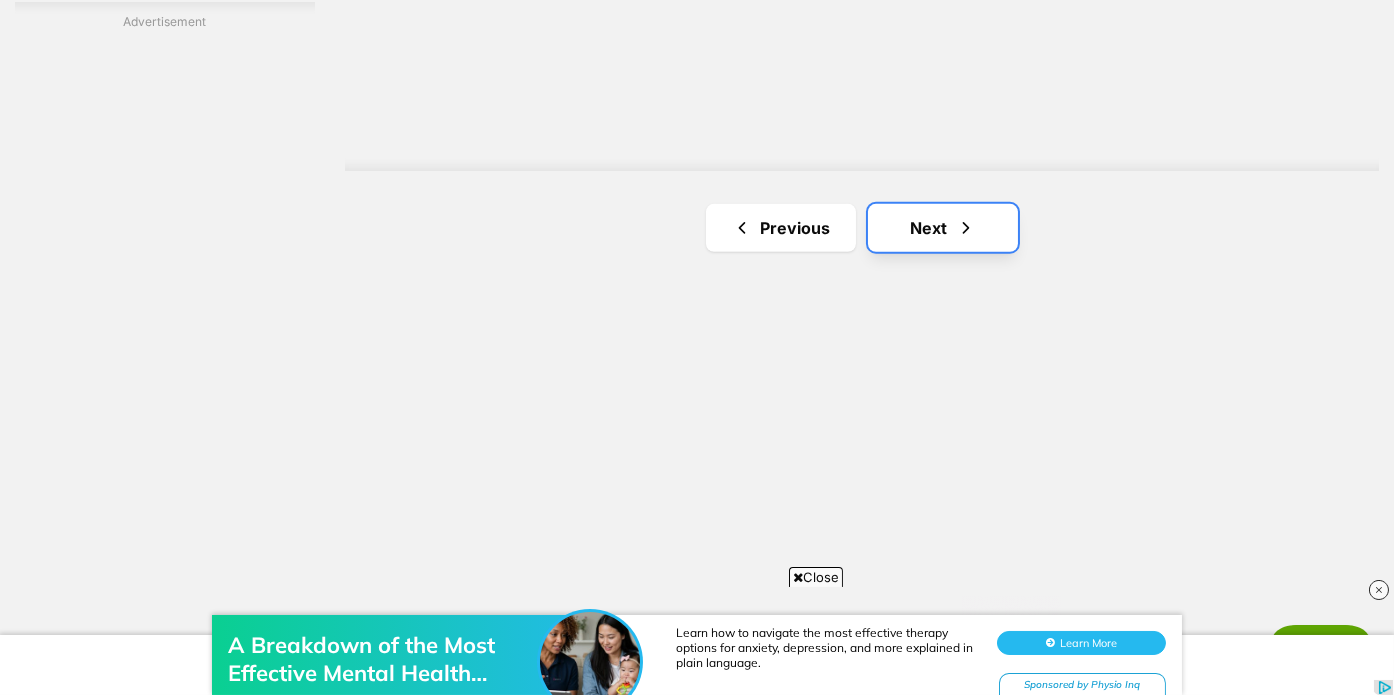 click on "Next" at bounding box center (943, 228) 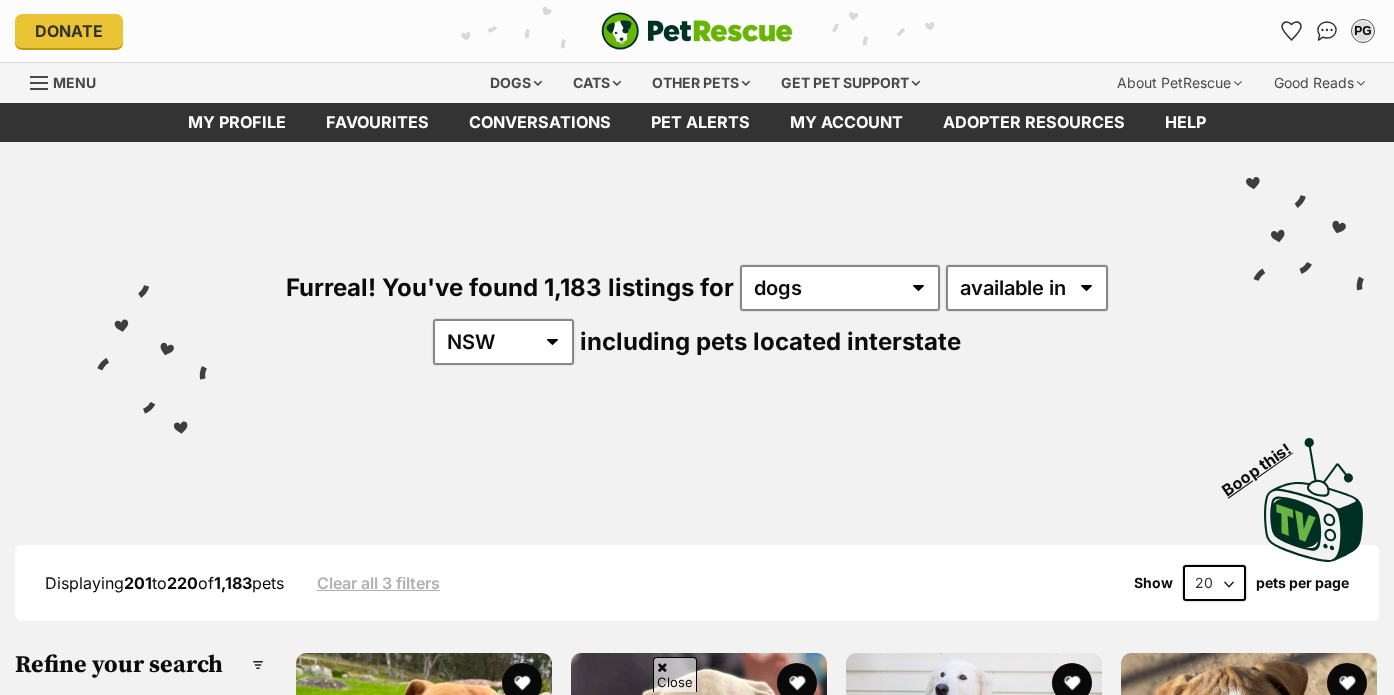 scroll, scrollTop: 417, scrollLeft: 0, axis: vertical 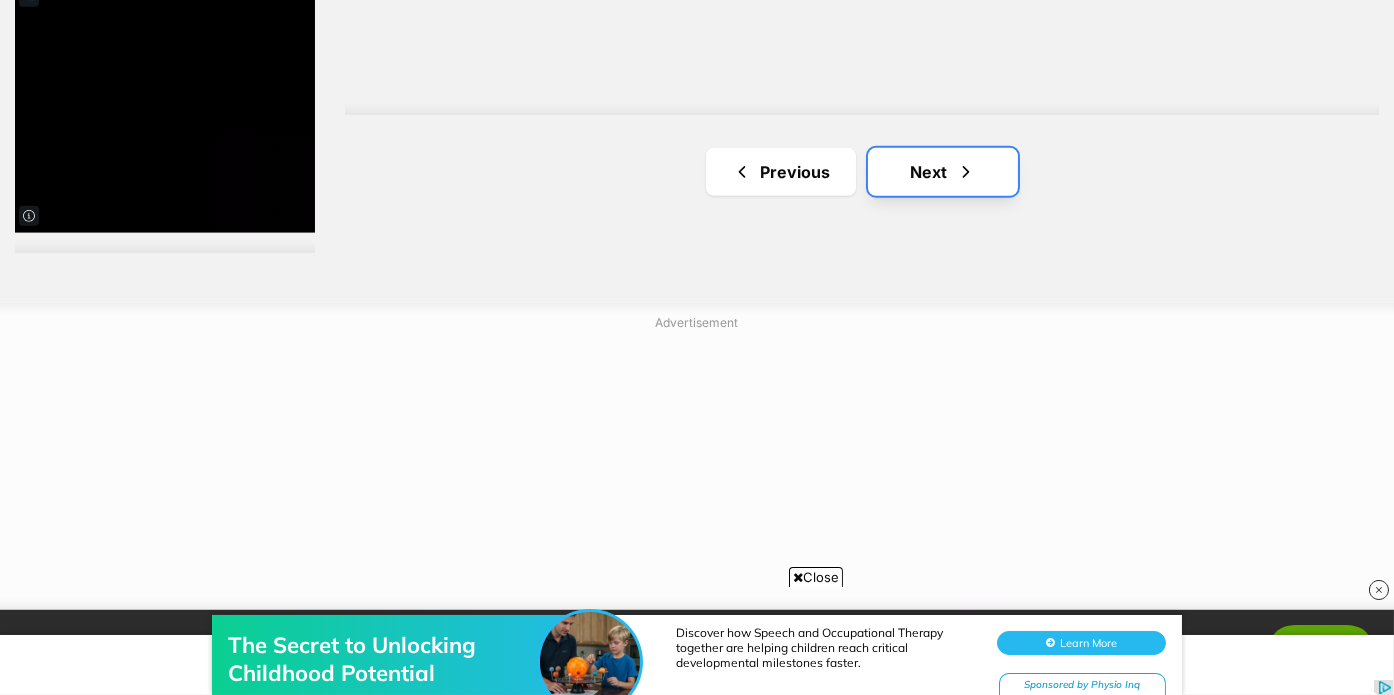 click on "Next" at bounding box center (943, 172) 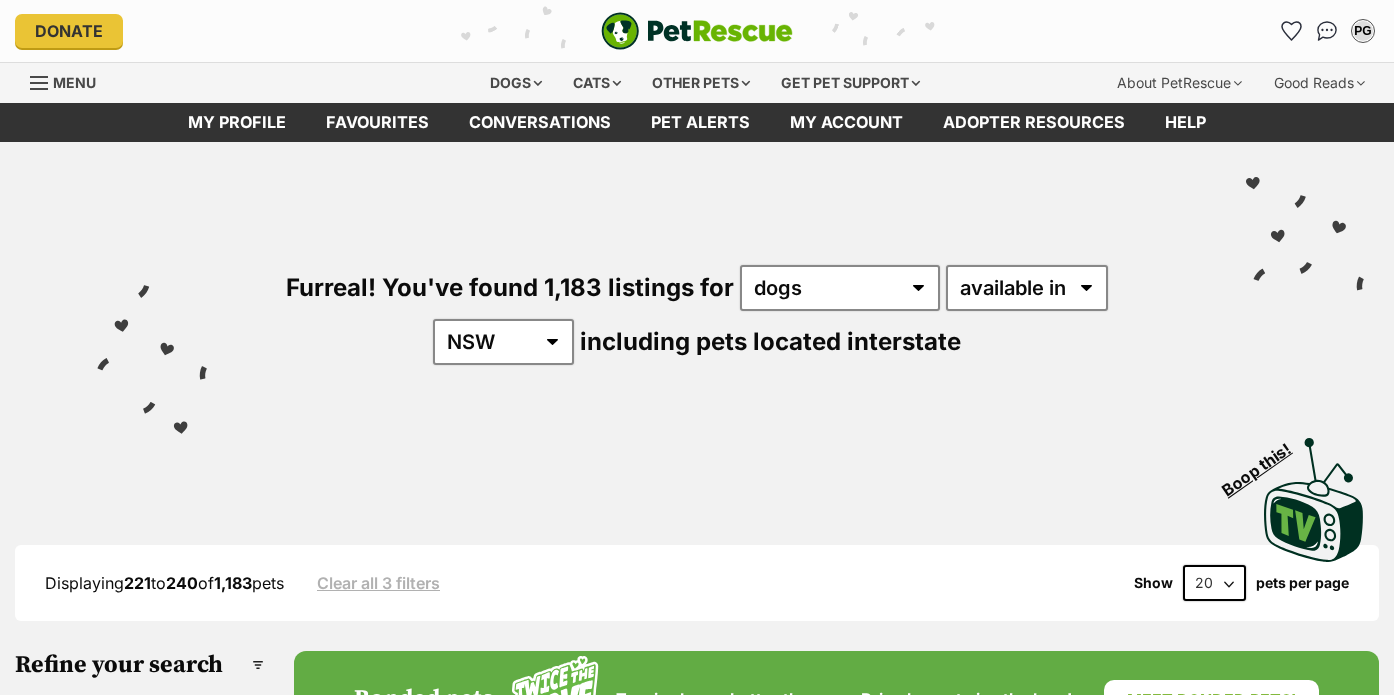scroll, scrollTop: 0, scrollLeft: 0, axis: both 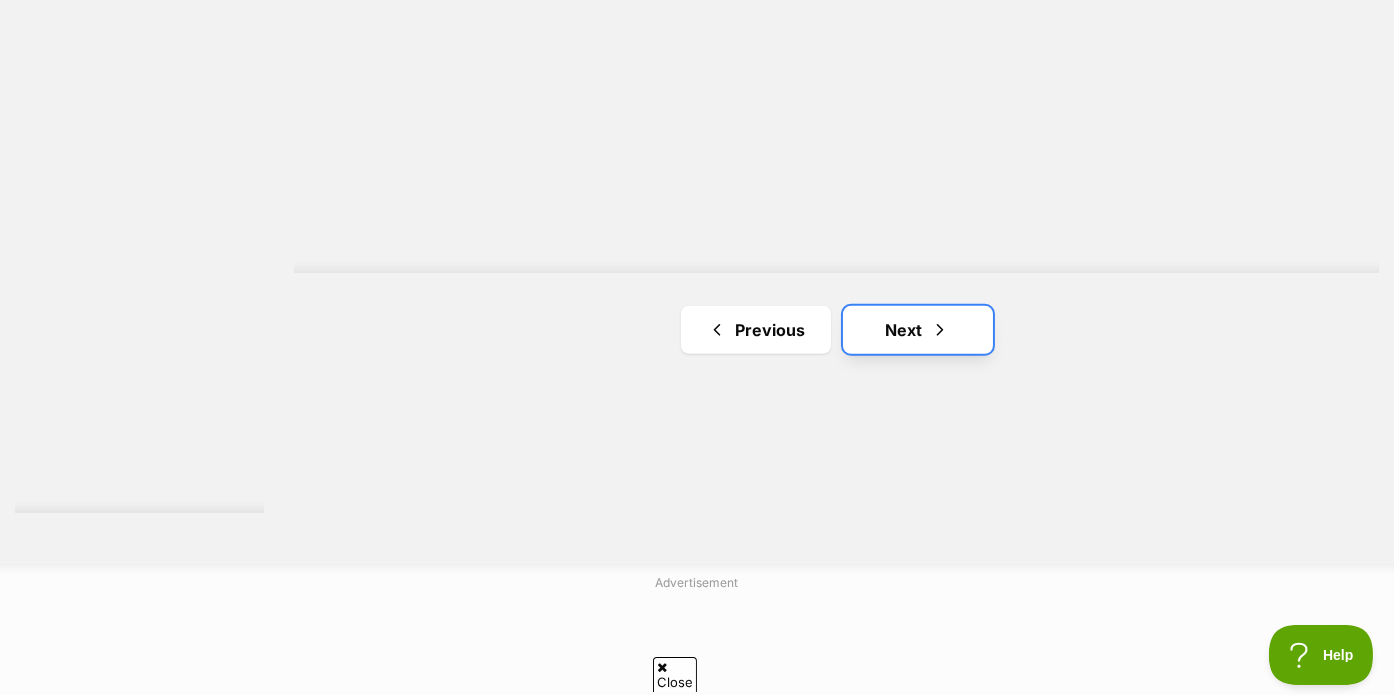 click on "Next" at bounding box center (918, 330) 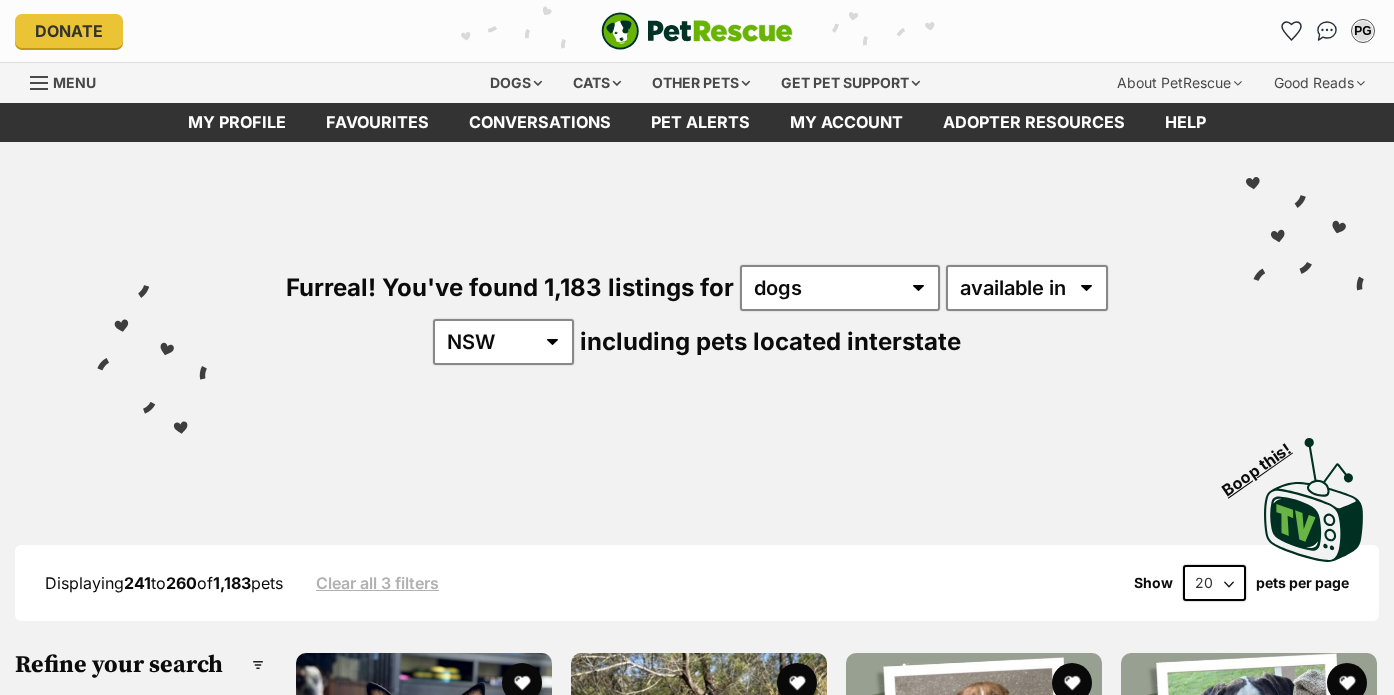 scroll, scrollTop: 0, scrollLeft: 0, axis: both 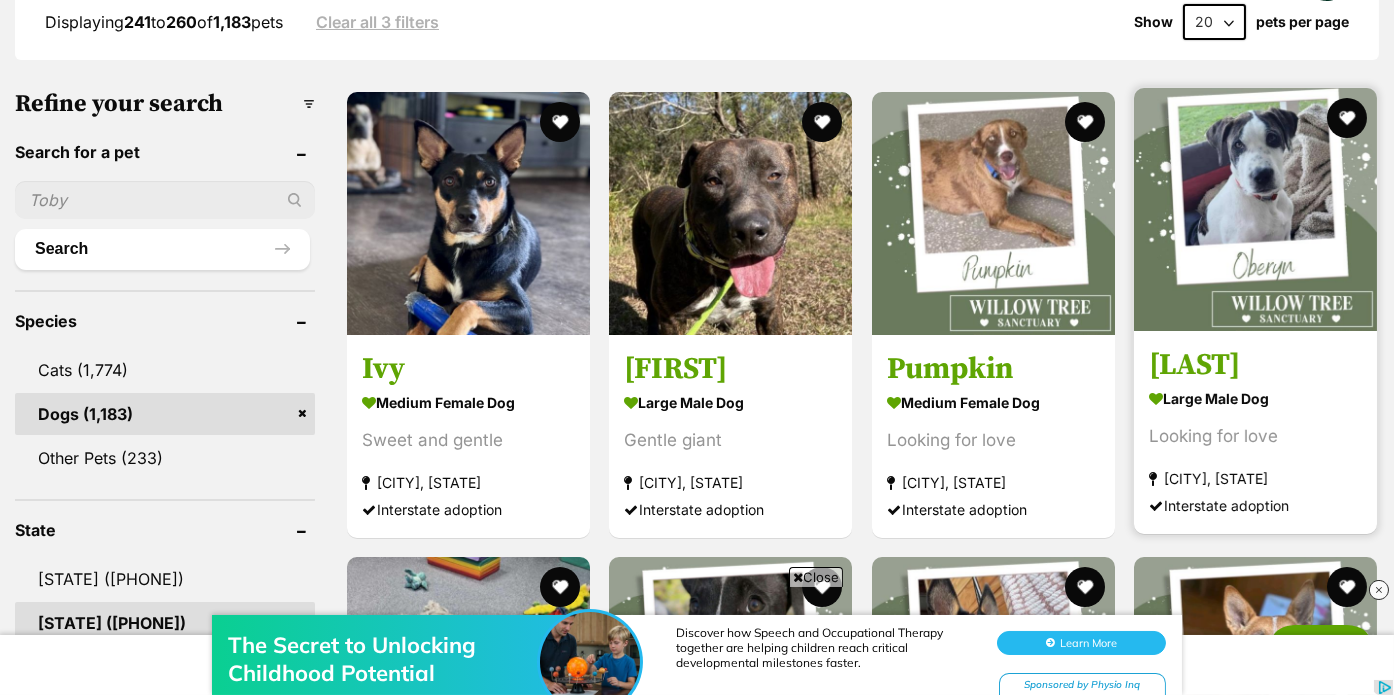 click at bounding box center (1255, 209) 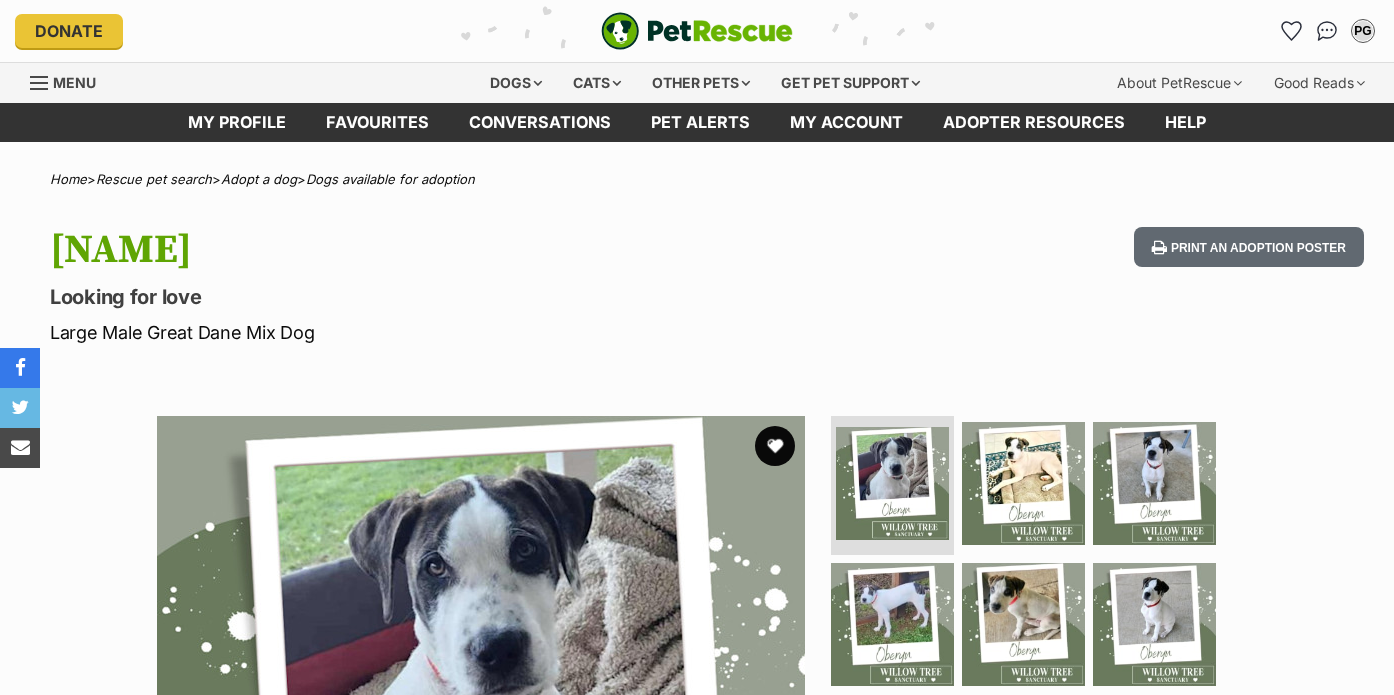 scroll, scrollTop: 0, scrollLeft: 0, axis: both 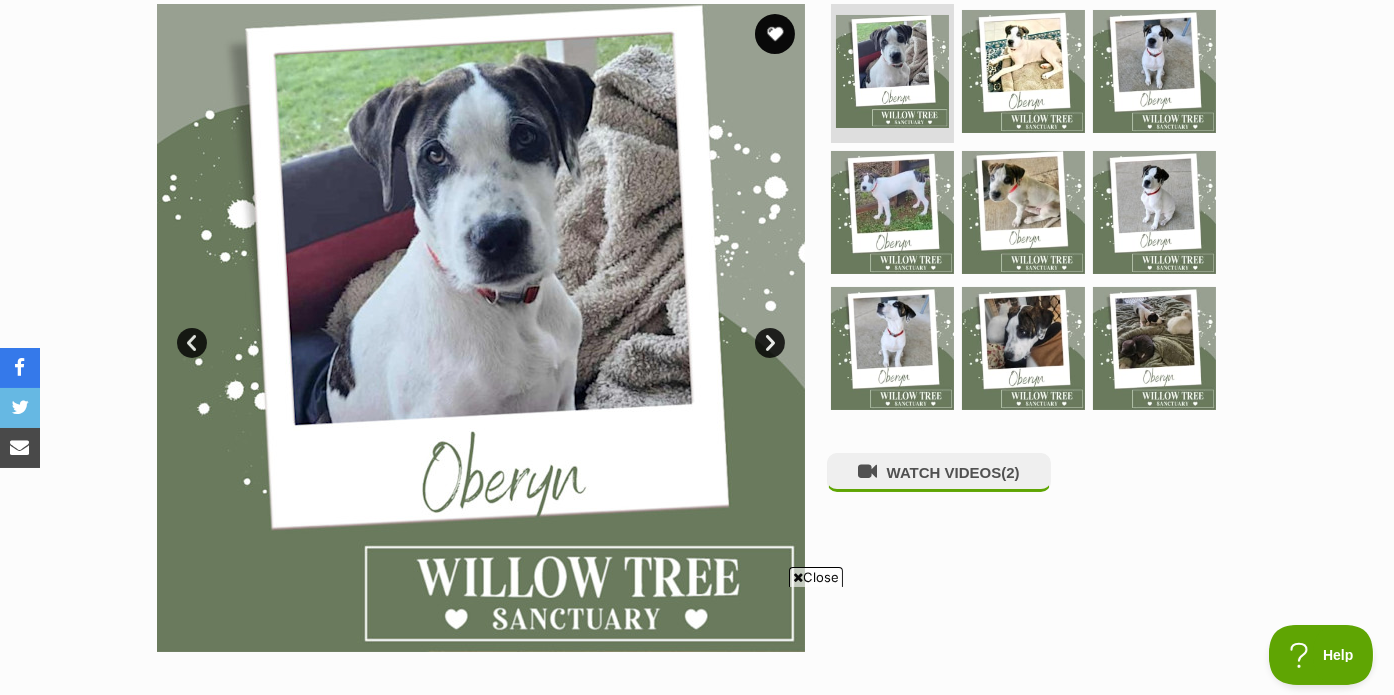 click on "Next" at bounding box center (770, 343) 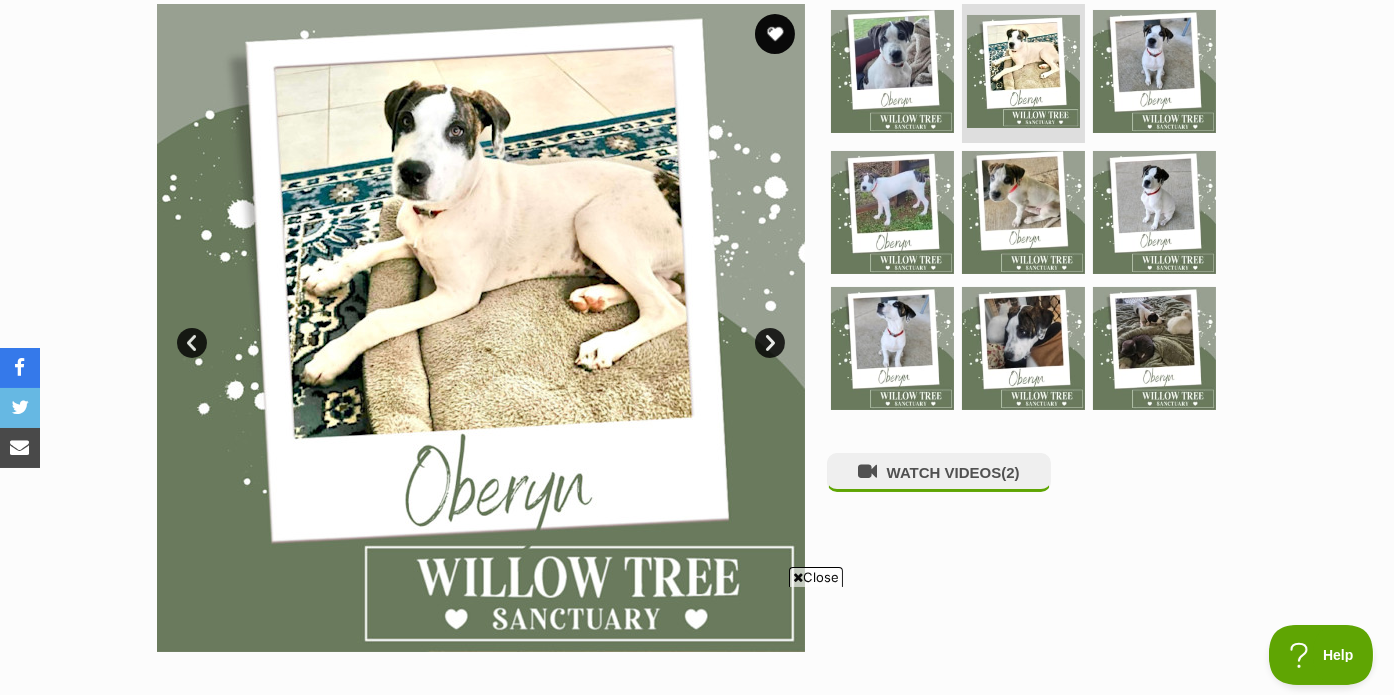click on "Next" at bounding box center (770, 343) 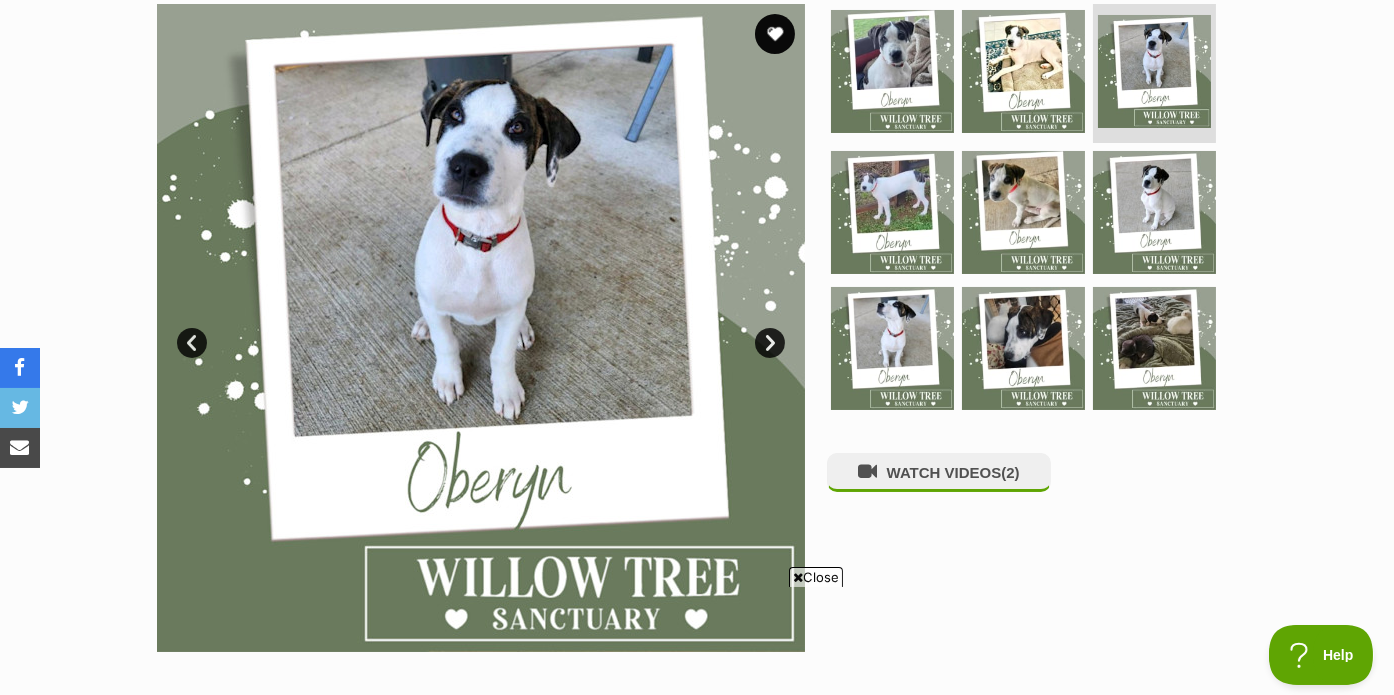 click on "Next" at bounding box center (770, 343) 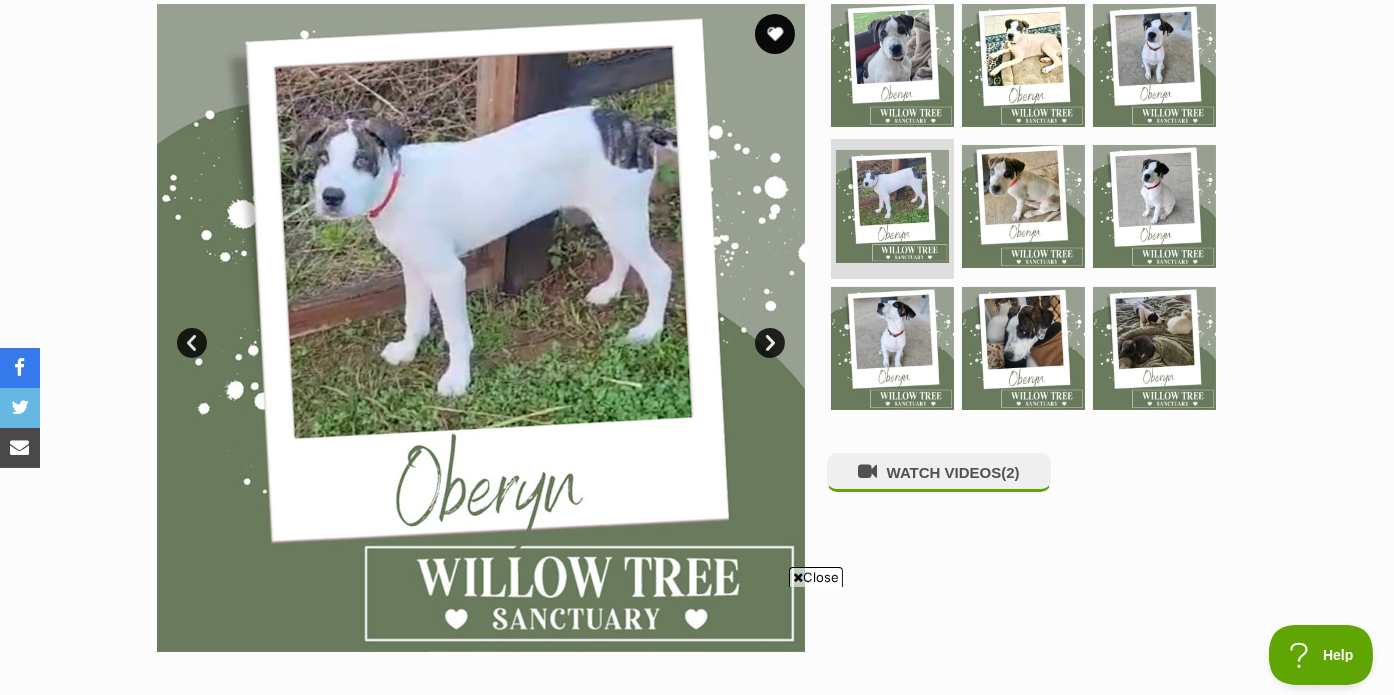 click on "Next" at bounding box center (770, 343) 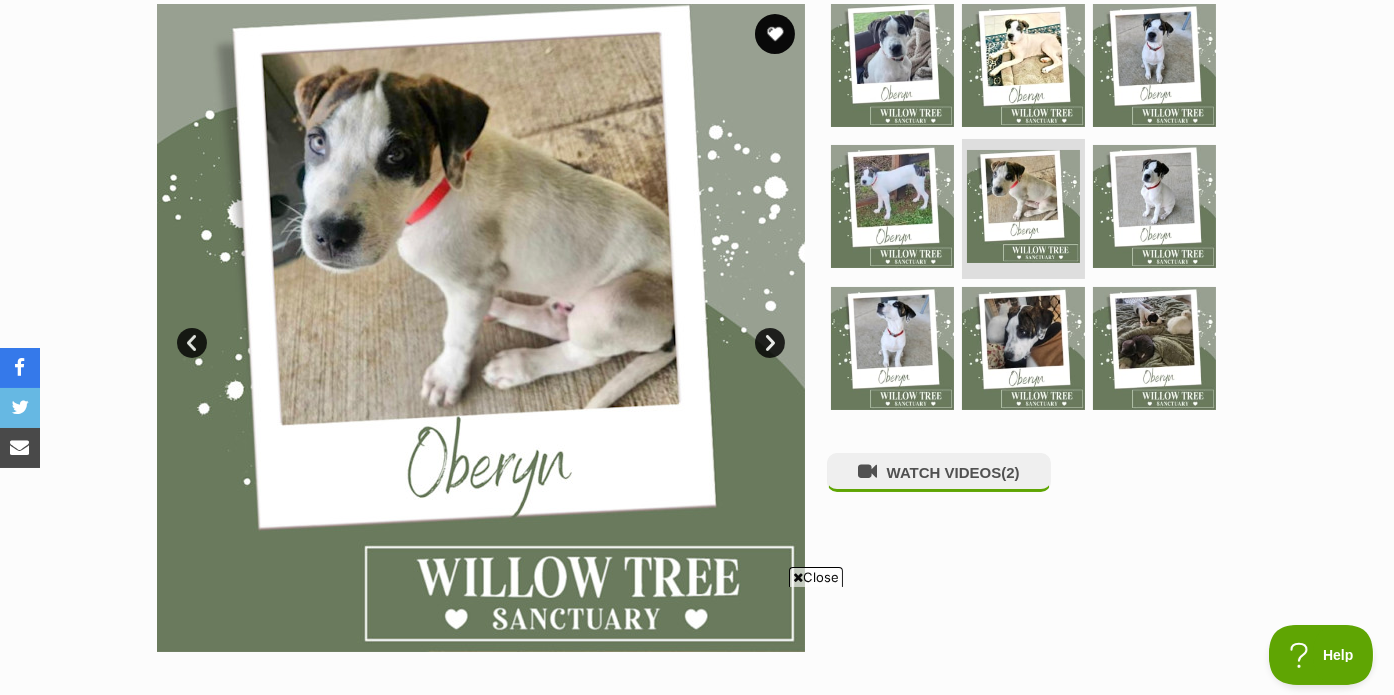 click on "Next" at bounding box center (770, 343) 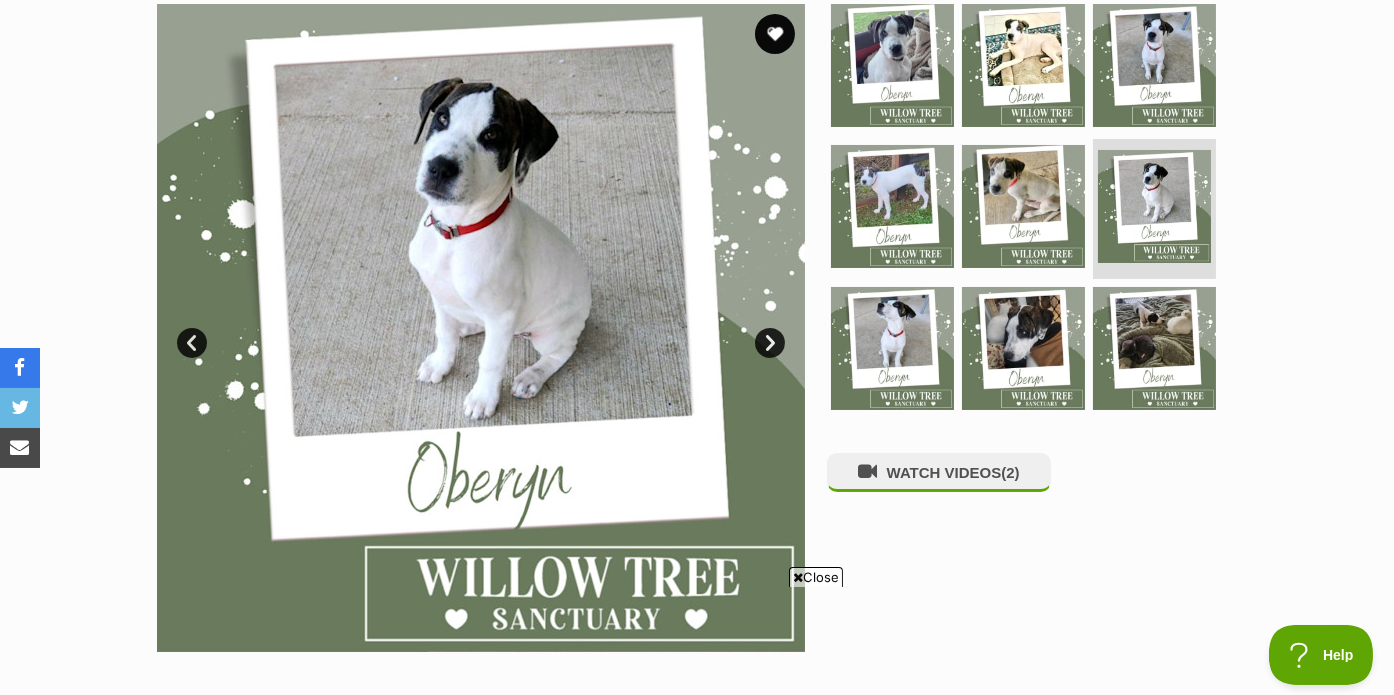 click on "Next" at bounding box center (770, 343) 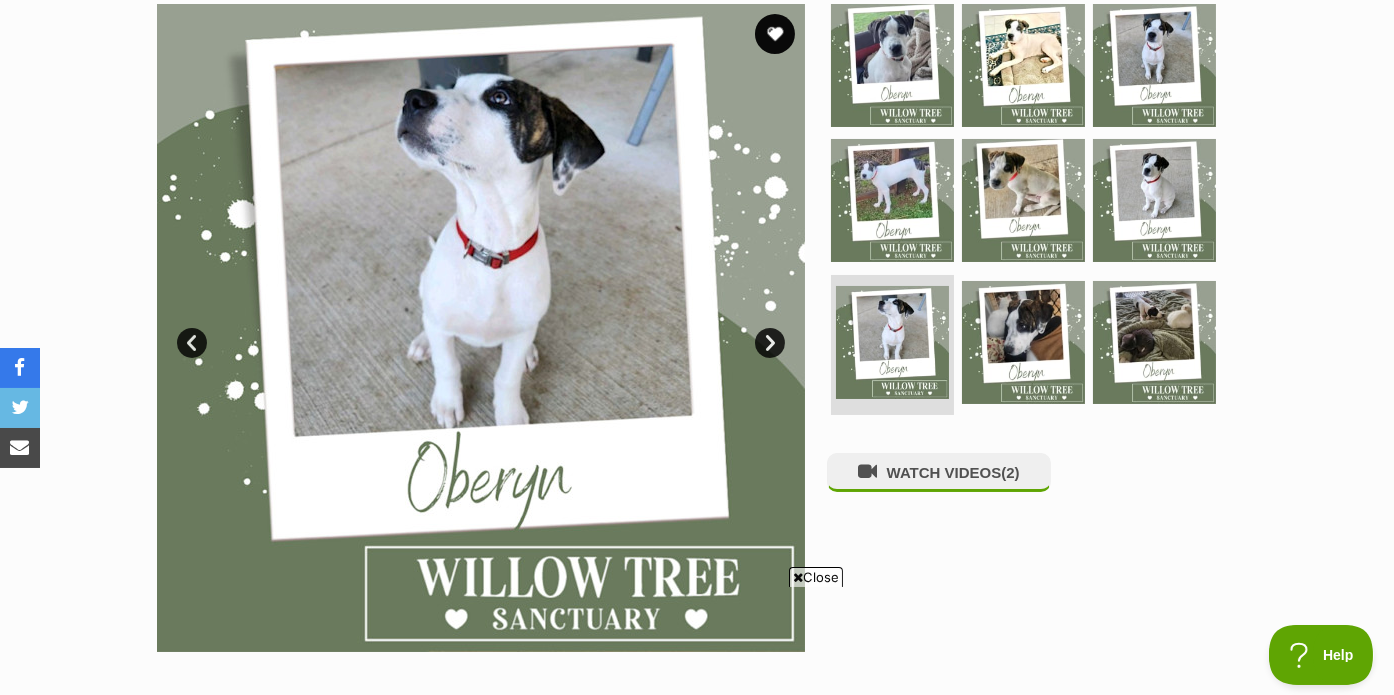 click on "Next" at bounding box center [770, 343] 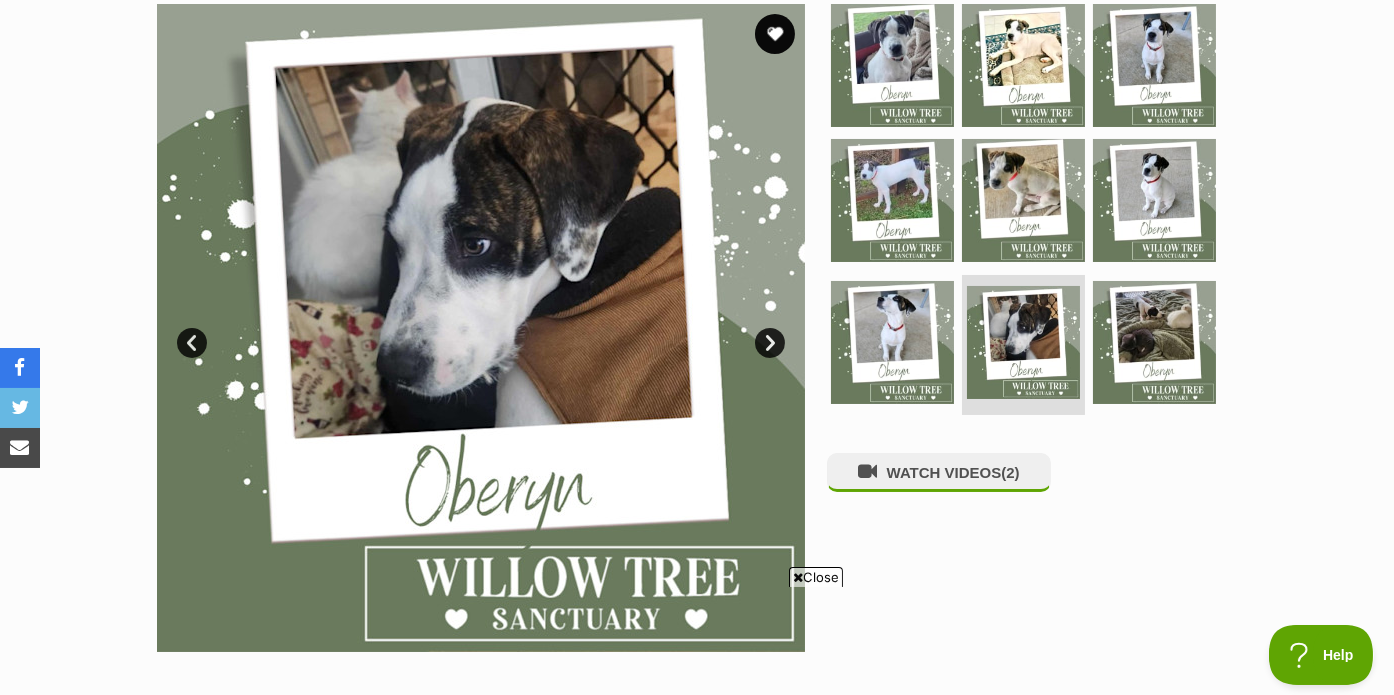click on "Next" at bounding box center (770, 343) 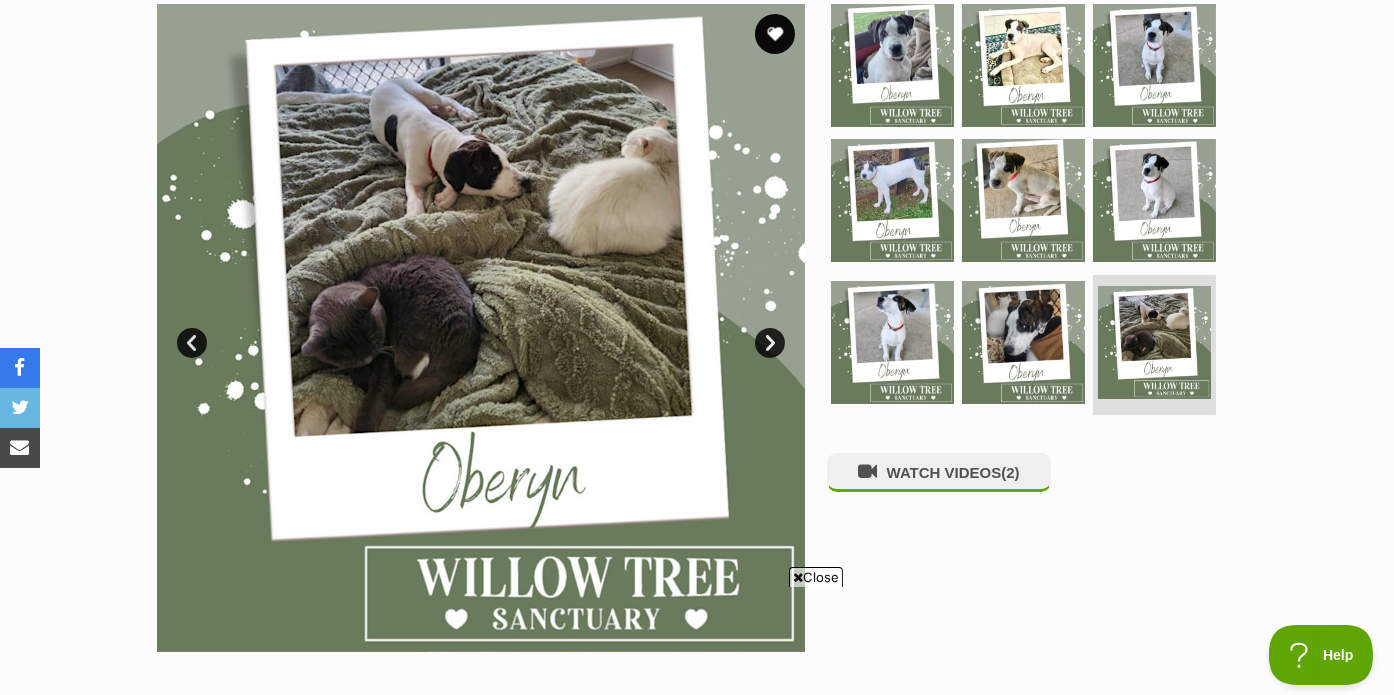 click on "Next" at bounding box center [770, 343] 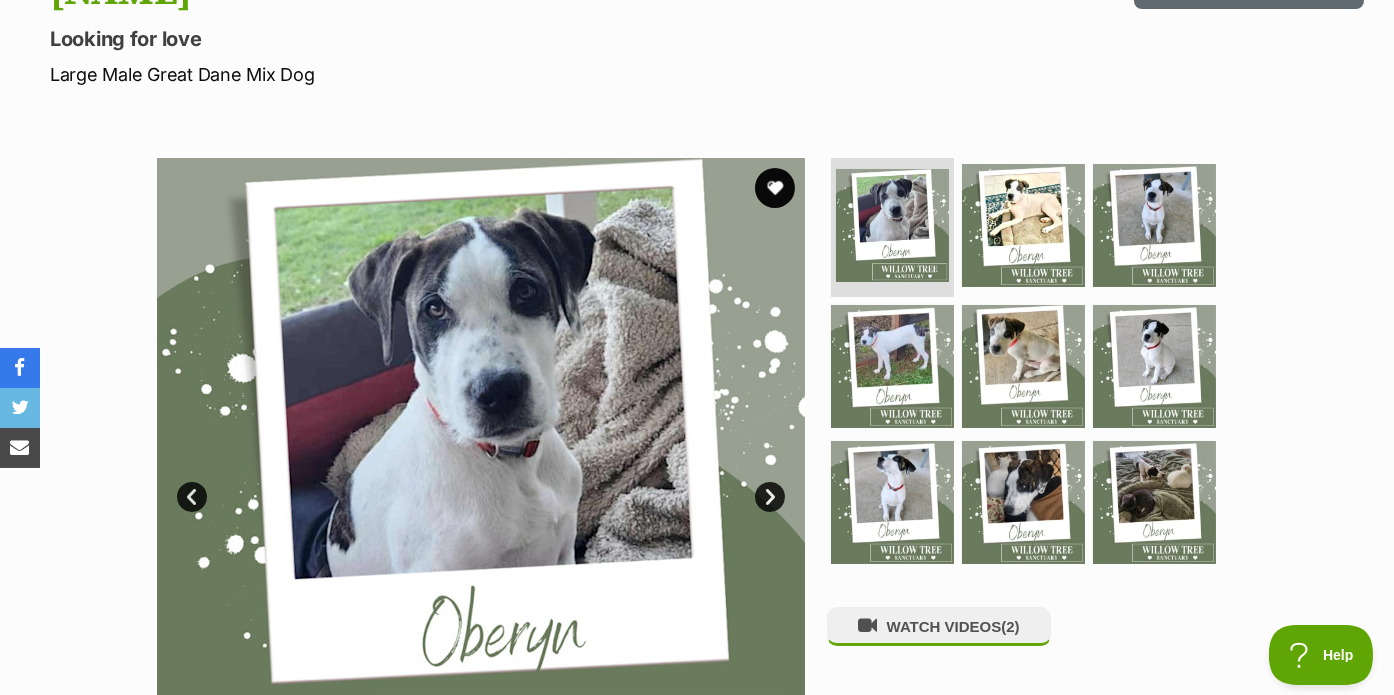 scroll, scrollTop: 0, scrollLeft: 0, axis: both 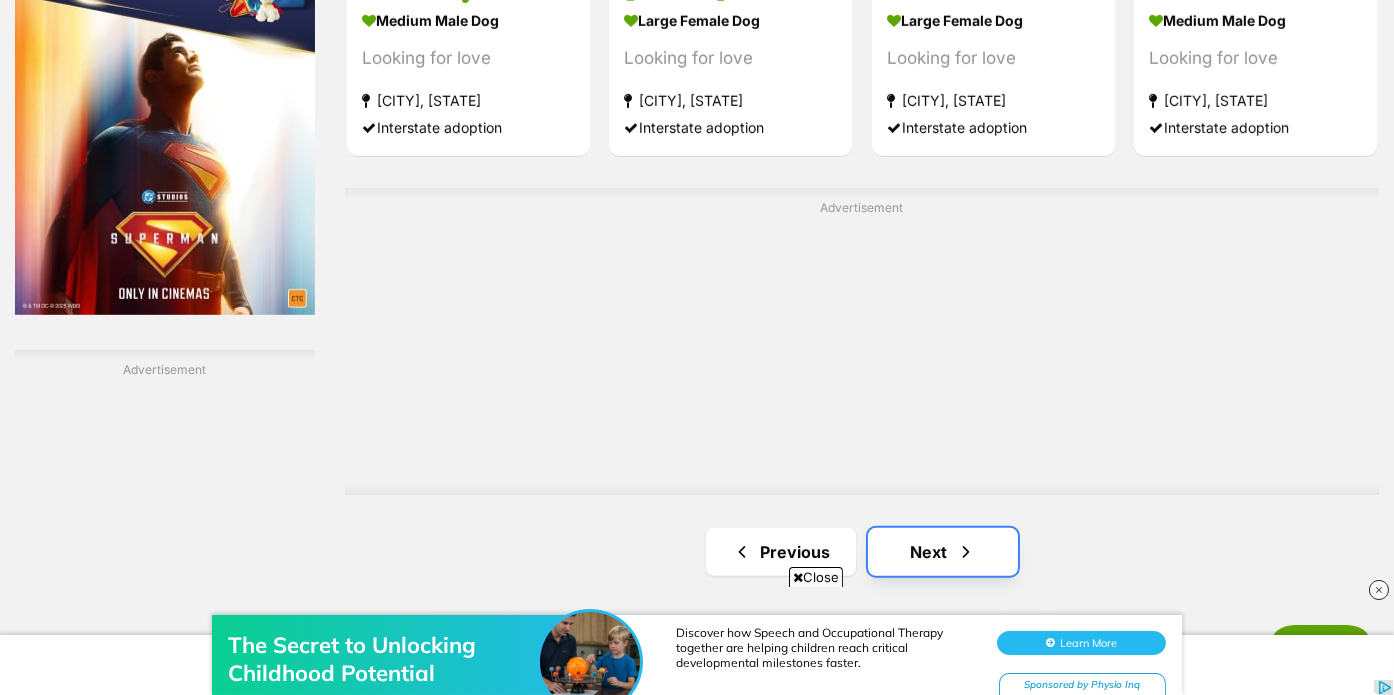 click on "Next" at bounding box center (943, 552) 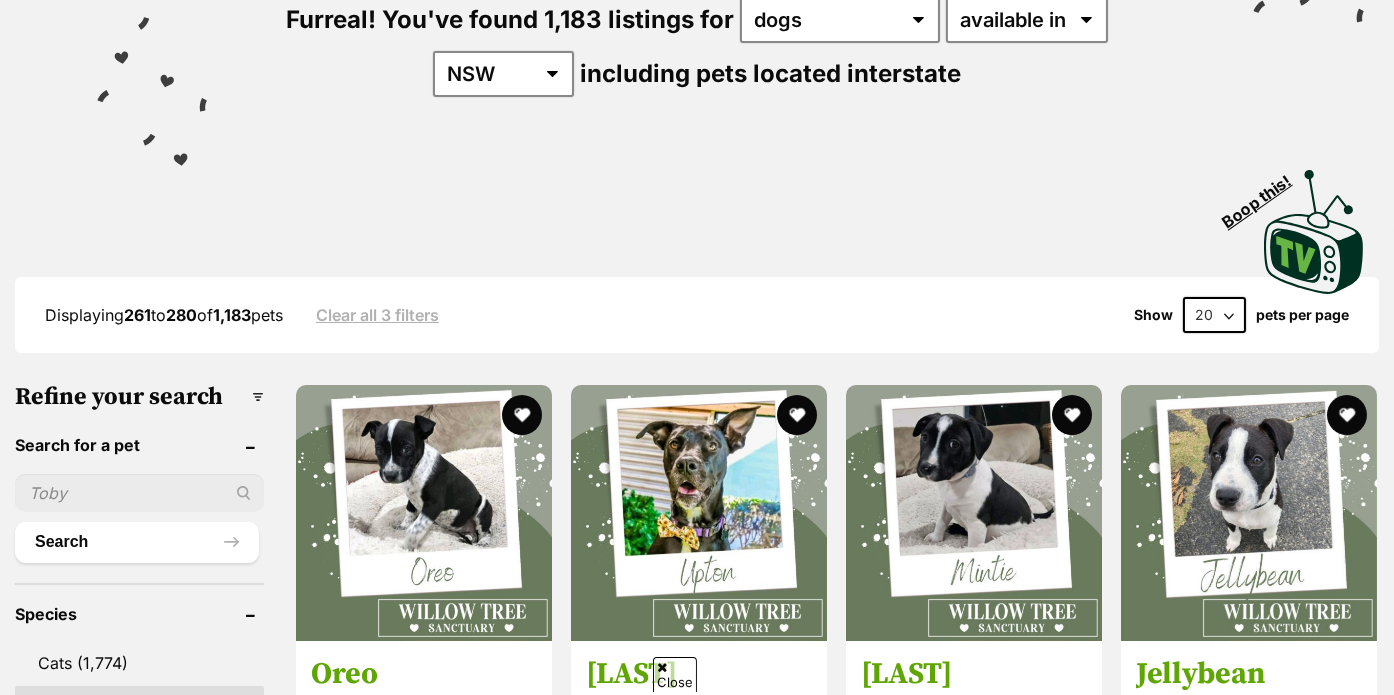 scroll, scrollTop: 0, scrollLeft: 0, axis: both 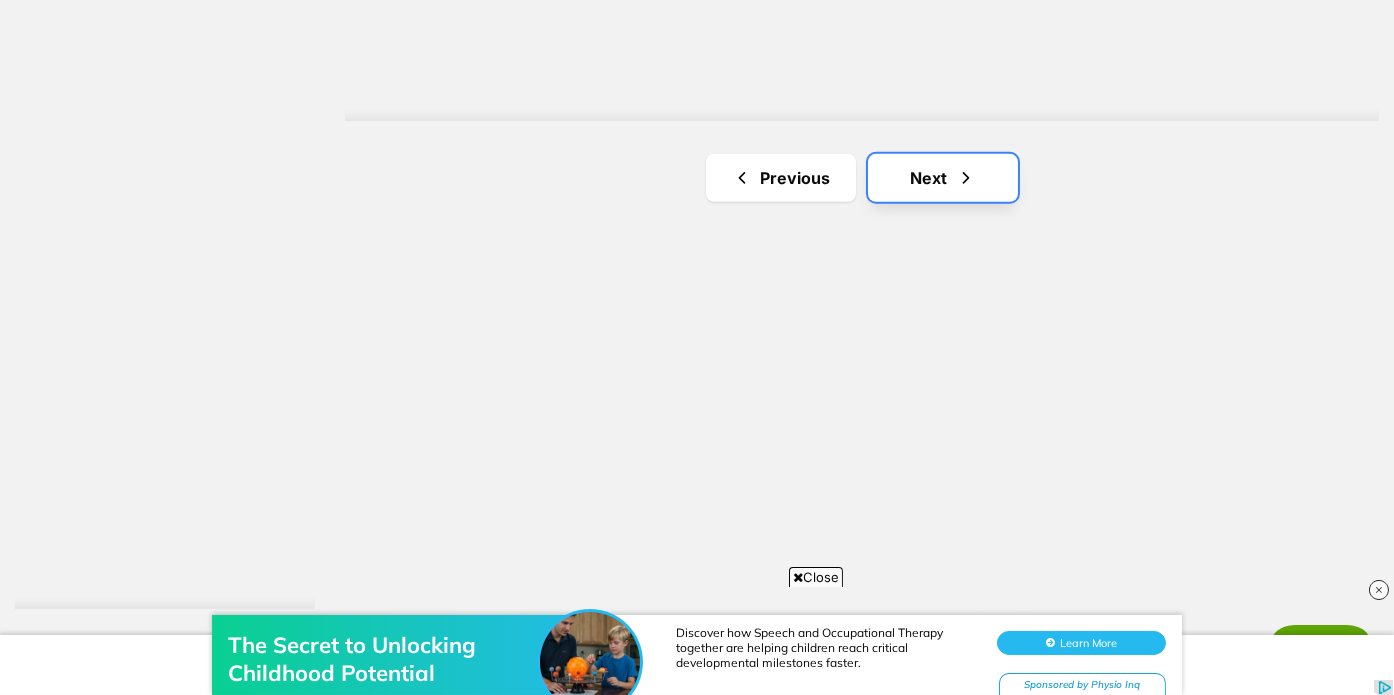 click on "Next" at bounding box center [943, 178] 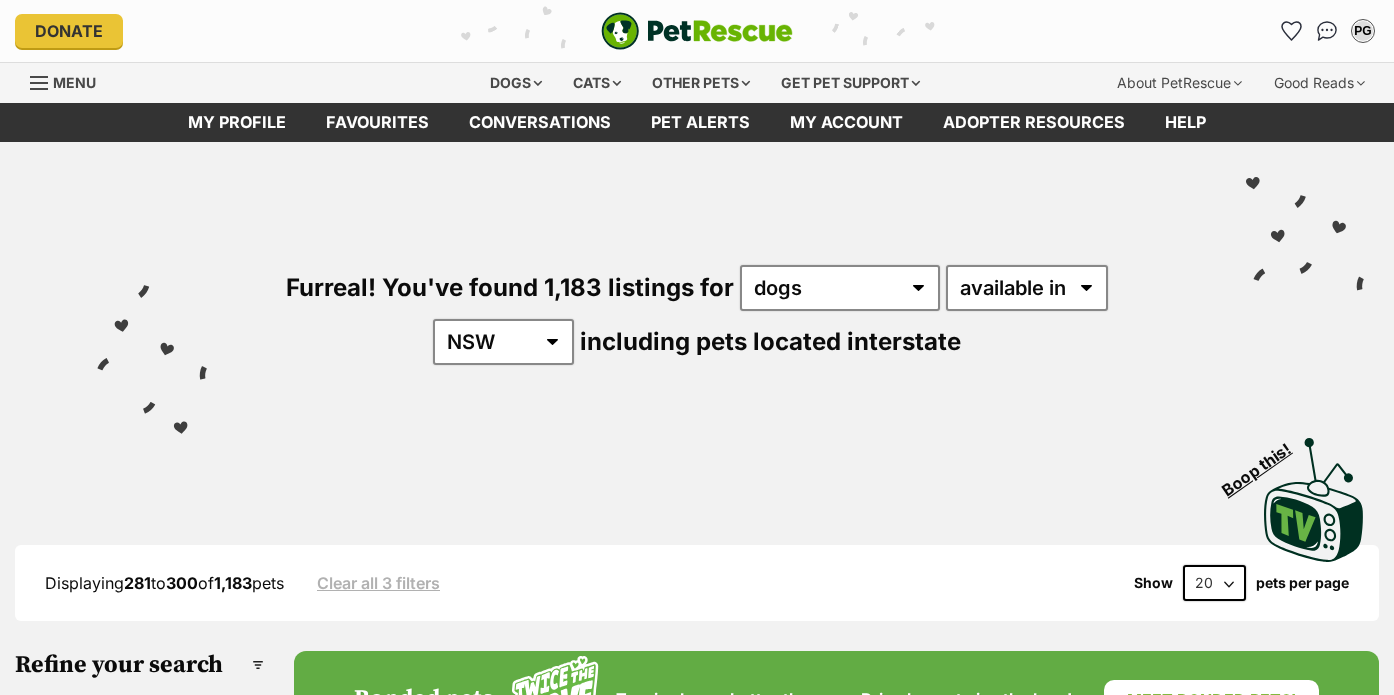 scroll, scrollTop: 392, scrollLeft: 0, axis: vertical 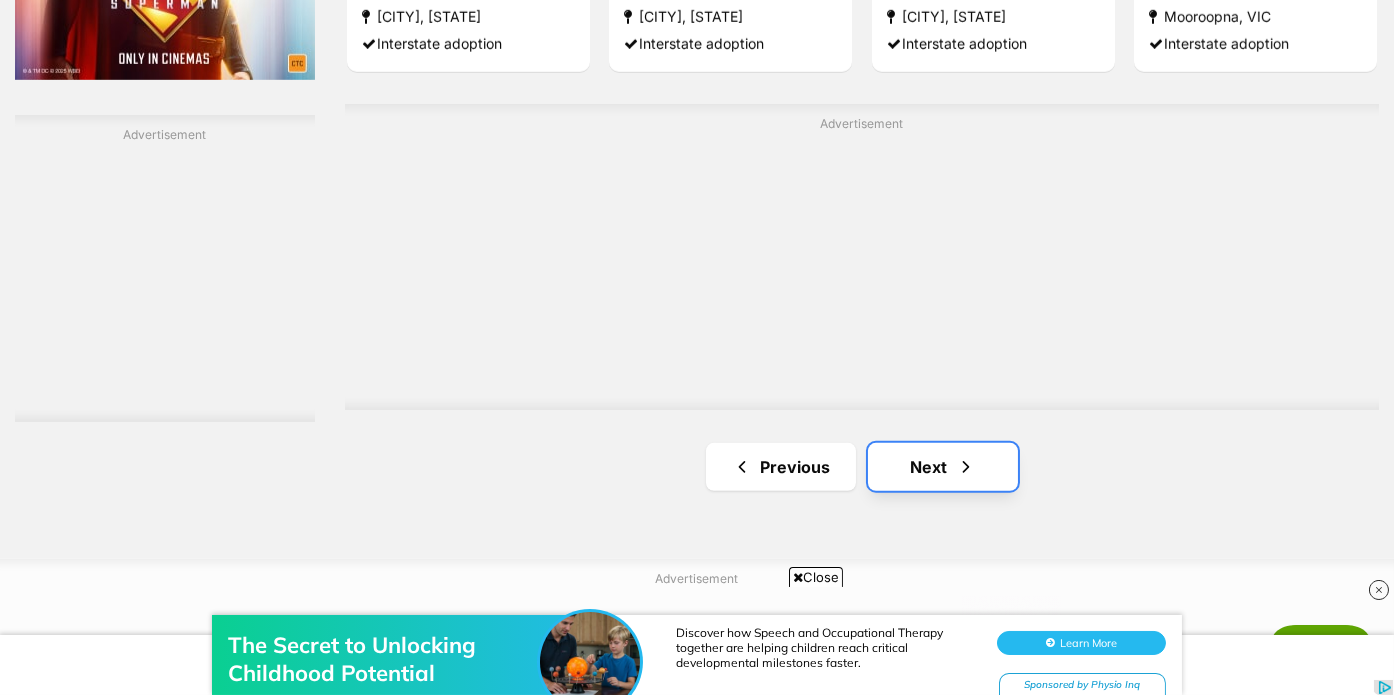 click on "Next" at bounding box center [943, 467] 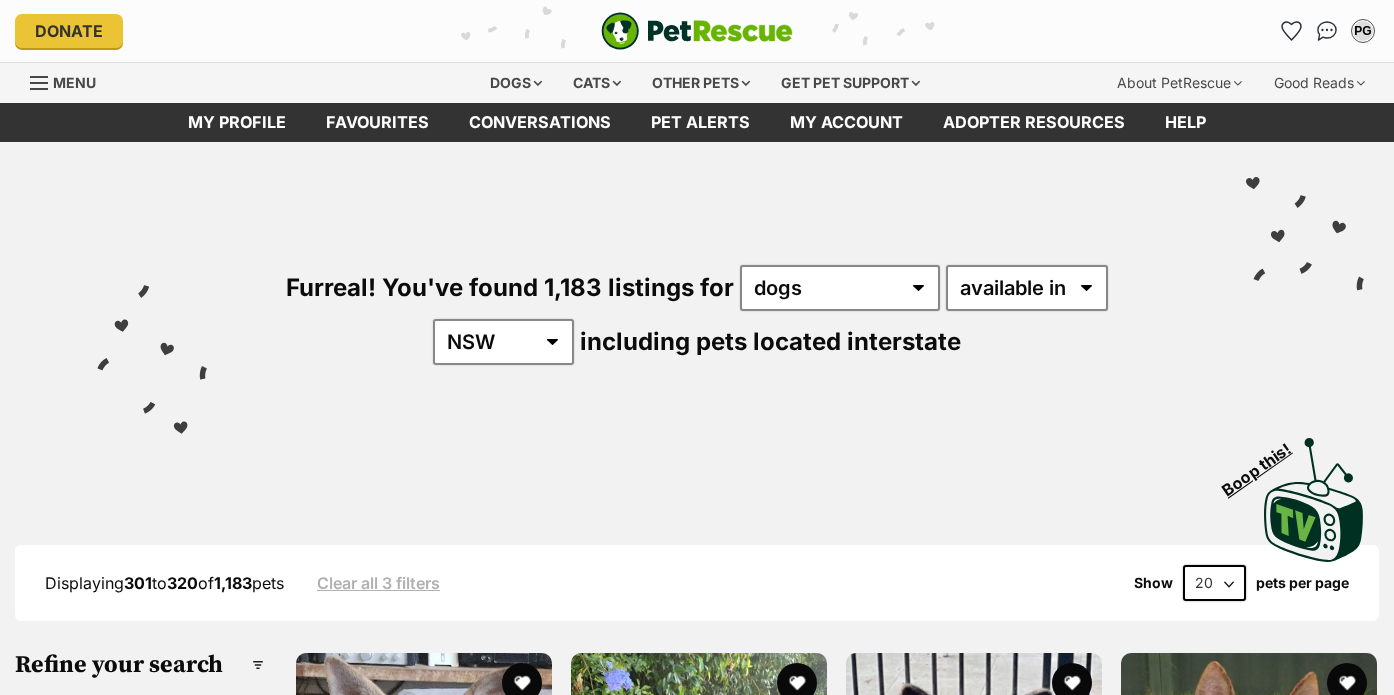 scroll, scrollTop: 0, scrollLeft: 0, axis: both 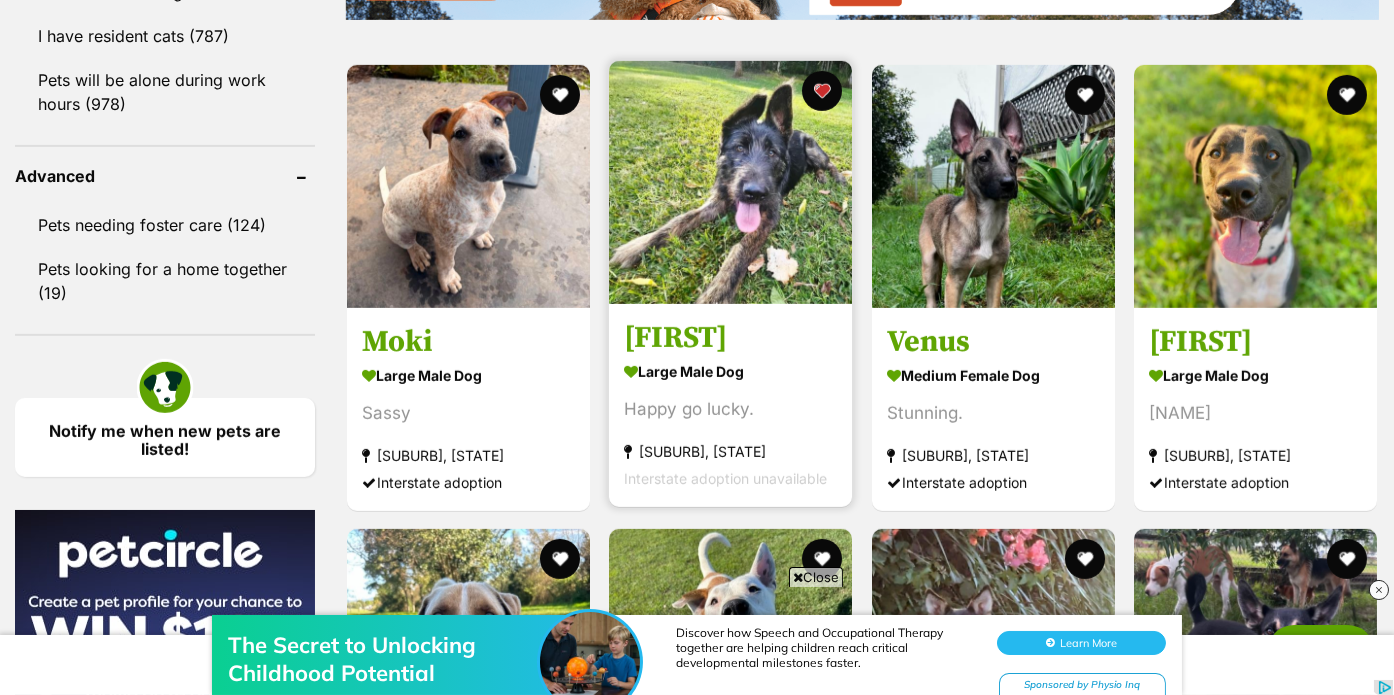click on "[NAME]" at bounding box center (730, 337) 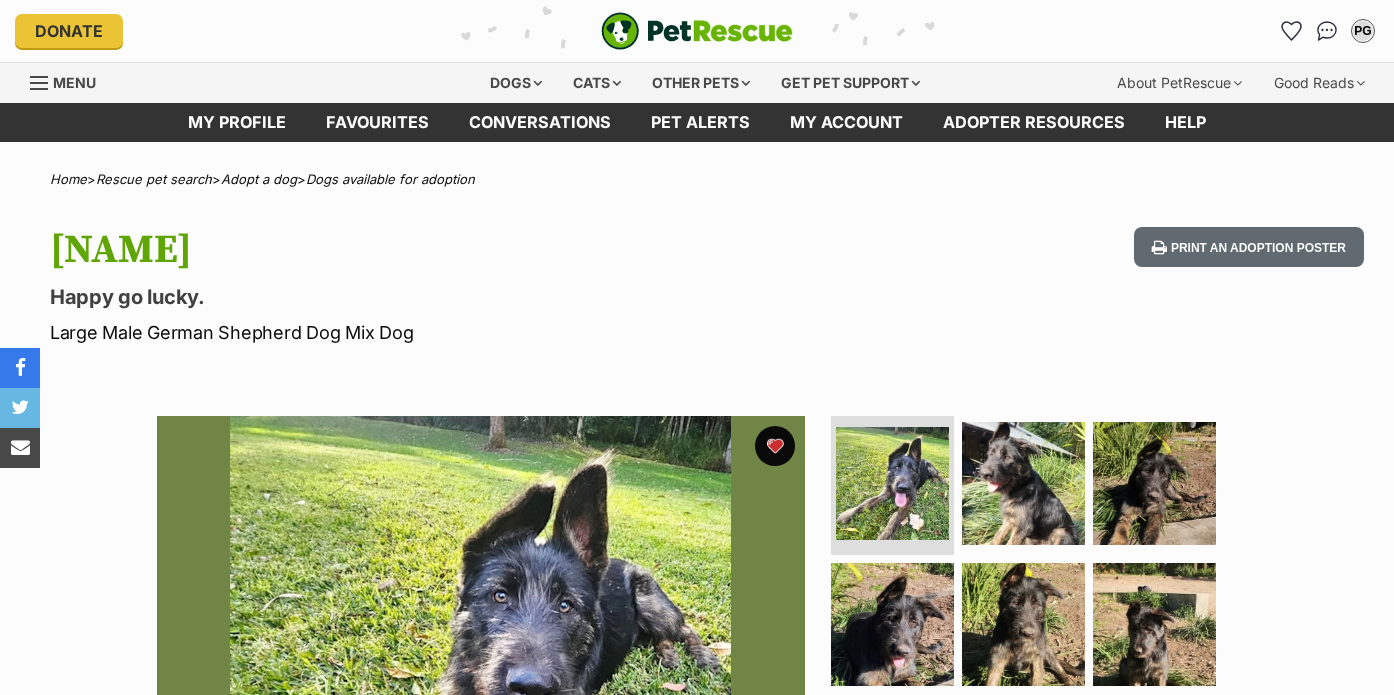 scroll, scrollTop: 0, scrollLeft: 0, axis: both 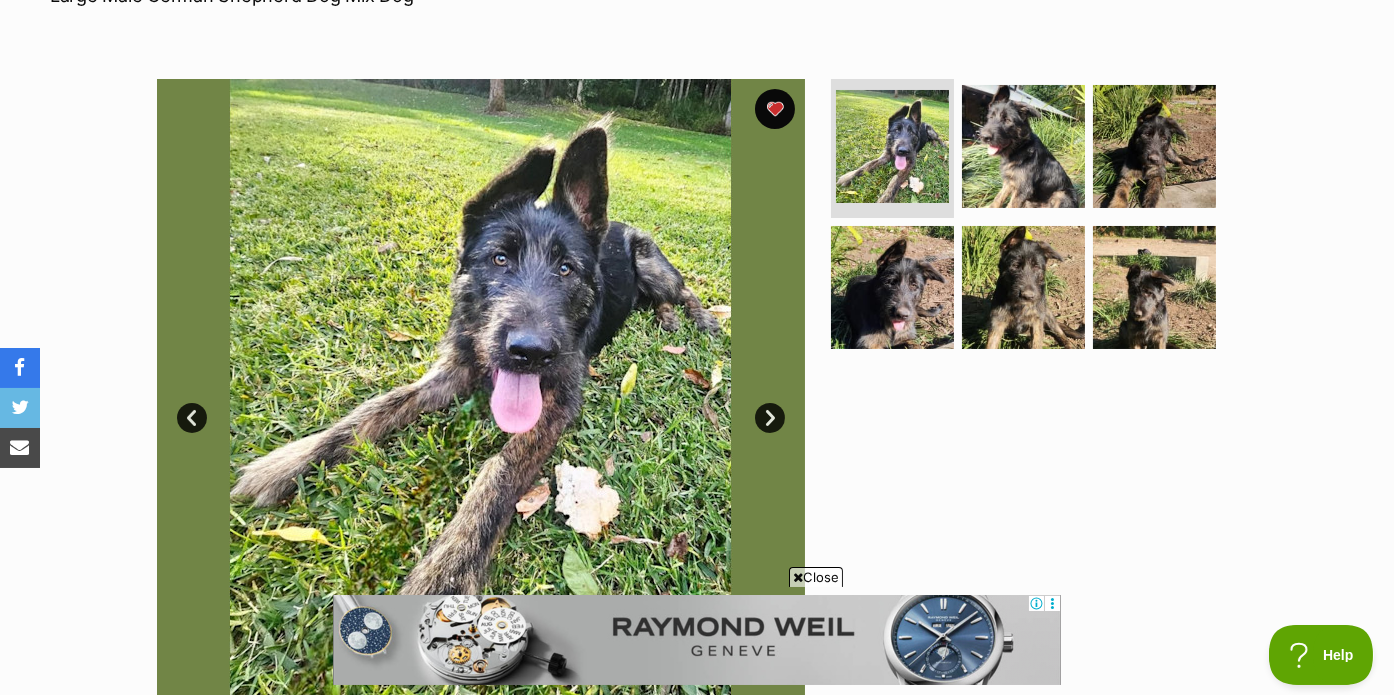 click at bounding box center (798, 577) 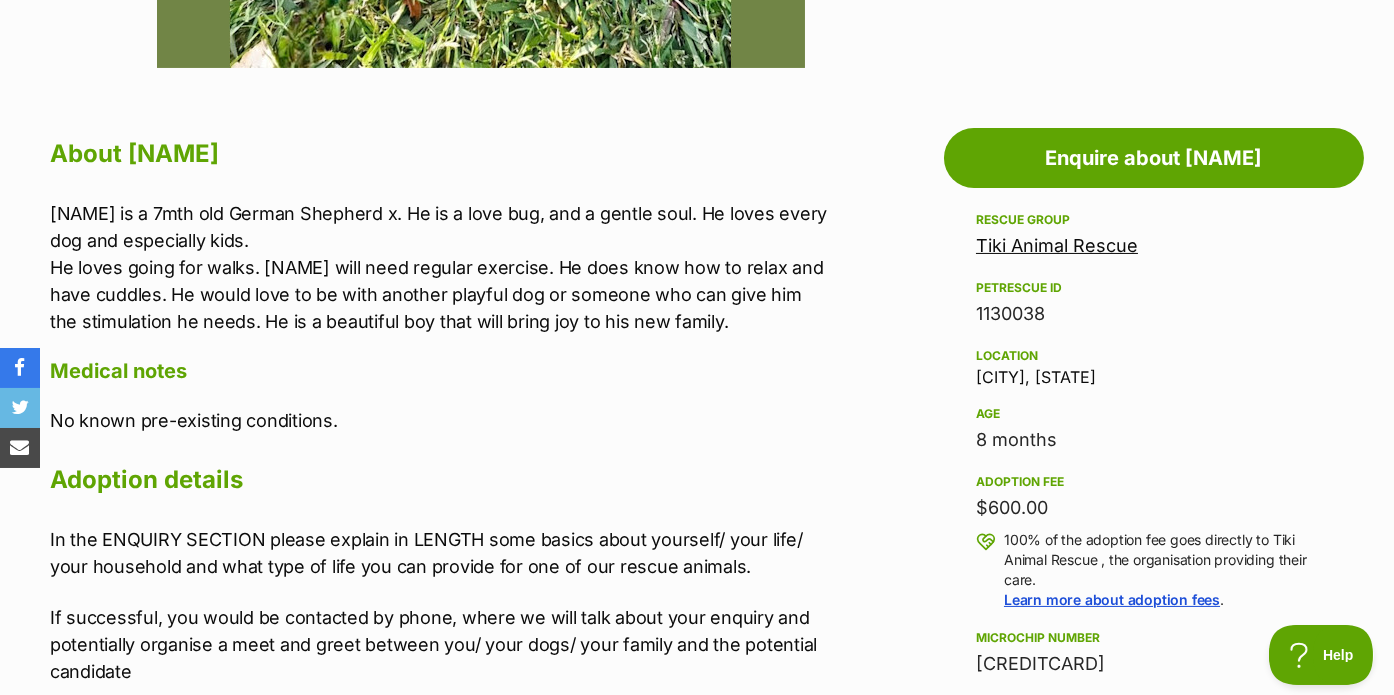 scroll, scrollTop: 995, scrollLeft: 0, axis: vertical 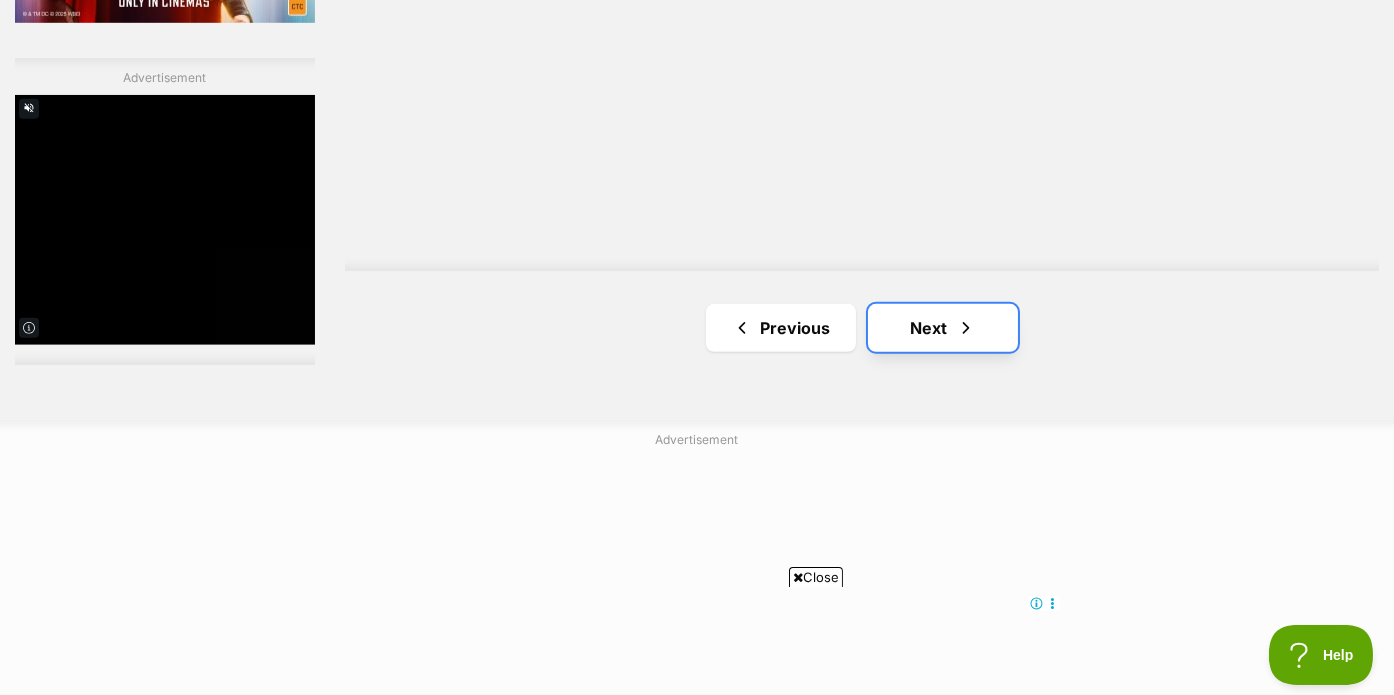click on "Next" at bounding box center [943, 328] 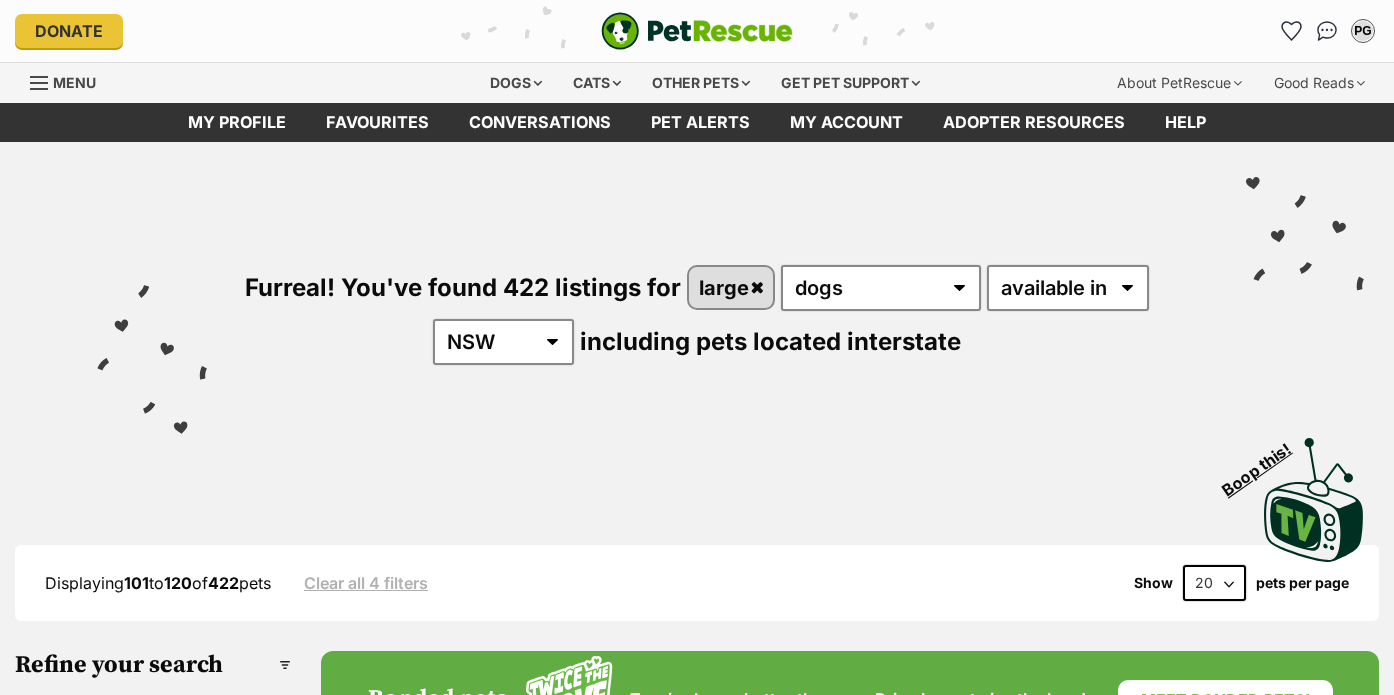 scroll, scrollTop: 0, scrollLeft: 0, axis: both 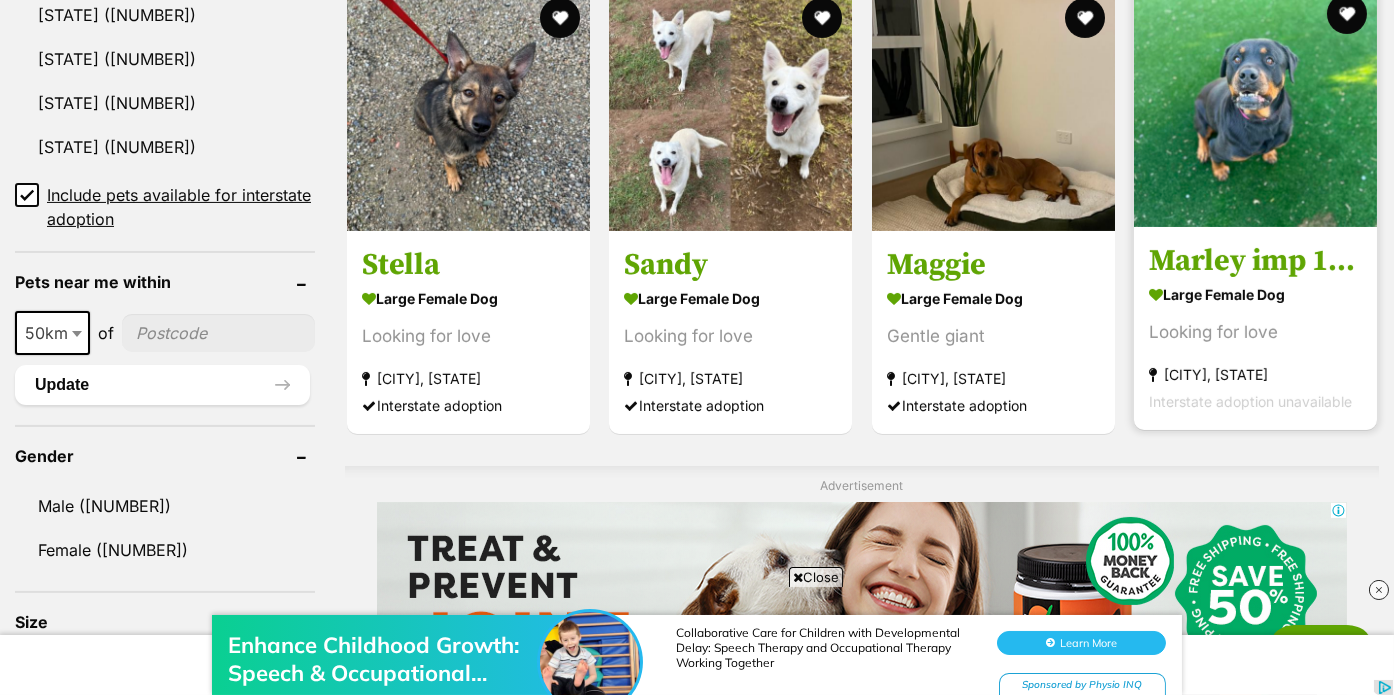 click at bounding box center [1255, 105] 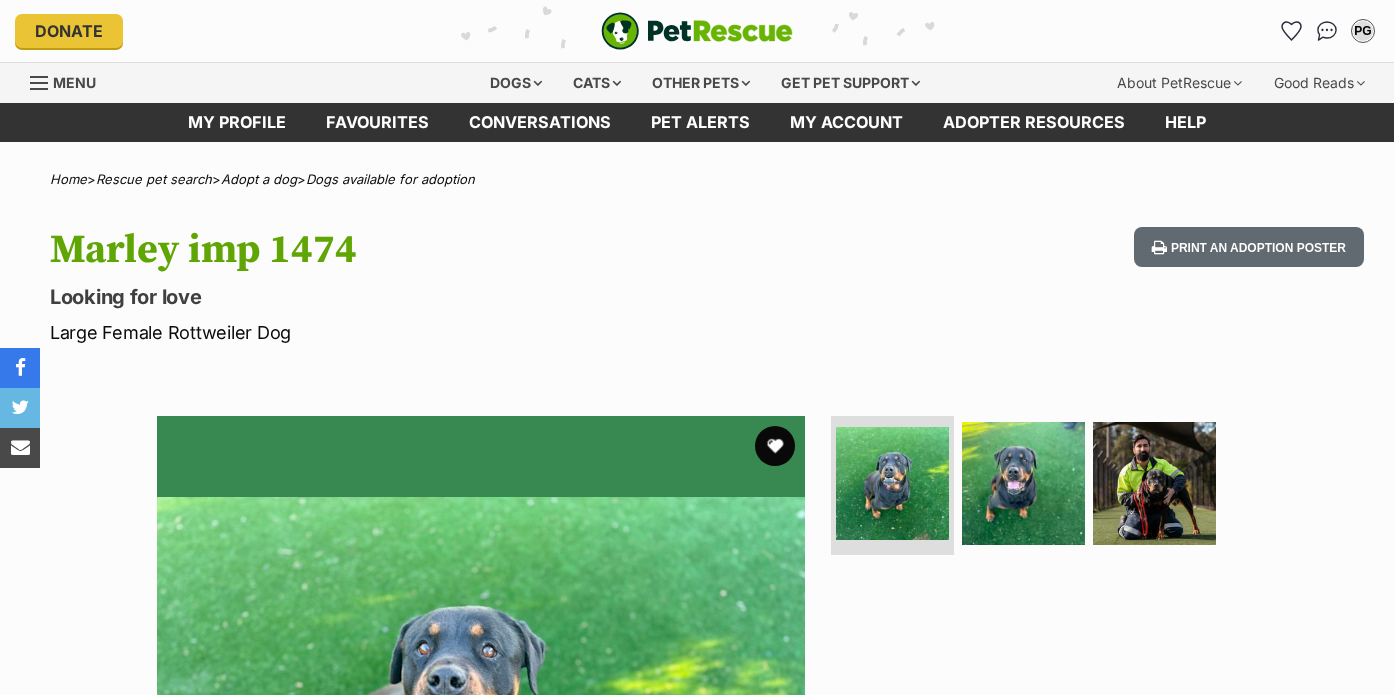 scroll, scrollTop: 0, scrollLeft: 0, axis: both 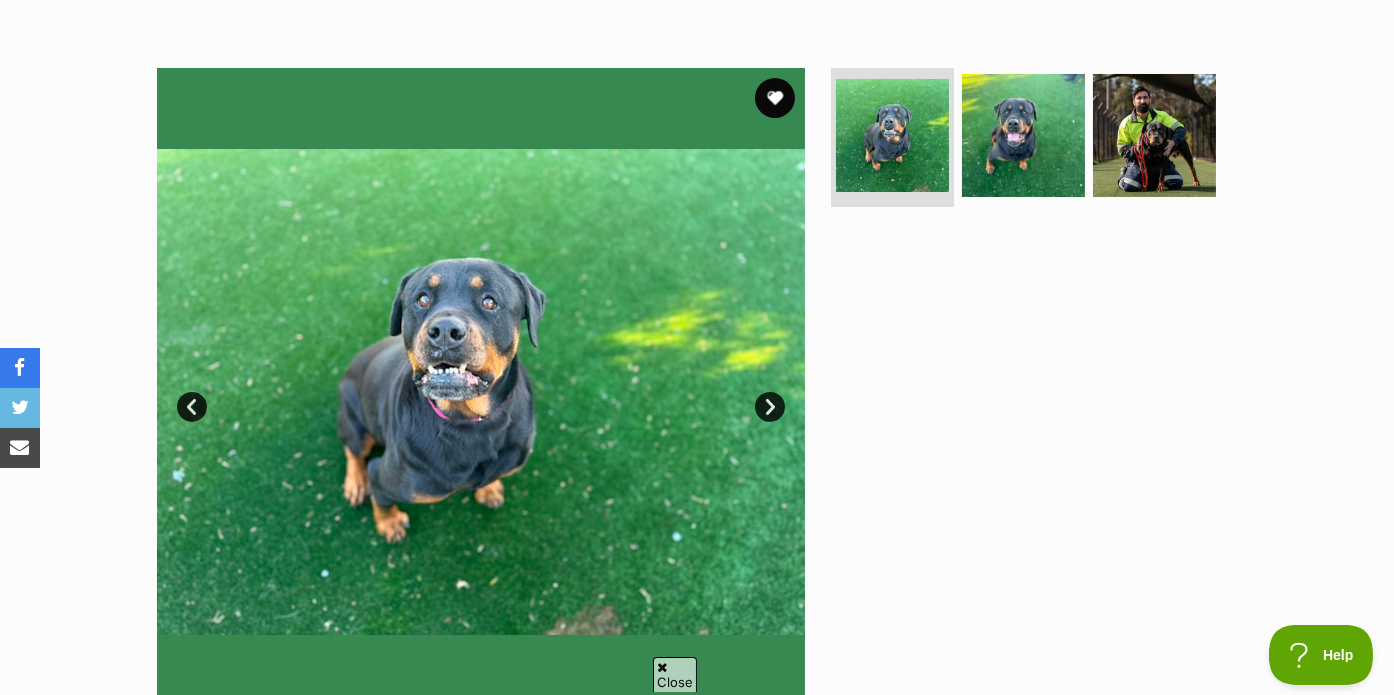 click on "Next" at bounding box center (770, 407) 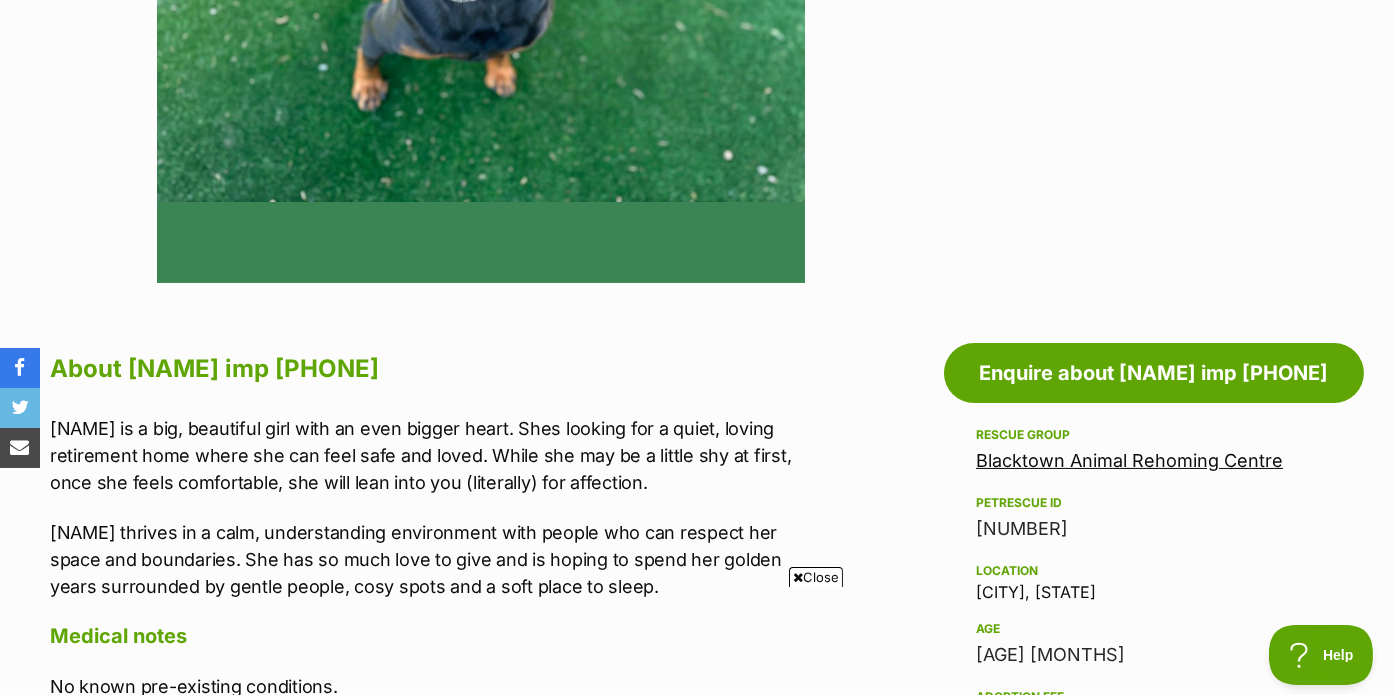 scroll, scrollTop: 0, scrollLeft: 0, axis: both 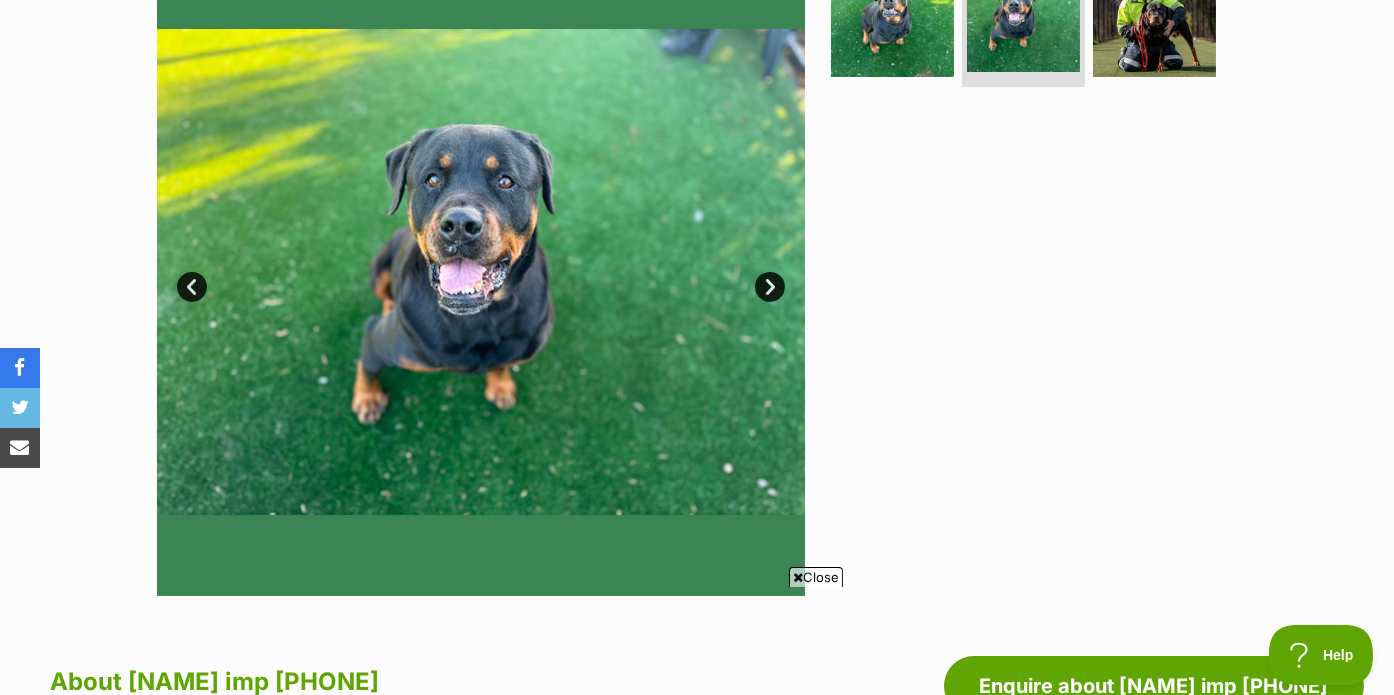 click on "Next" at bounding box center (770, 287) 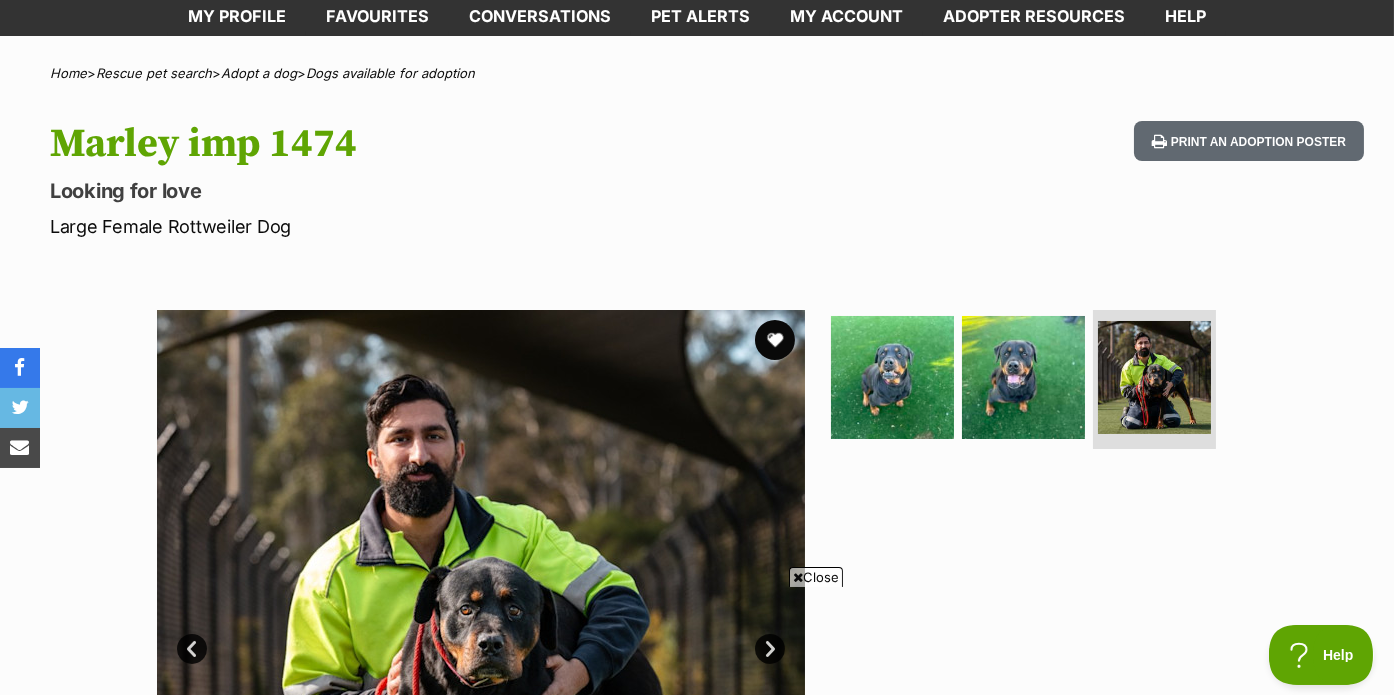 scroll, scrollTop: 95, scrollLeft: 0, axis: vertical 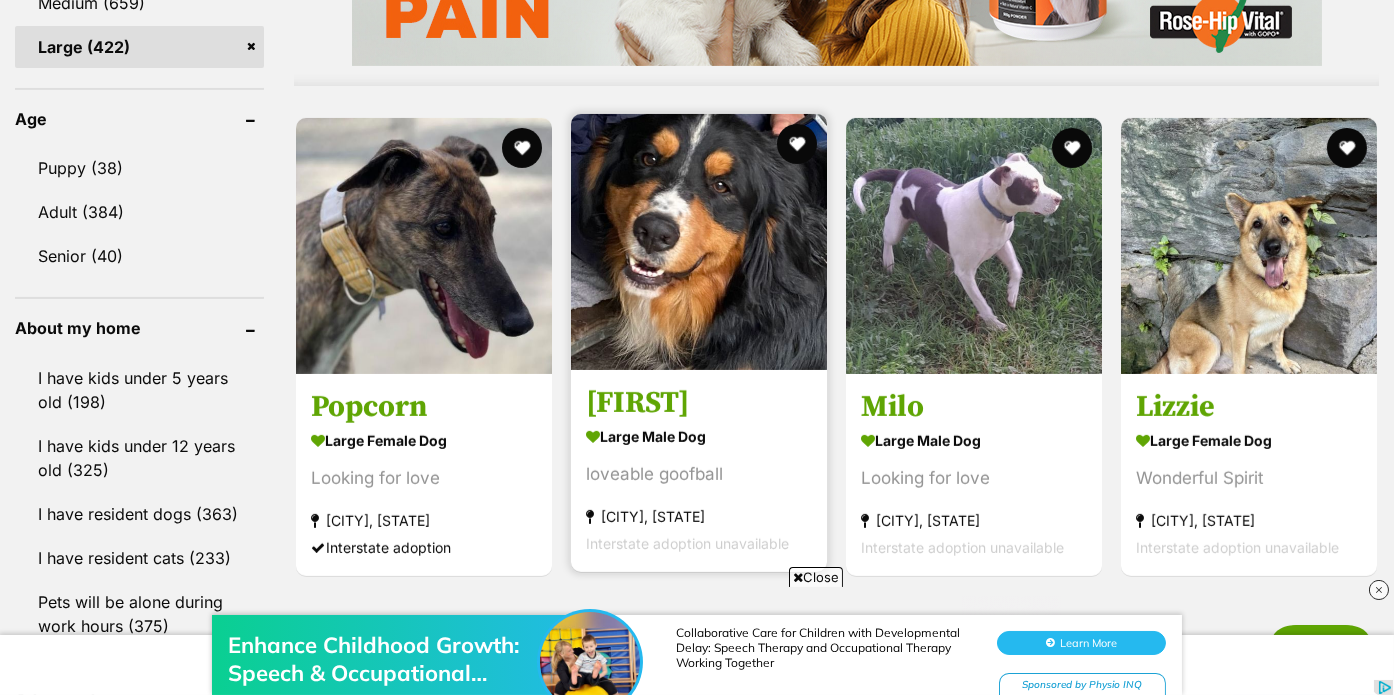 click on "[FIRST]" at bounding box center (699, 403) 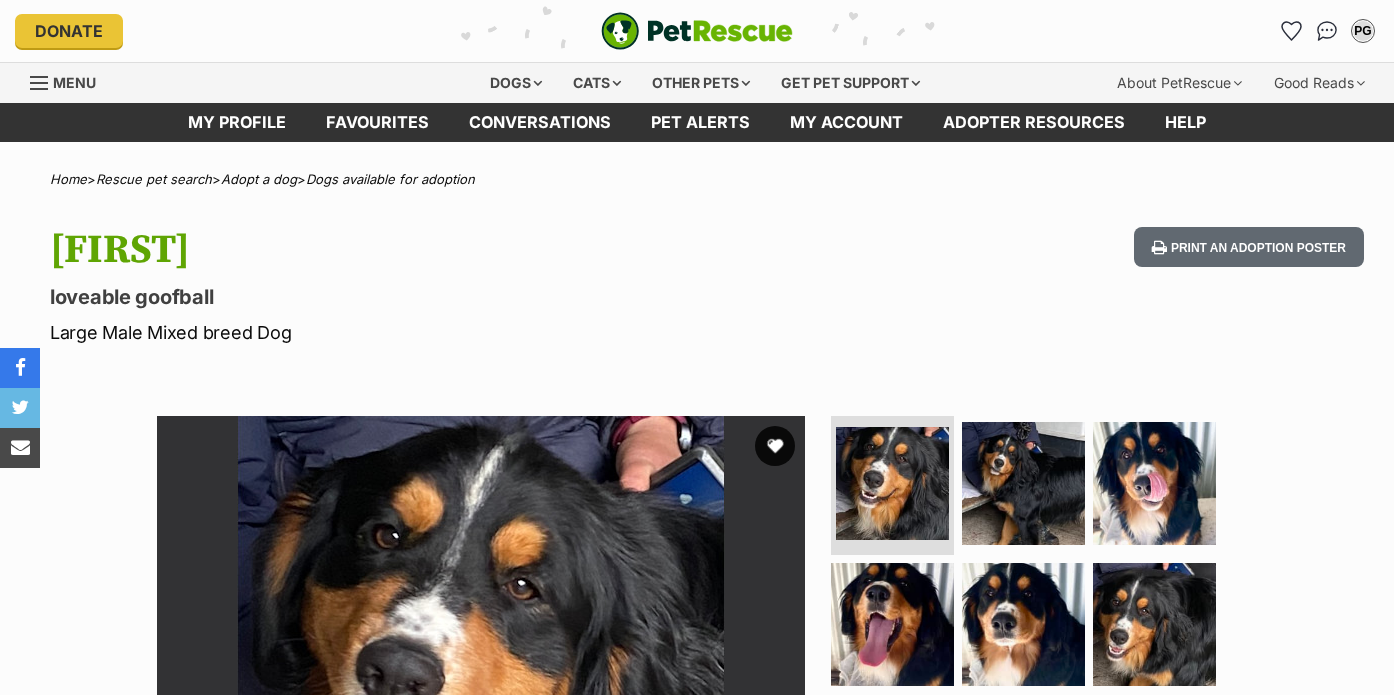 scroll, scrollTop: 0, scrollLeft: 0, axis: both 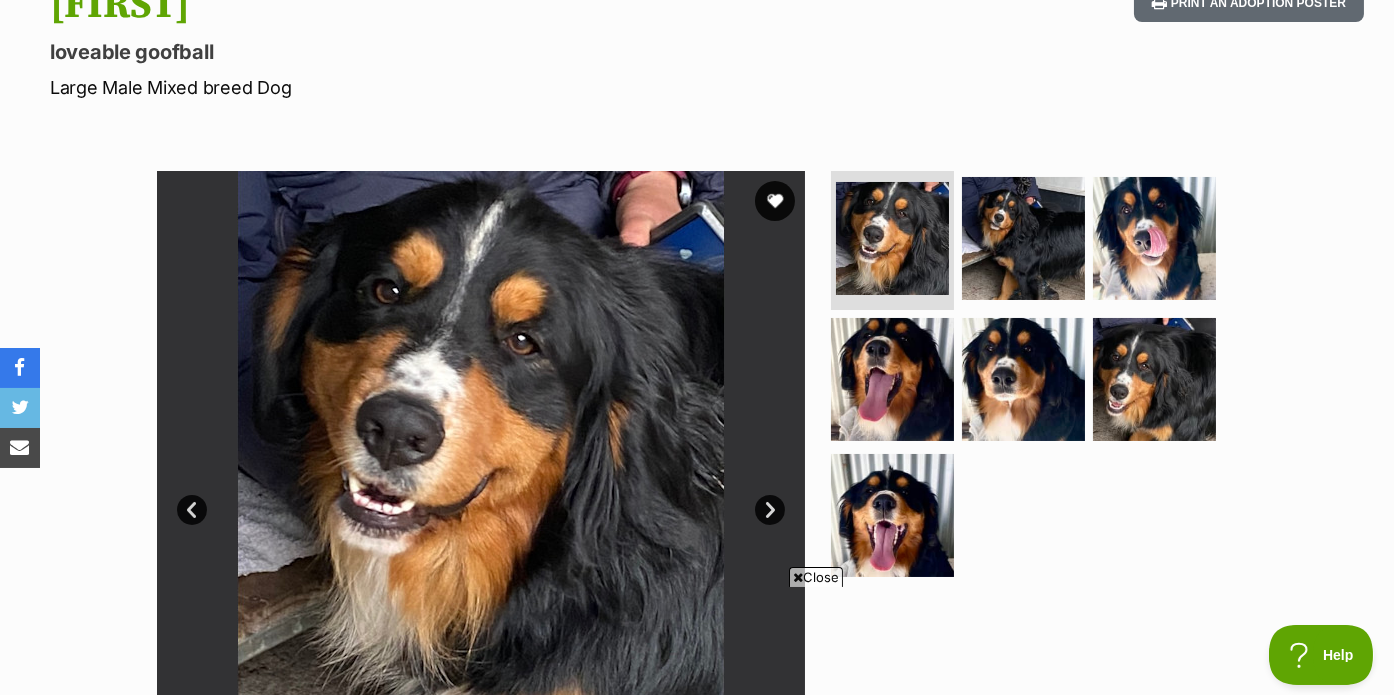click on "Next" at bounding box center [770, 510] 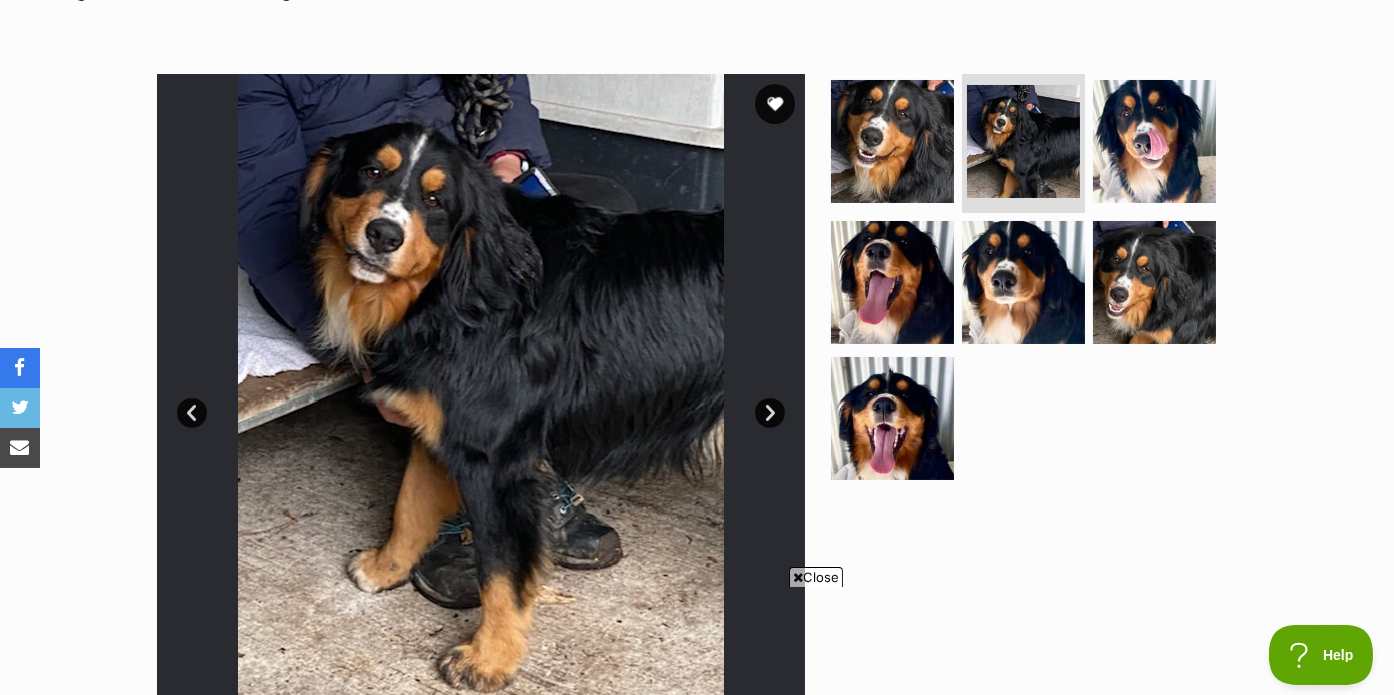 scroll, scrollTop: 343, scrollLeft: 0, axis: vertical 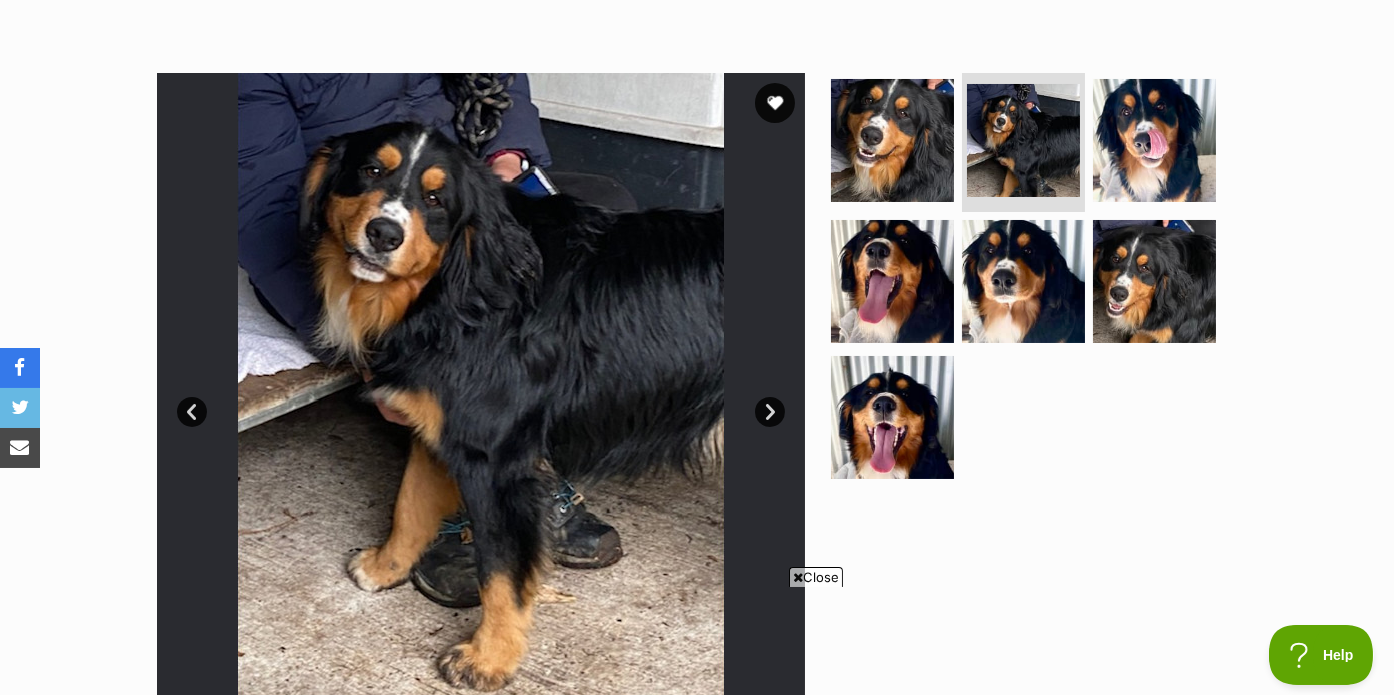 click on "Next" at bounding box center [770, 412] 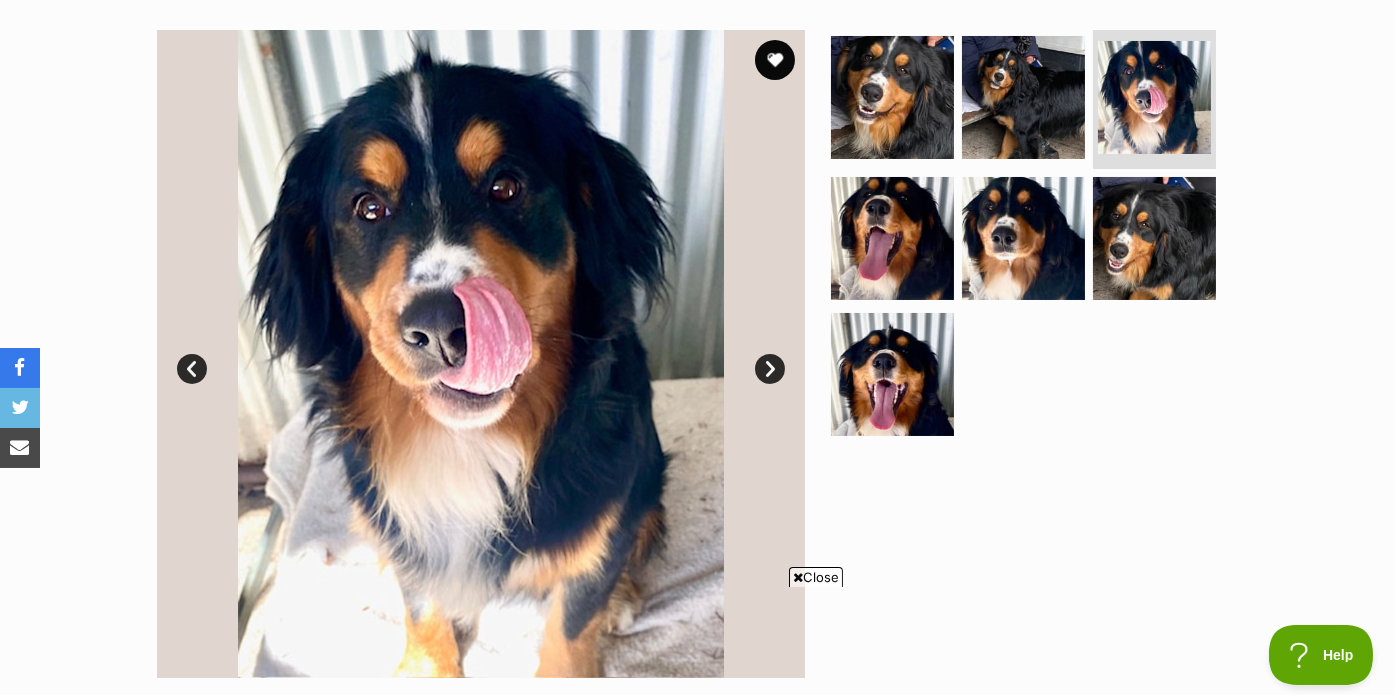 scroll, scrollTop: 399, scrollLeft: 0, axis: vertical 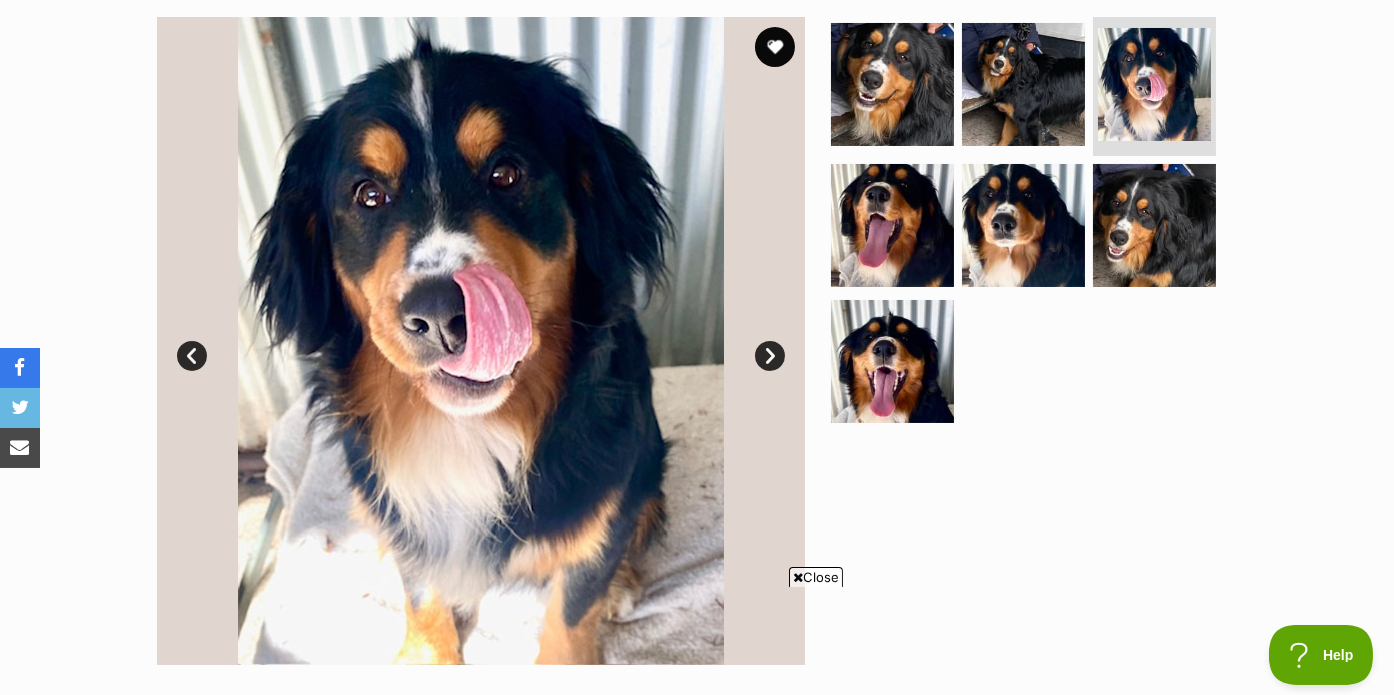 click on "Next" at bounding box center (770, 356) 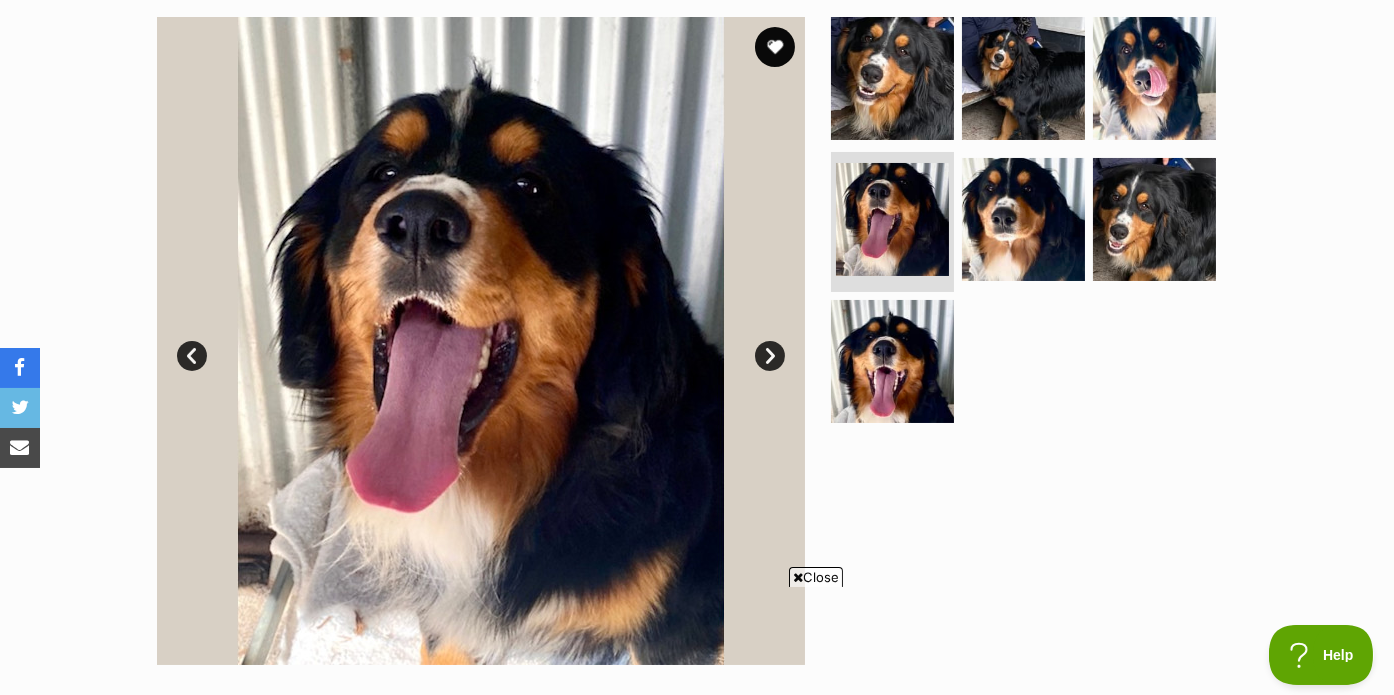 click on "Next" at bounding box center (770, 356) 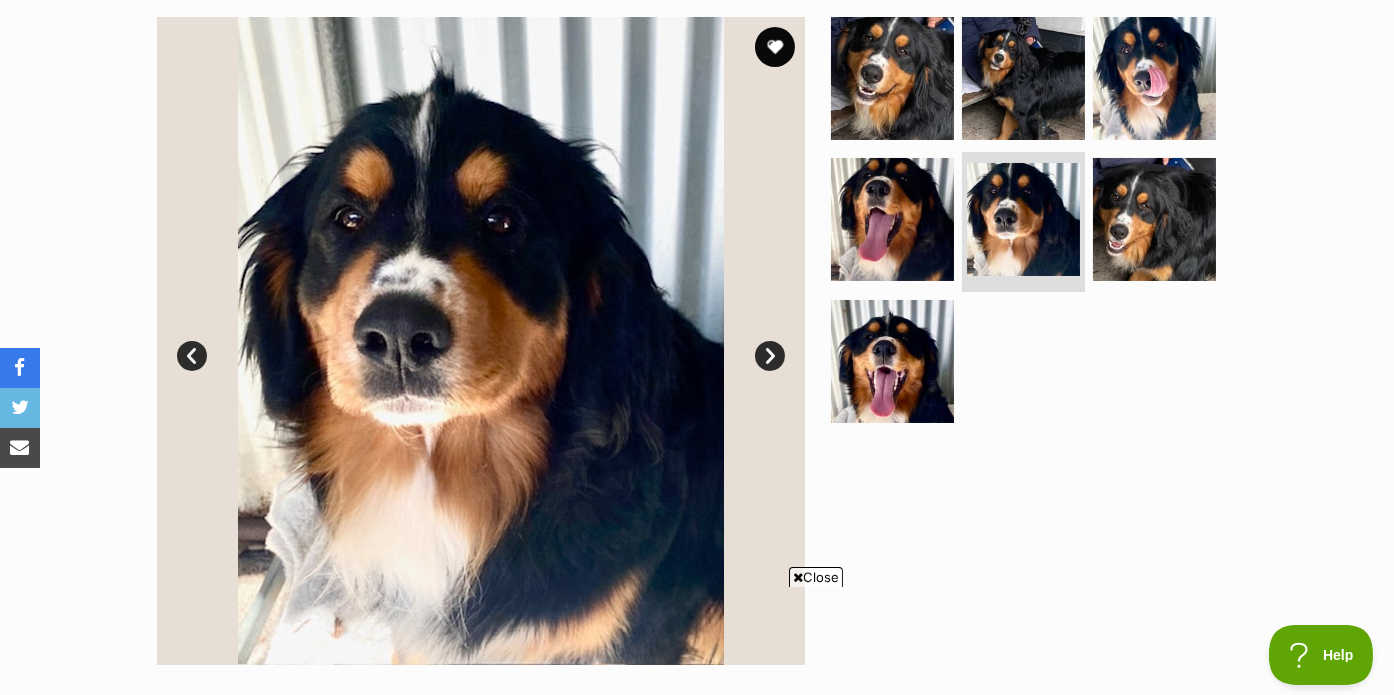 click on "Next" at bounding box center (770, 356) 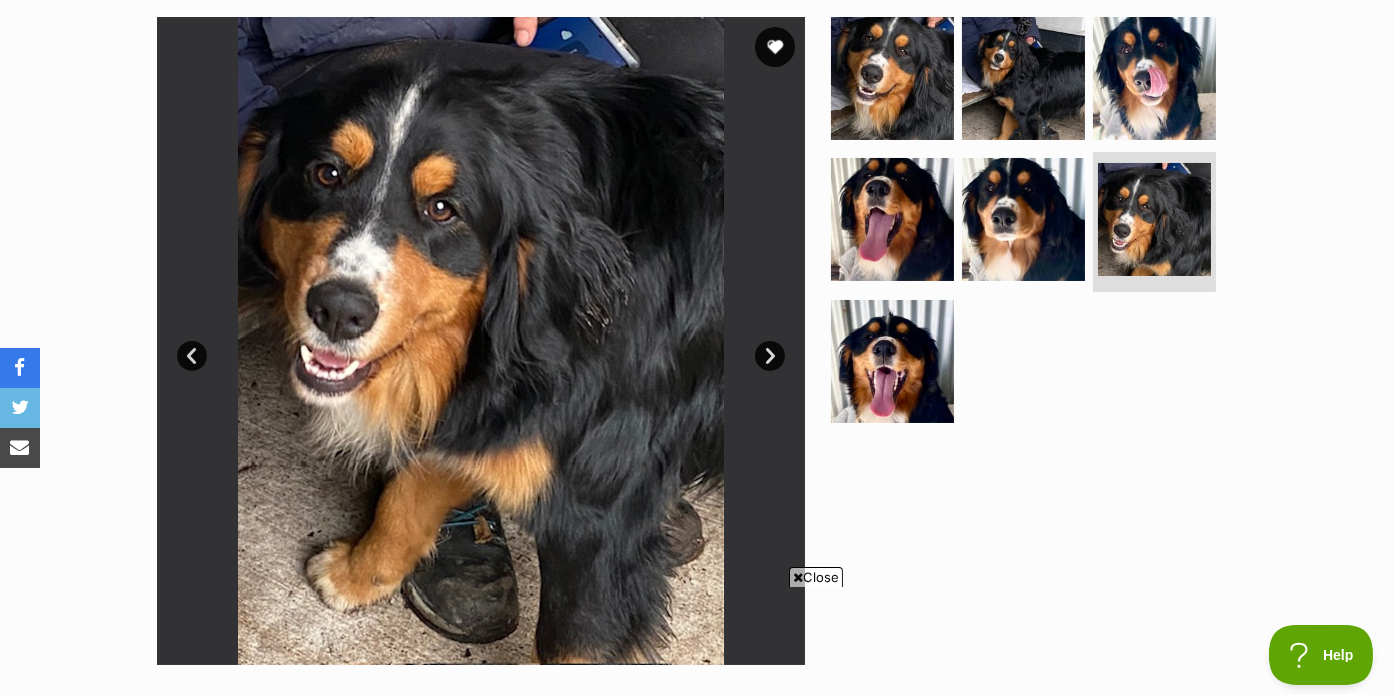 click on "Next" at bounding box center [770, 356] 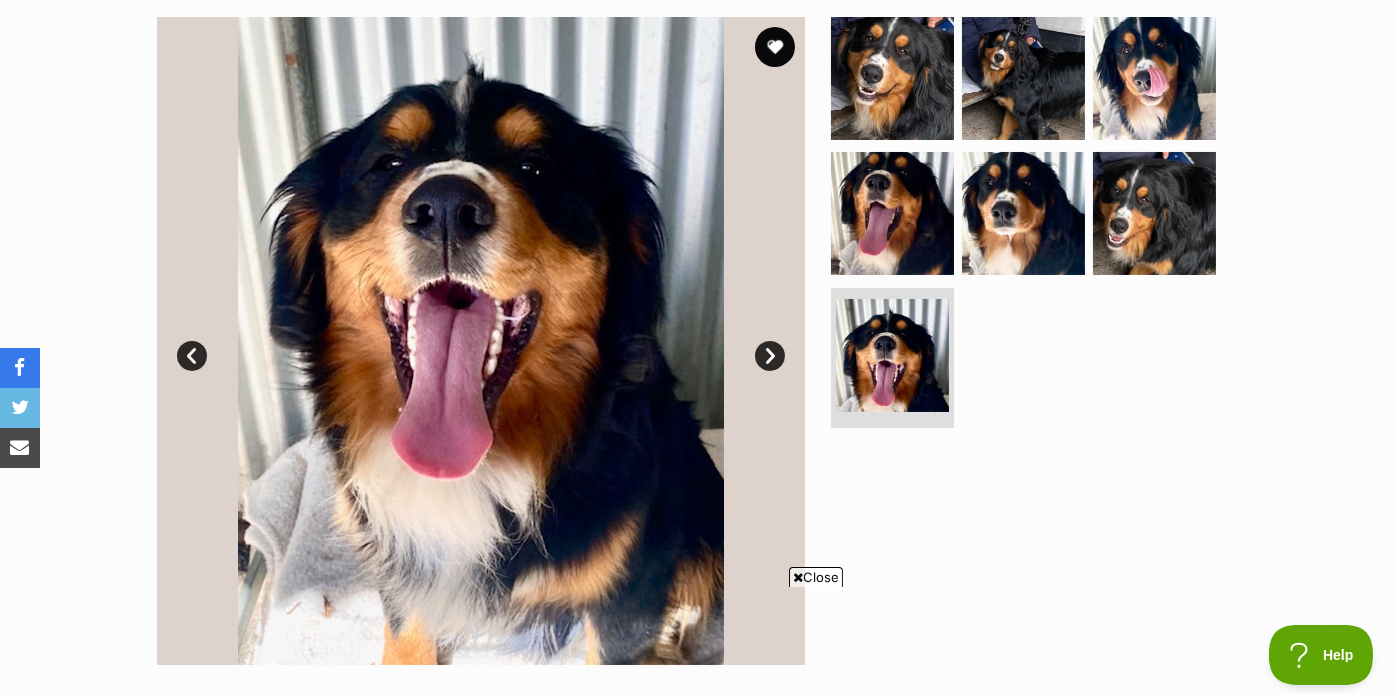 click on "Next" at bounding box center [770, 356] 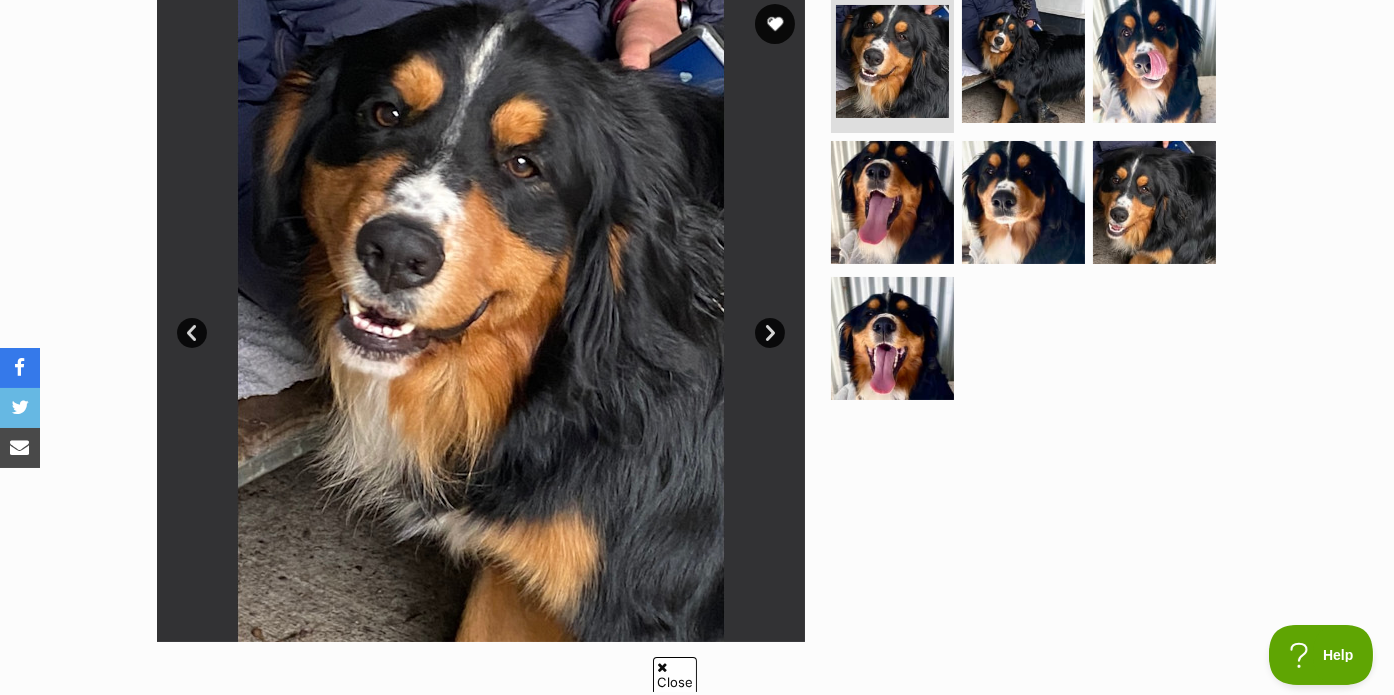 scroll, scrollTop: 425, scrollLeft: 0, axis: vertical 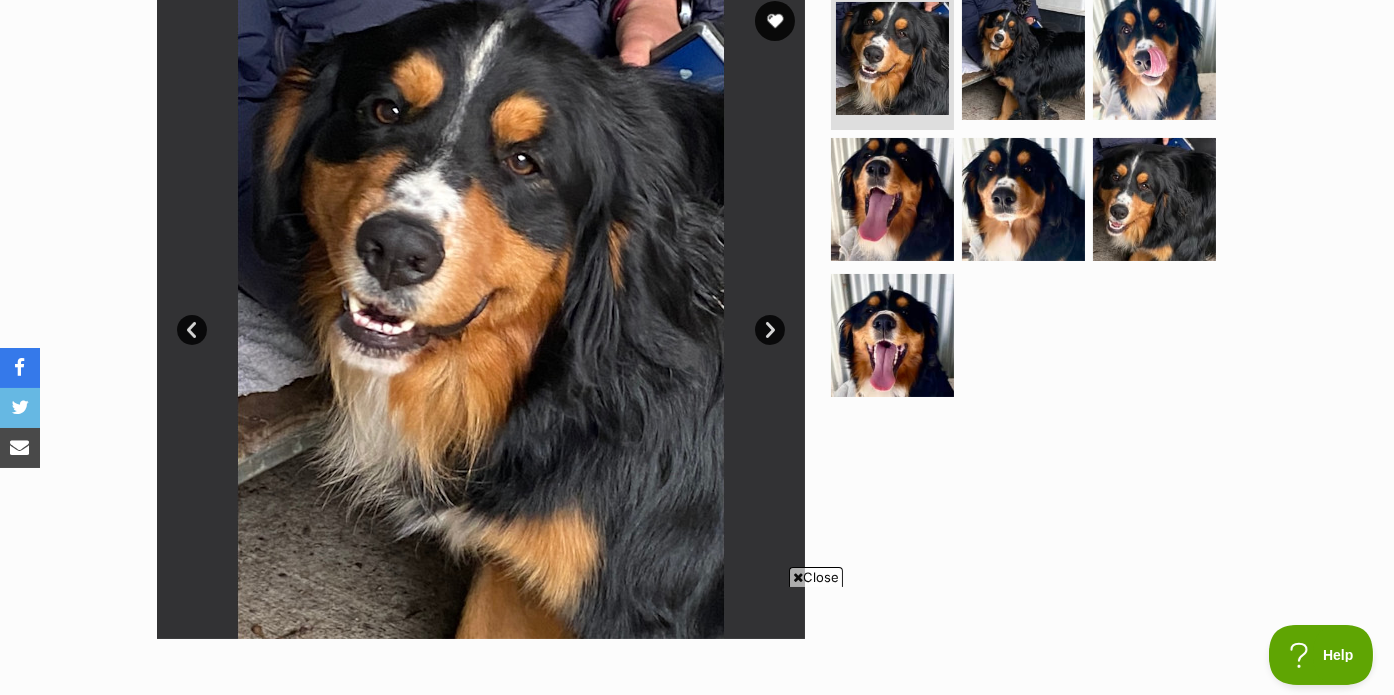 click on "Next" at bounding box center [770, 330] 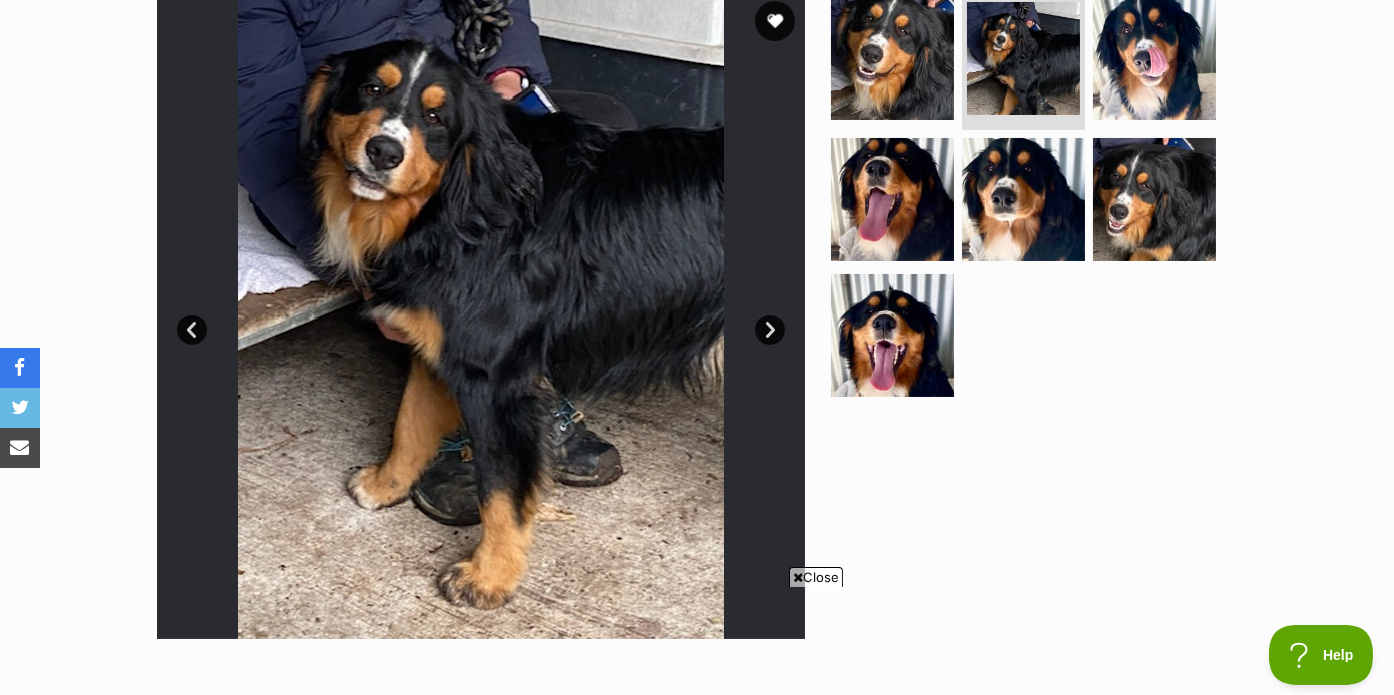 click on "Next" at bounding box center [770, 330] 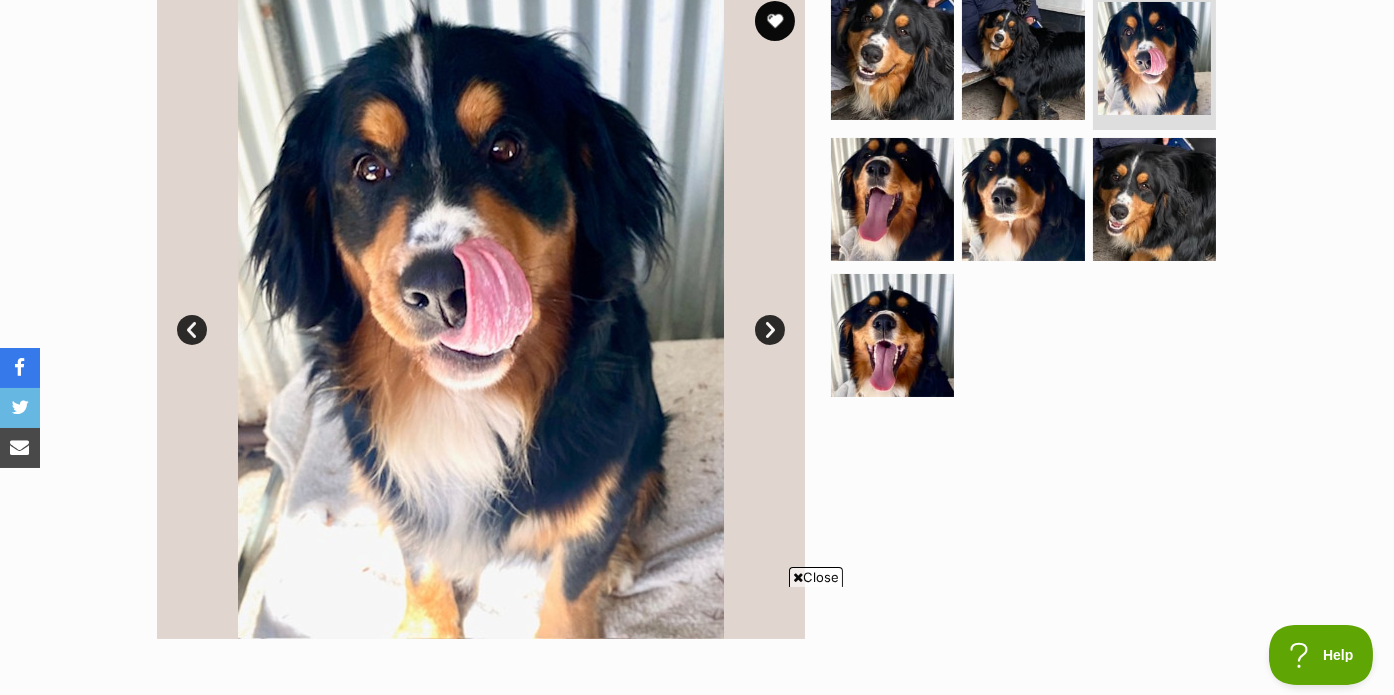 click on "Next" at bounding box center [770, 330] 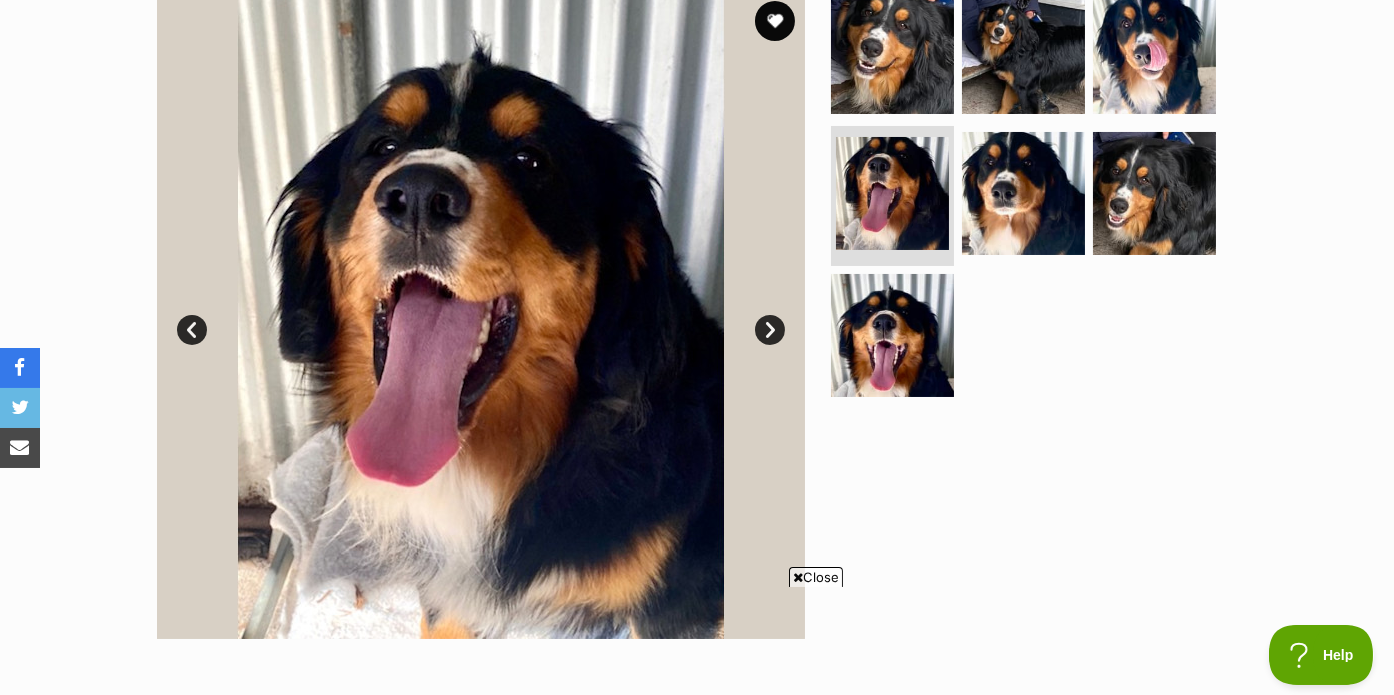click on "Next" at bounding box center [770, 330] 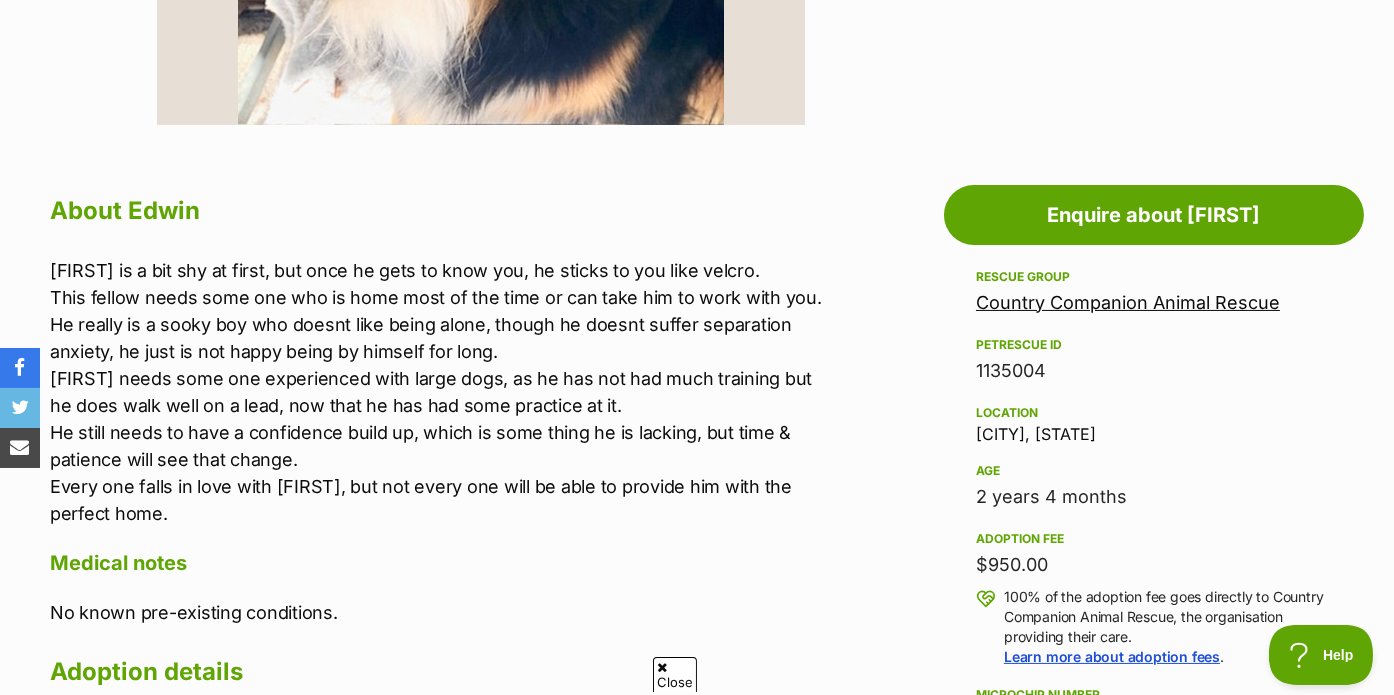 scroll, scrollTop: 0, scrollLeft: 0, axis: both 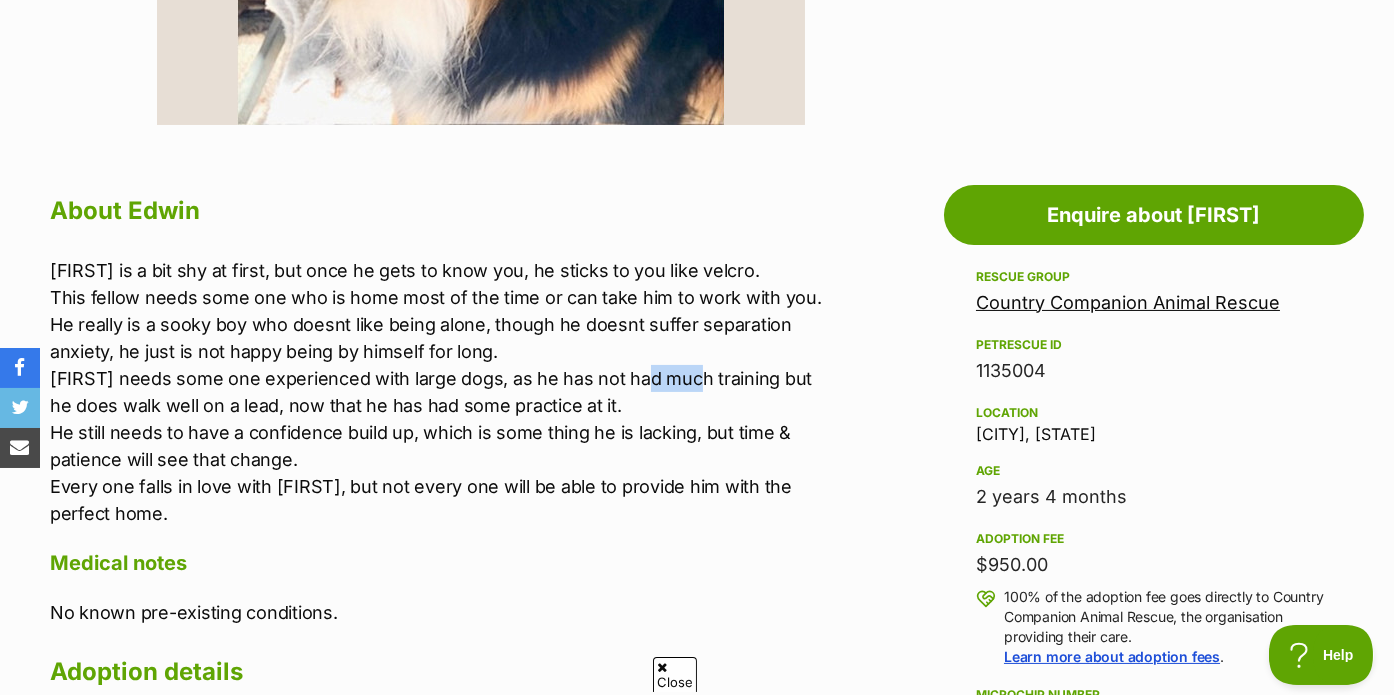 click on "[FIRST] is a bit shy at first, but once he gets to know you, he sticks to you like velcro.
This fellow needs some one who is home most of the time or can take him to work with you.
He really is a sooky boy who doesnt like being alone, though he doesnt suffer separation anxiety, he just is not happy being by himself for long.
[FIRST] needs some one experienced with large dogs, as he has not had much training but he does walk well on a lead, now that he has had some practice at it.
He still needs to have a confidence build up, which is some thing he is lacking, but time & patience will see that change.
Every one falls in love with [FIRST], but not every one will be able to provide him with the perfect home." at bounding box center [440, 392] 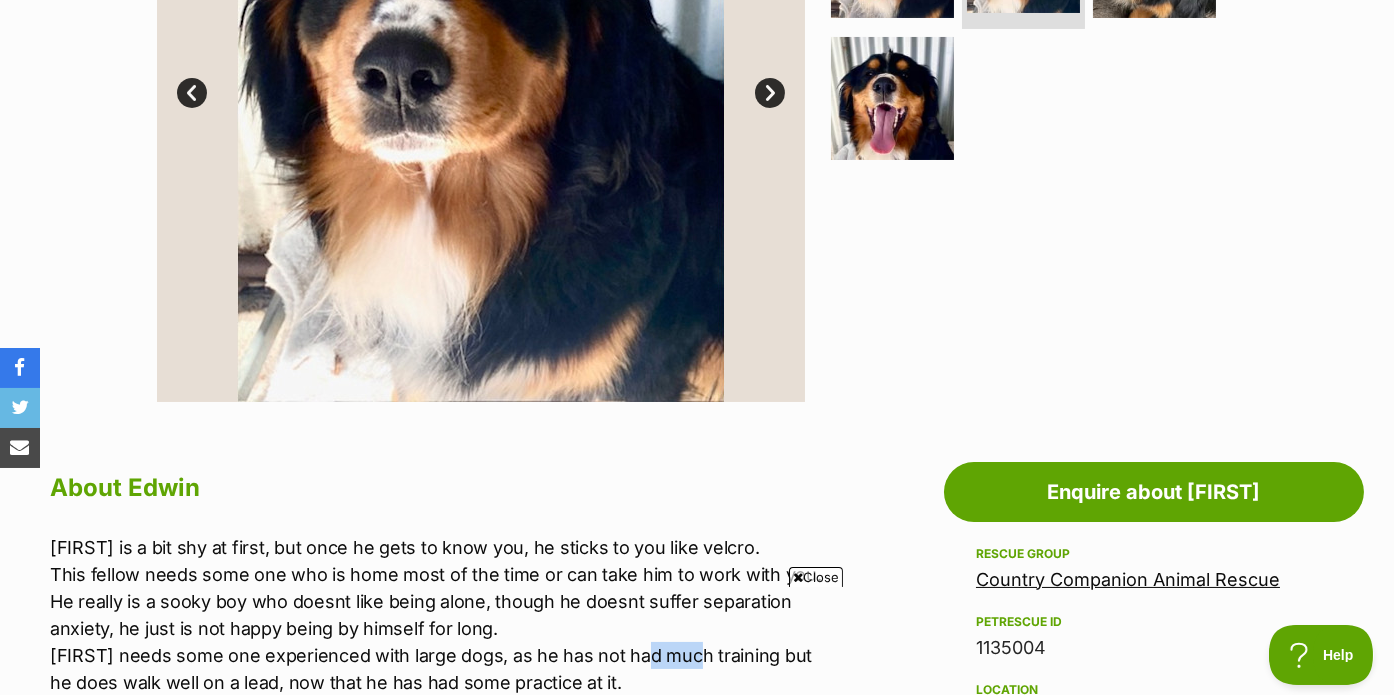 scroll, scrollTop: 282, scrollLeft: 0, axis: vertical 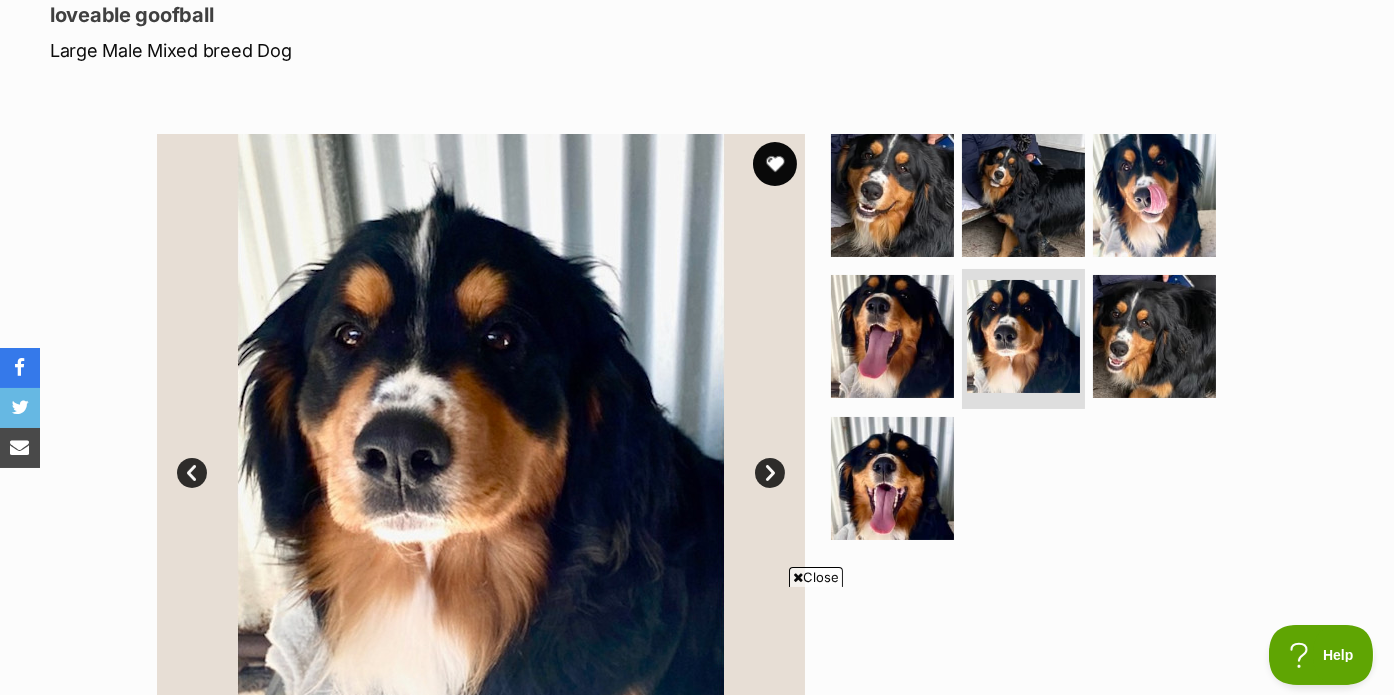 click at bounding box center (775, 164) 